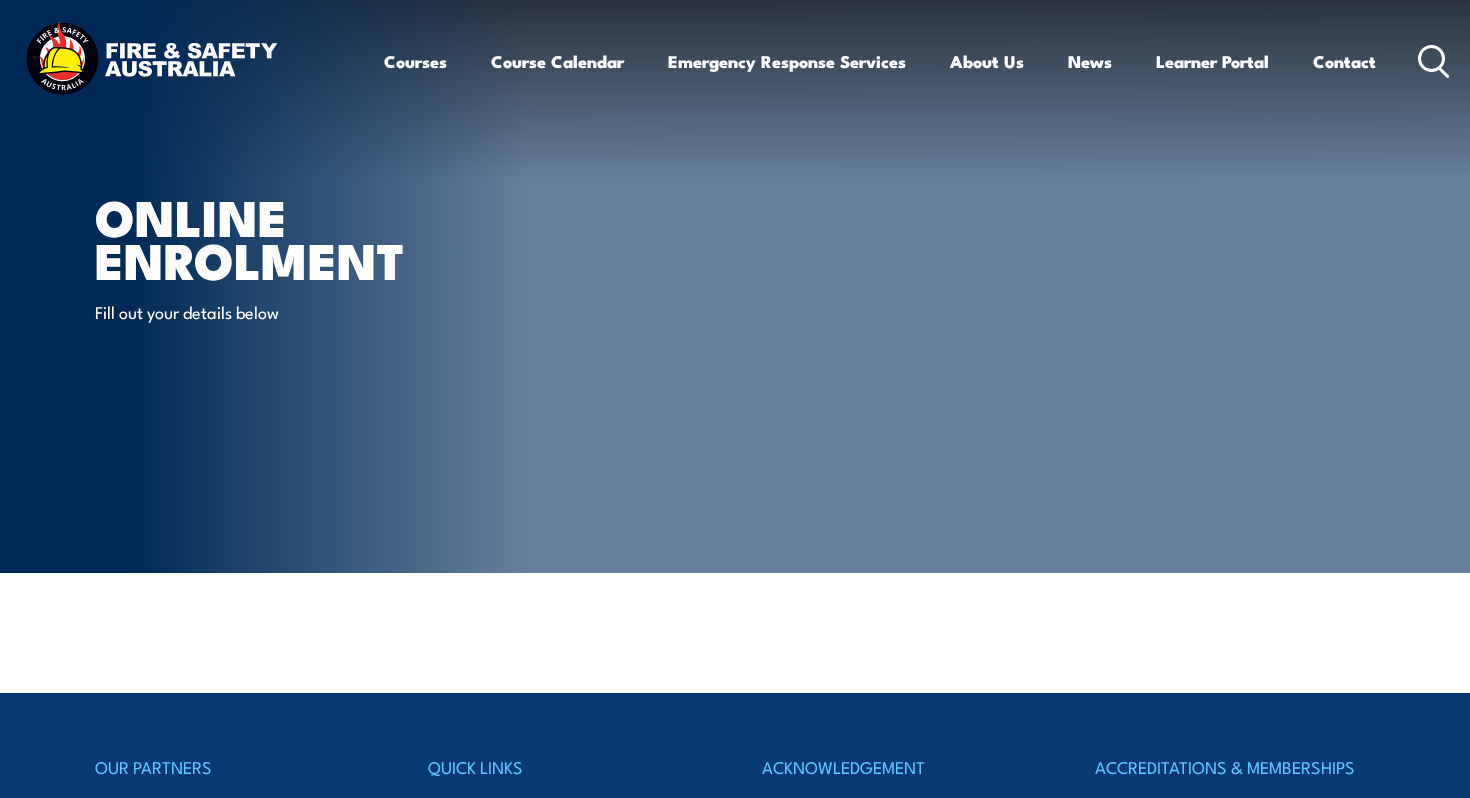 scroll, scrollTop: 1, scrollLeft: 0, axis: vertical 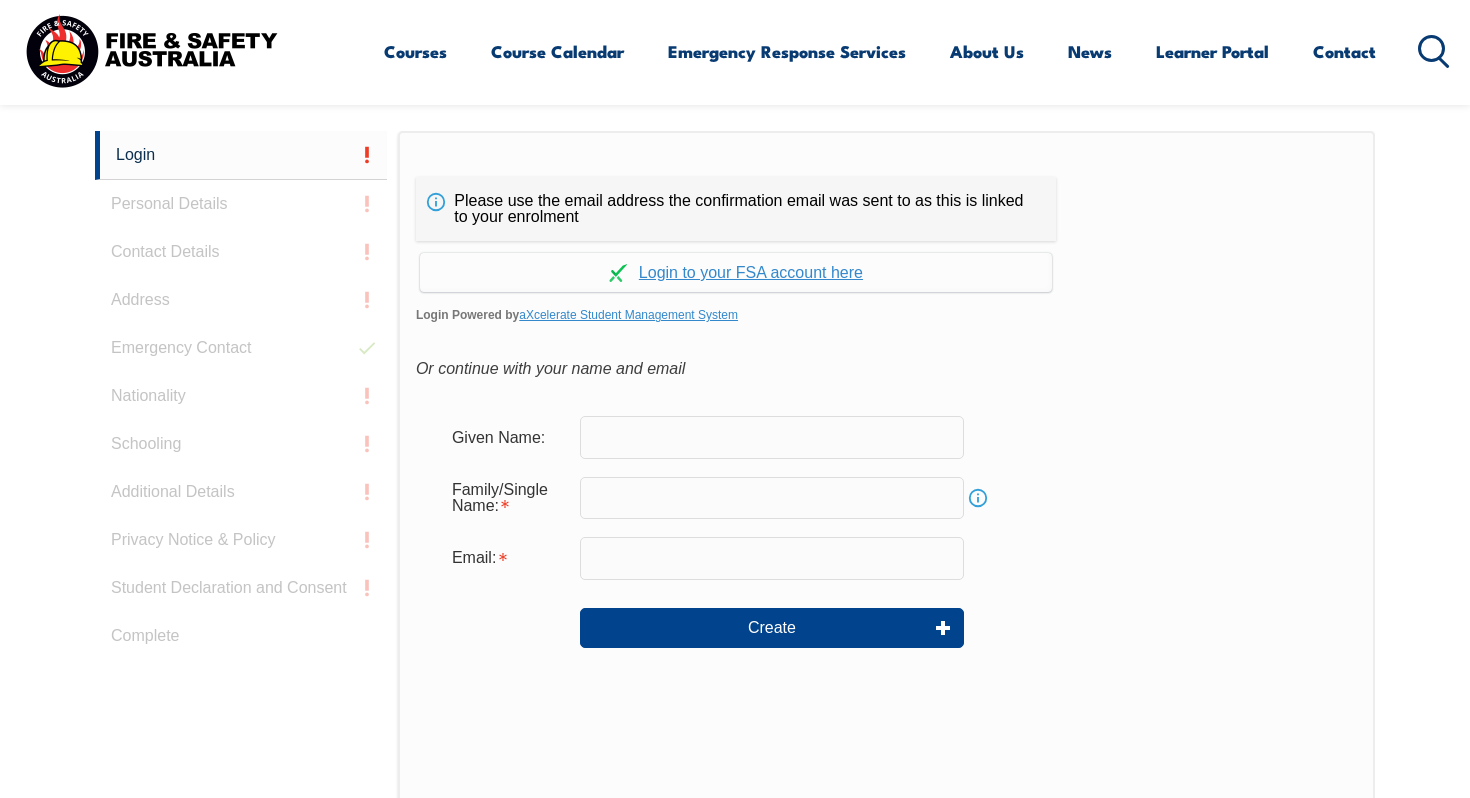 click at bounding box center [772, 437] 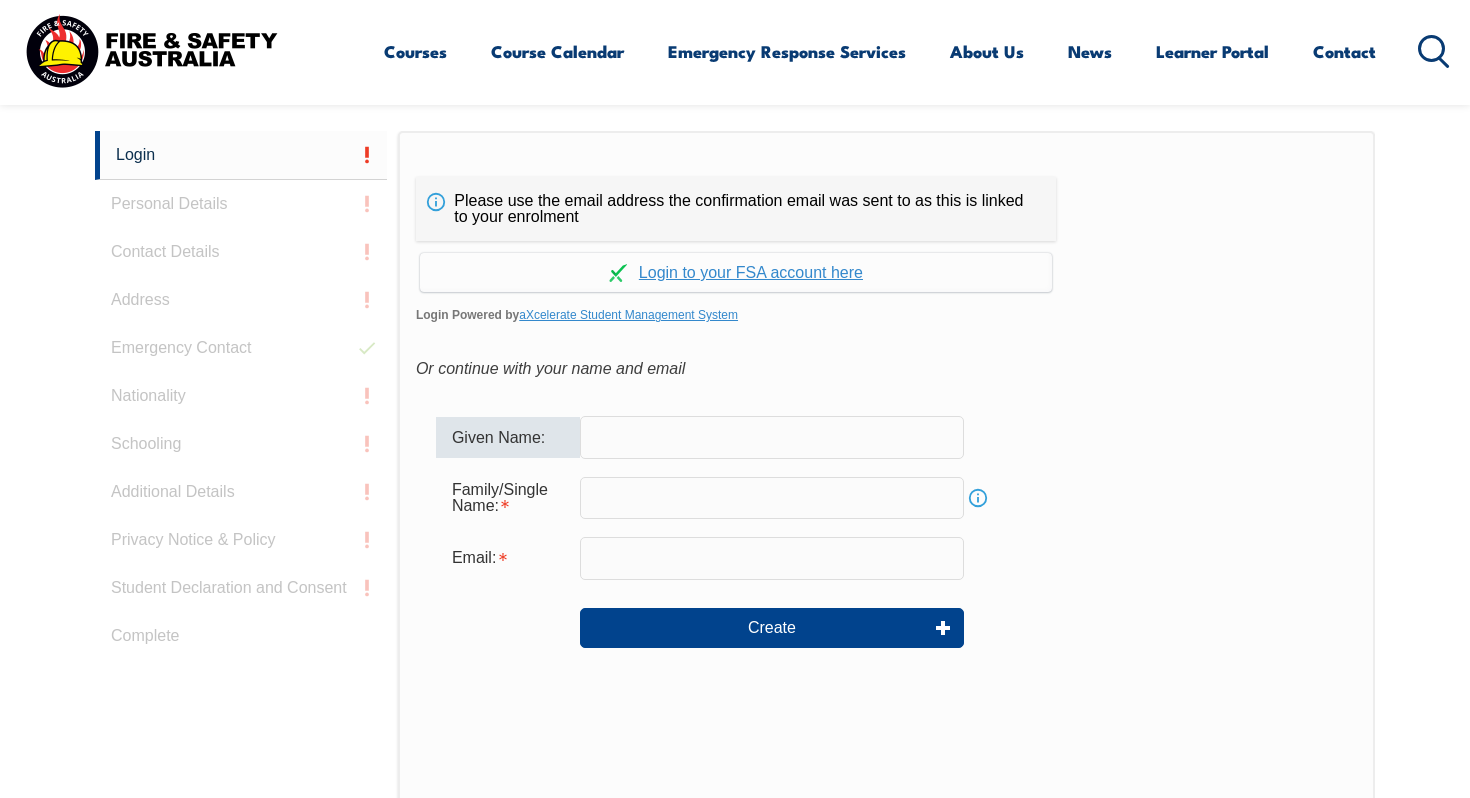 type on "Michelle" 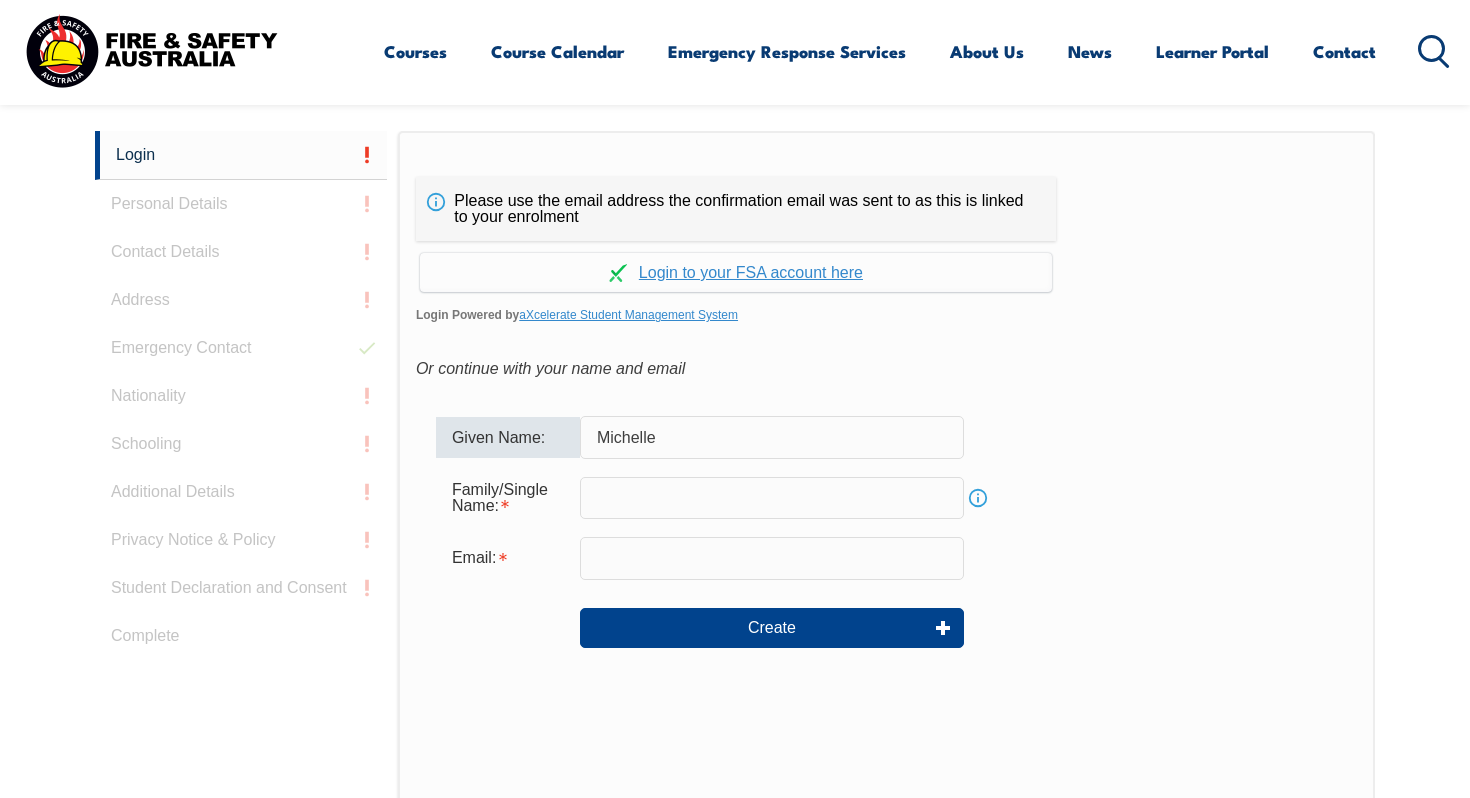 type on "[LAST]" 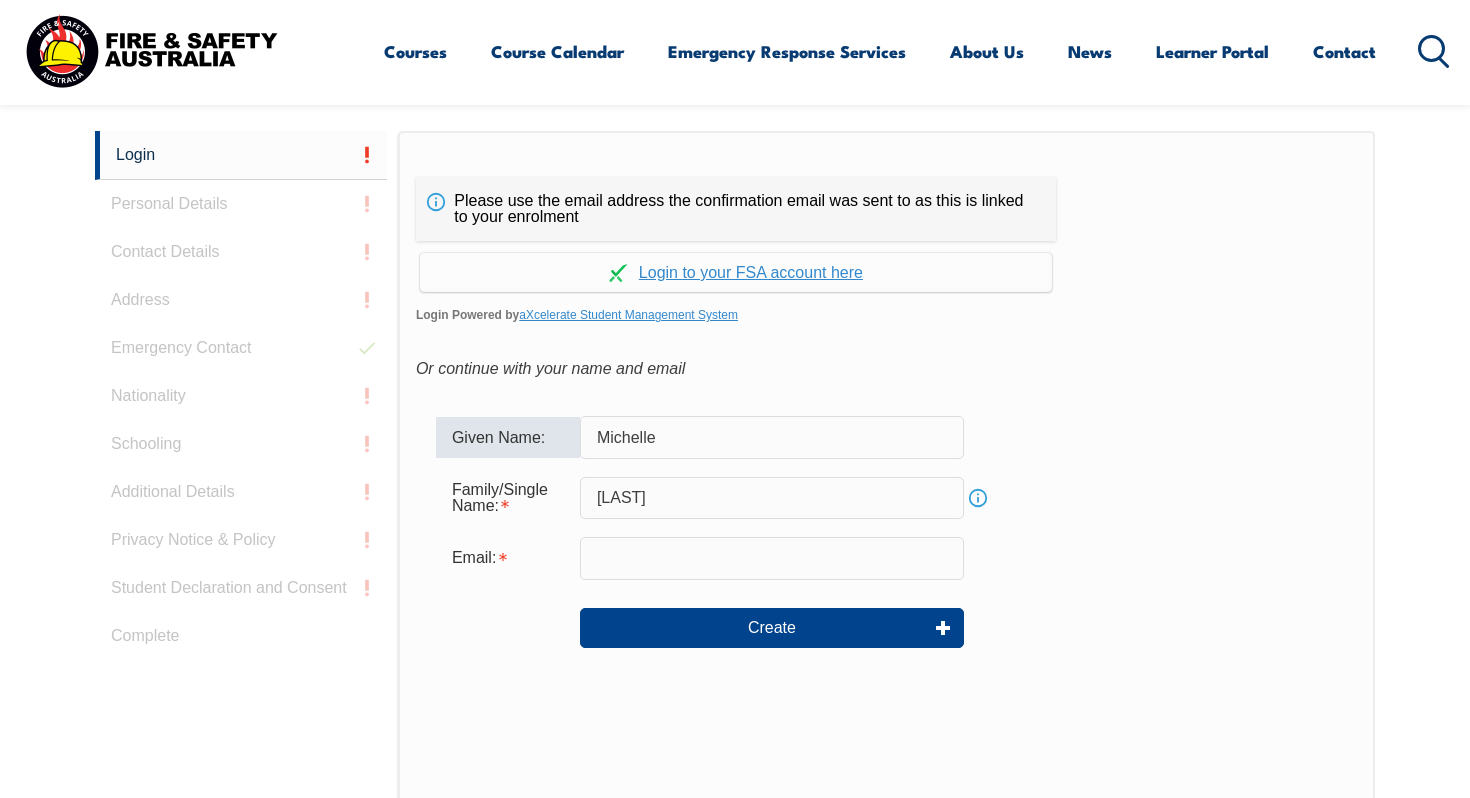 type on "michellematasi123@[EMAIL]" 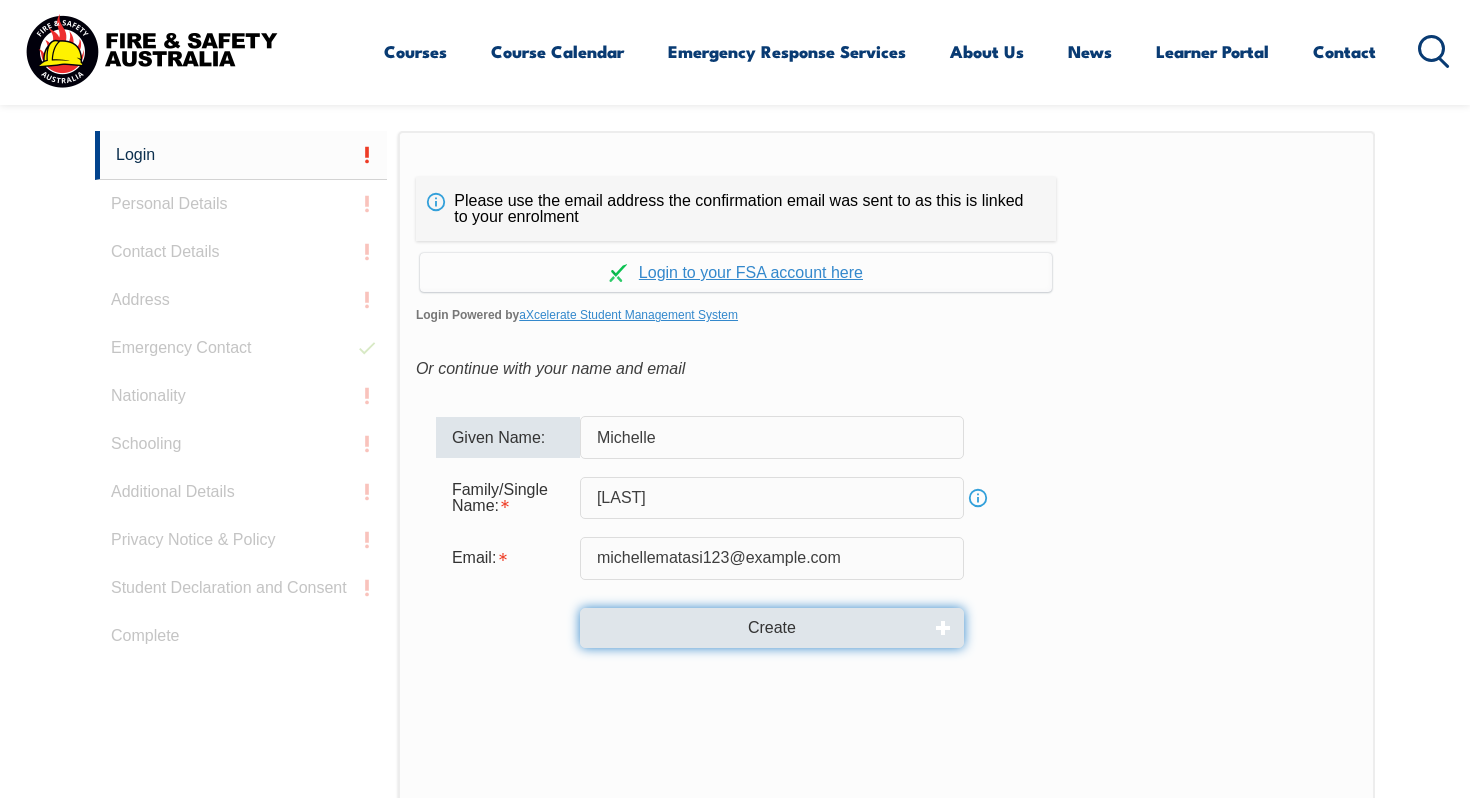 click on "Create" at bounding box center (772, 628) 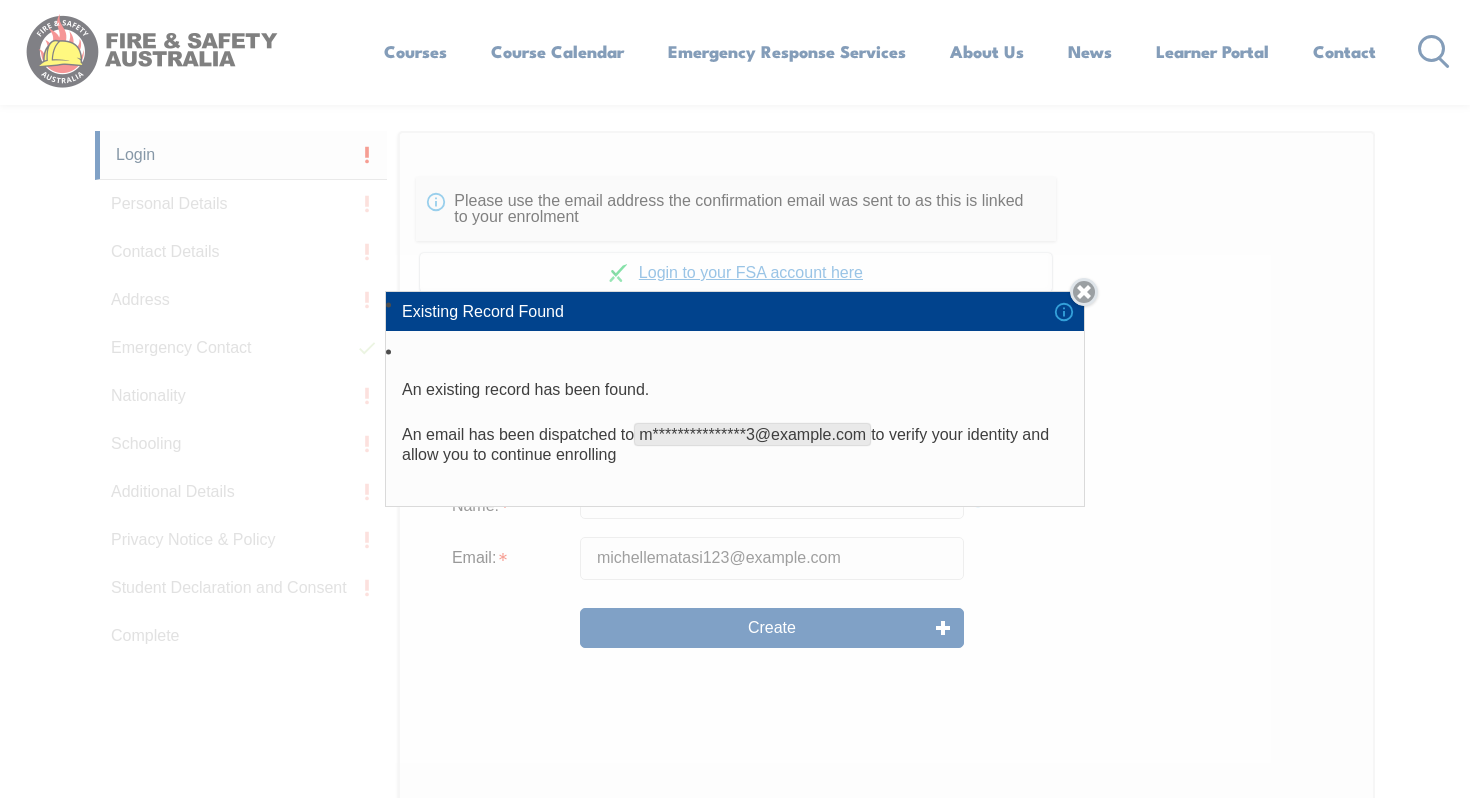 click on "Close" at bounding box center (1084, 292) 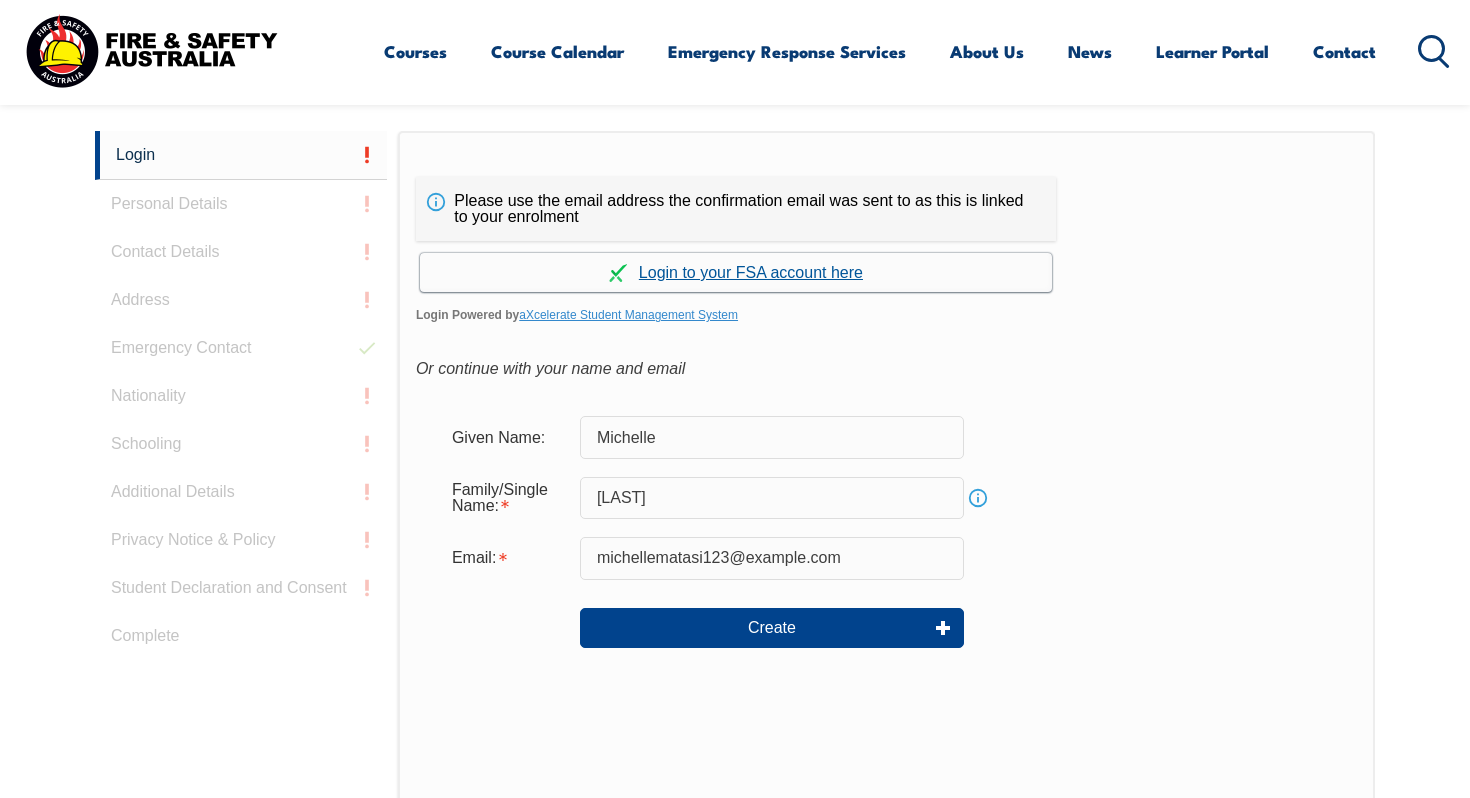 click on "Continue with aXcelerate" at bounding box center [736, 272] 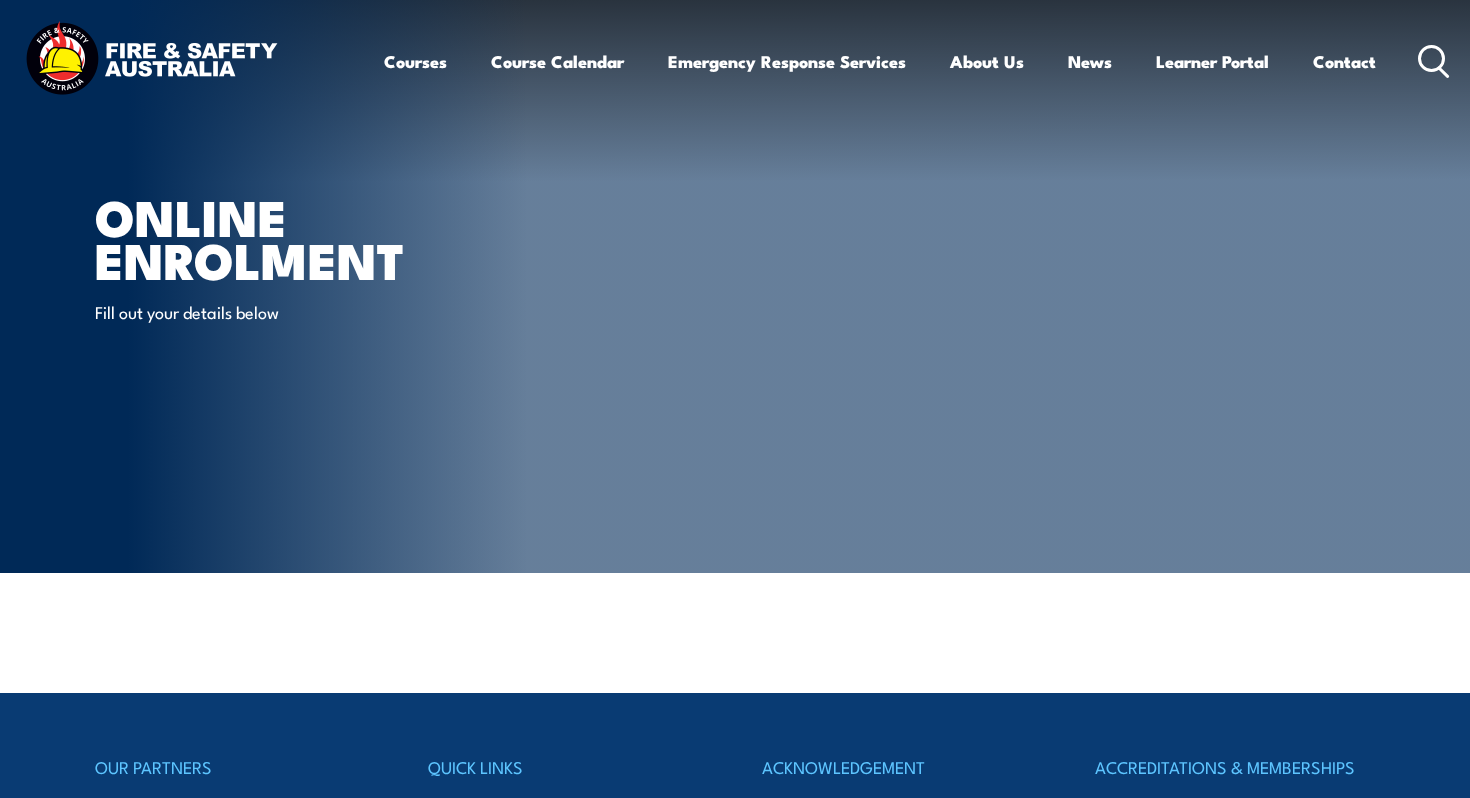 scroll, scrollTop: 0, scrollLeft: 0, axis: both 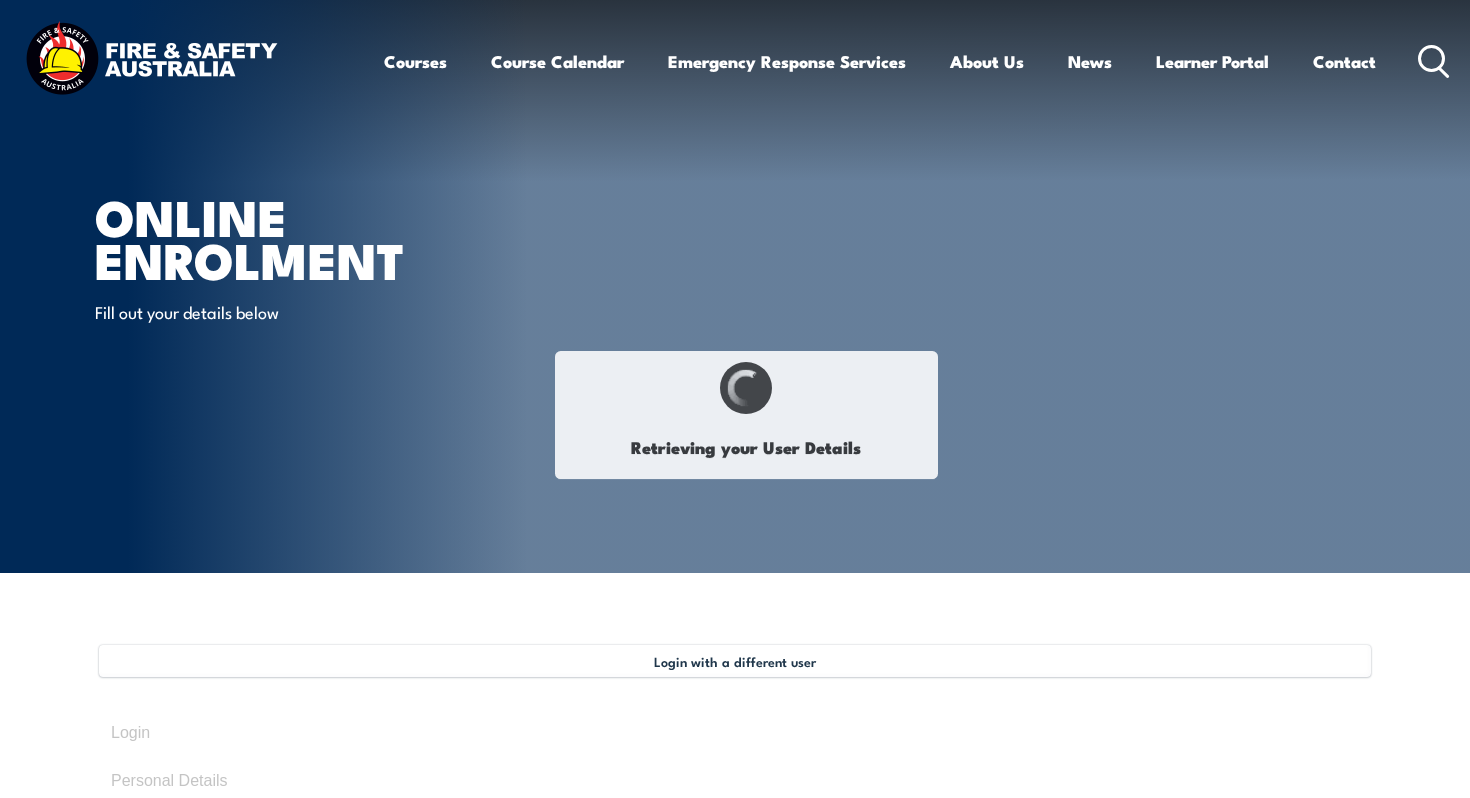type on "Michelle" 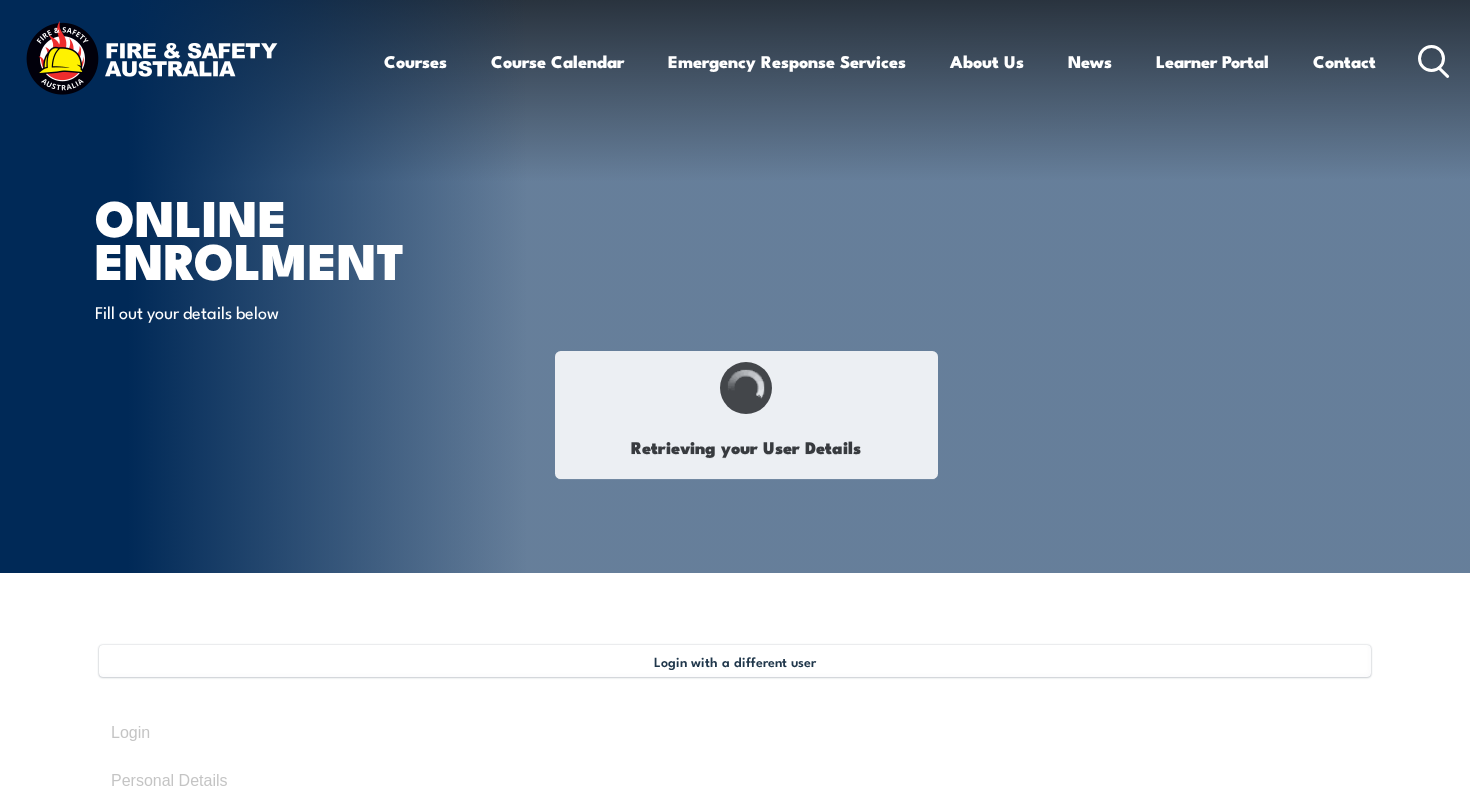 type on "[LAST]" 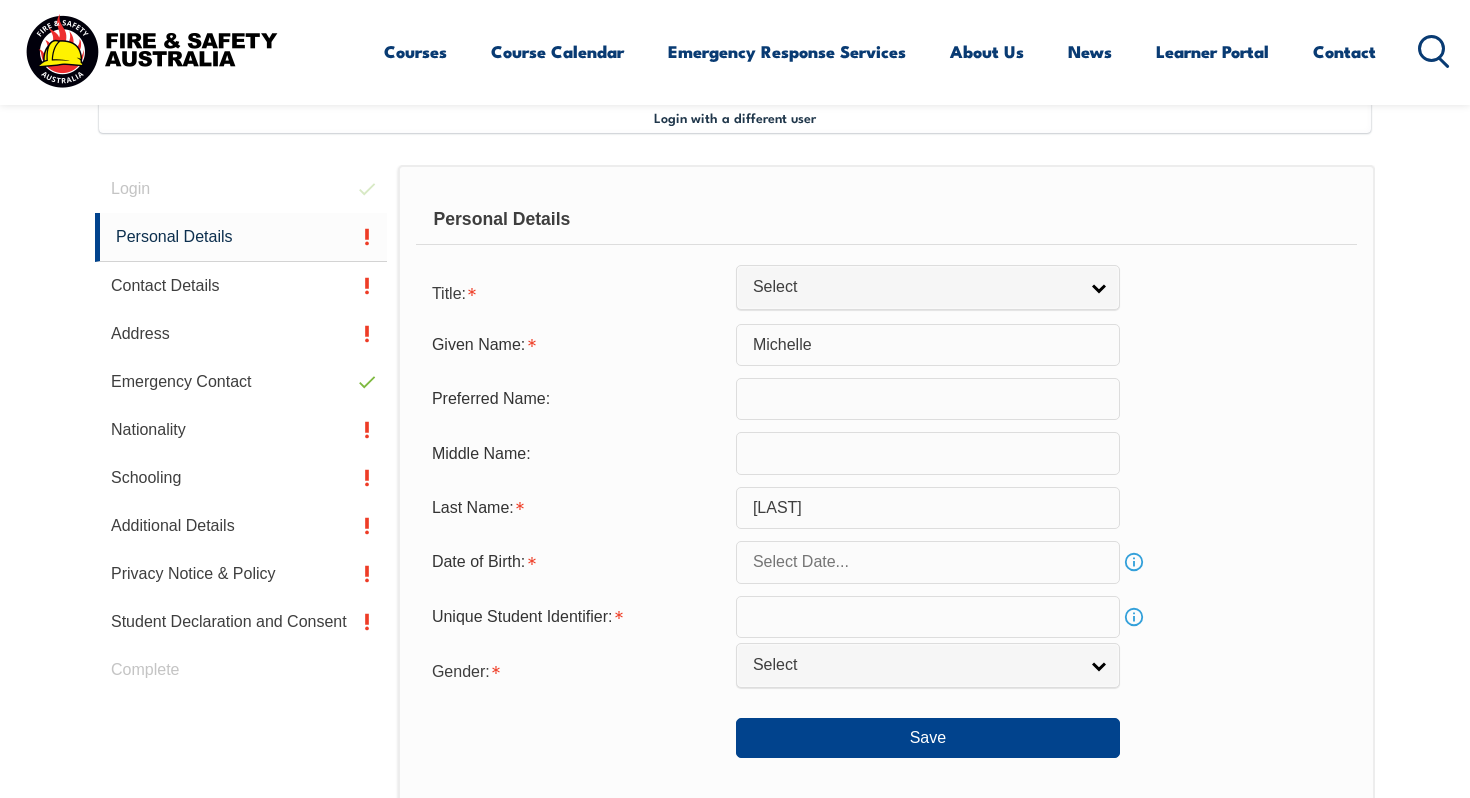 scroll, scrollTop: 545, scrollLeft: 0, axis: vertical 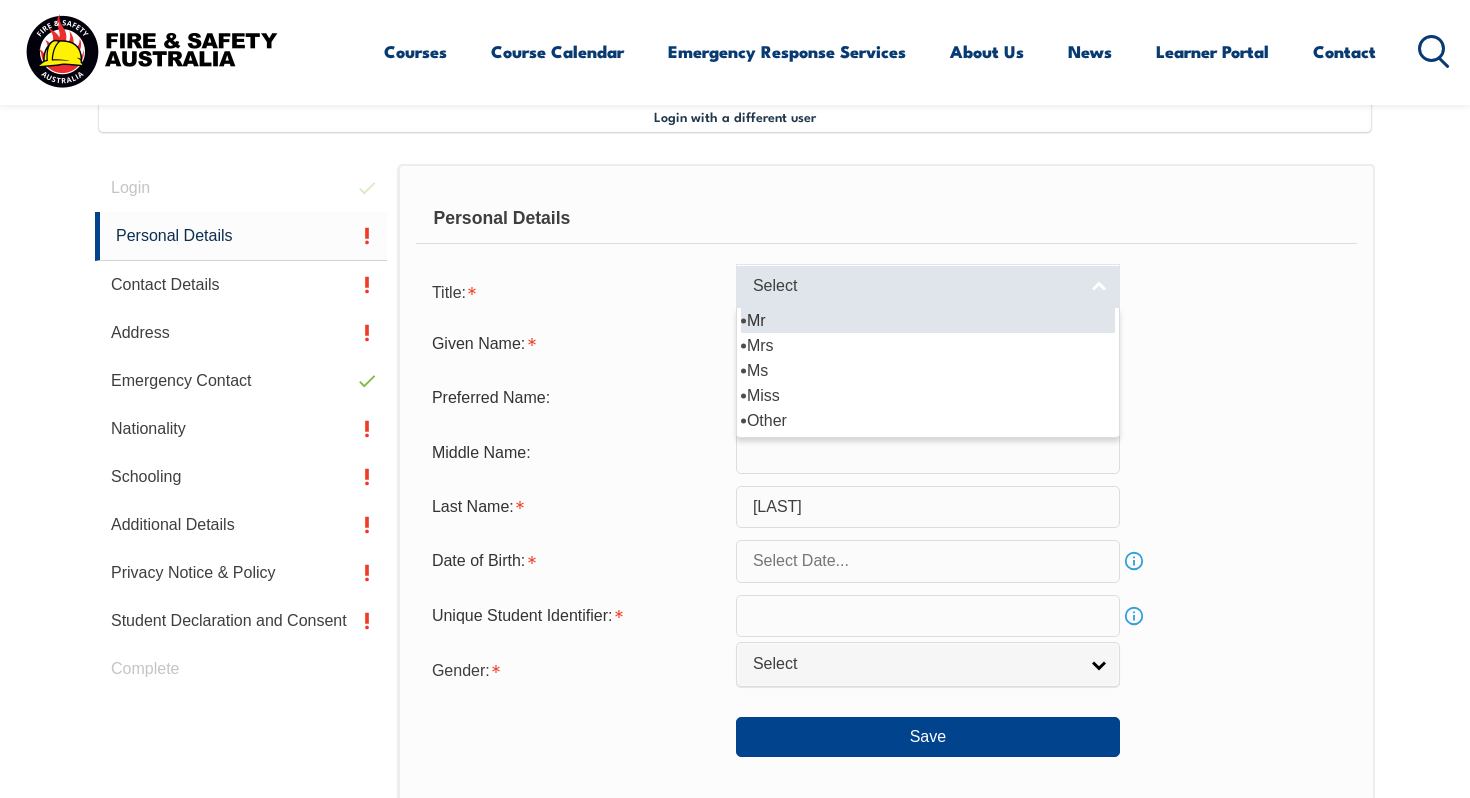 click on "Select" at bounding box center (915, 286) 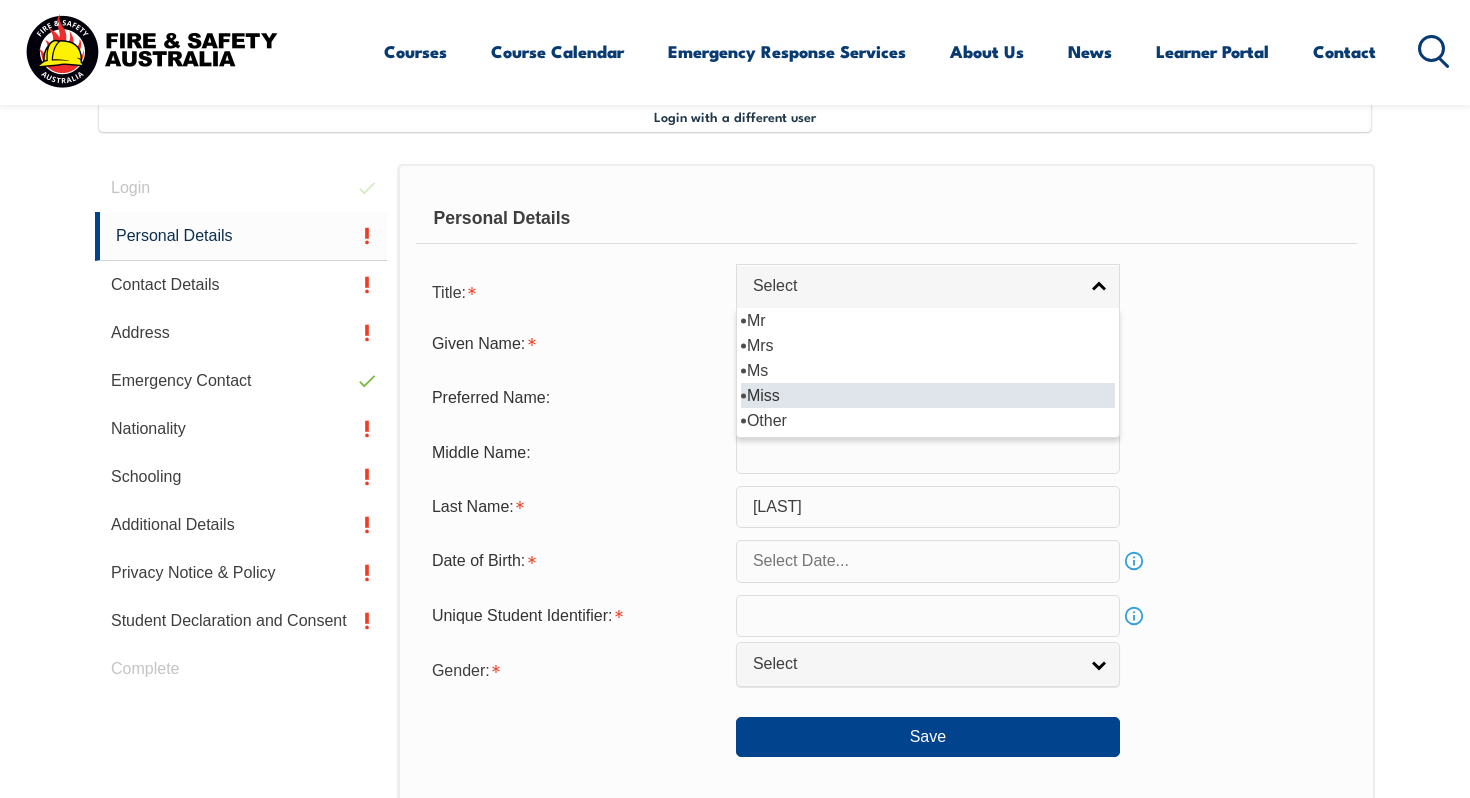 click on "Miss" at bounding box center [928, 395] 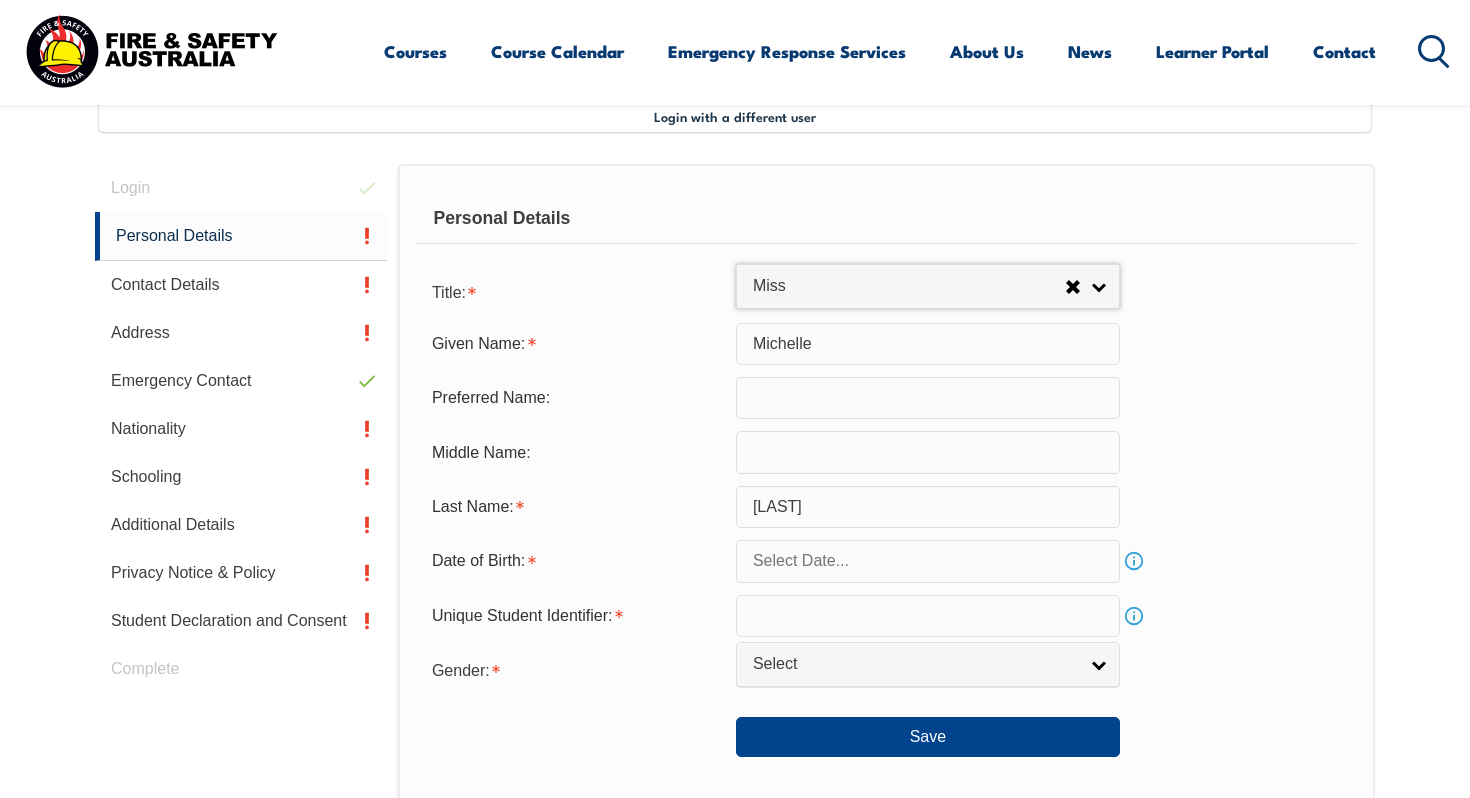 click at bounding box center [928, 561] 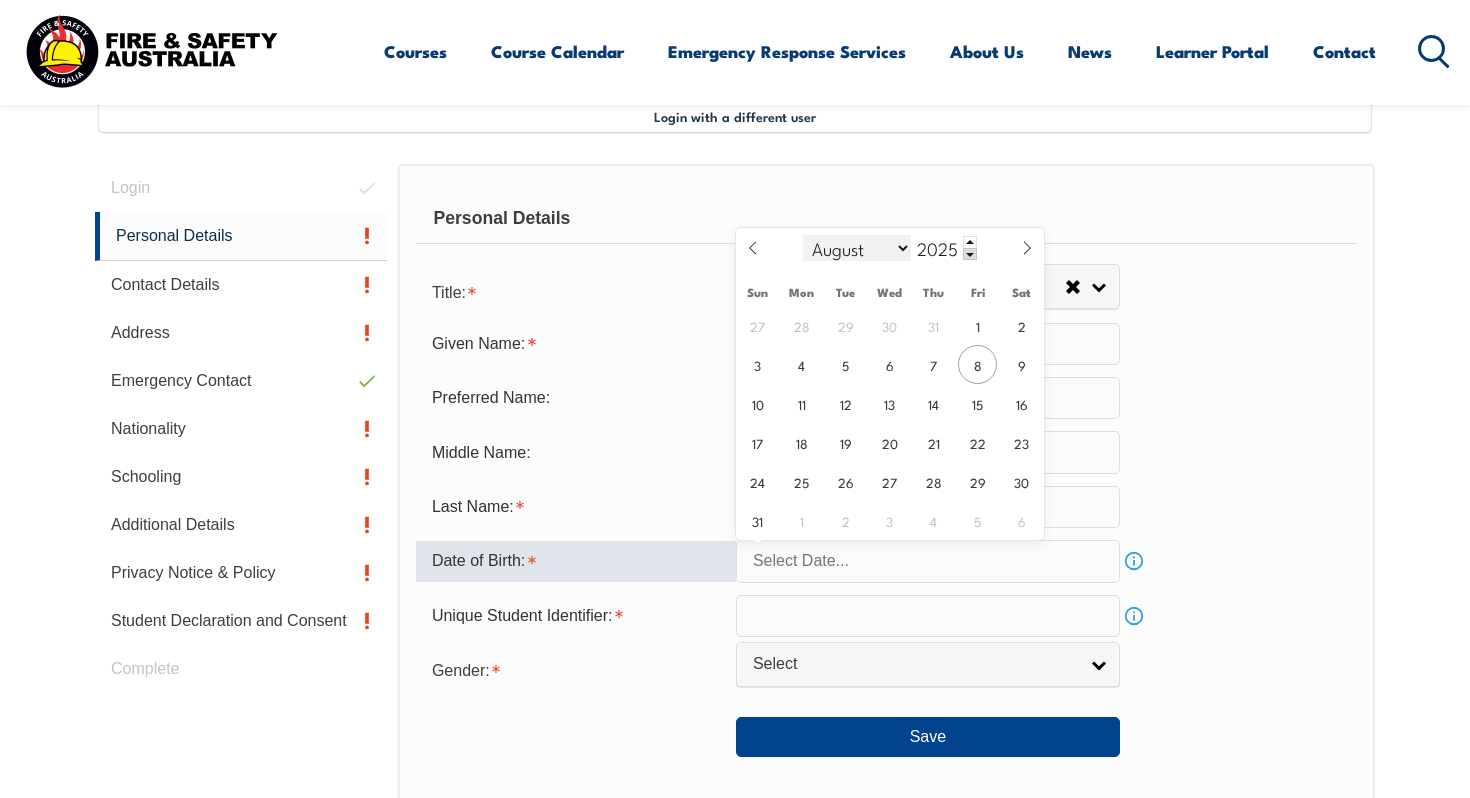 click on "January February March April May June July August September October November December" at bounding box center (857, 248) 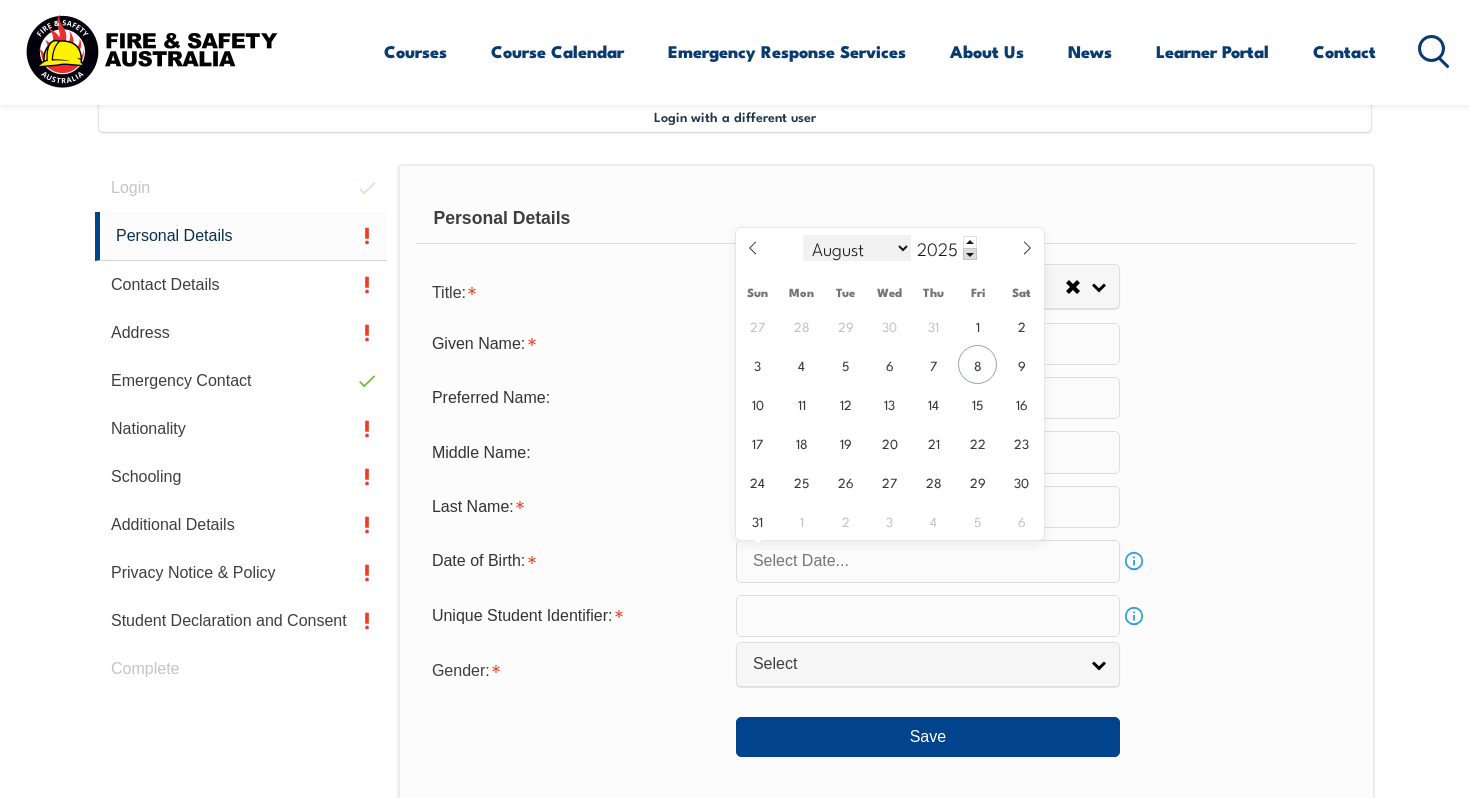 select on "6" 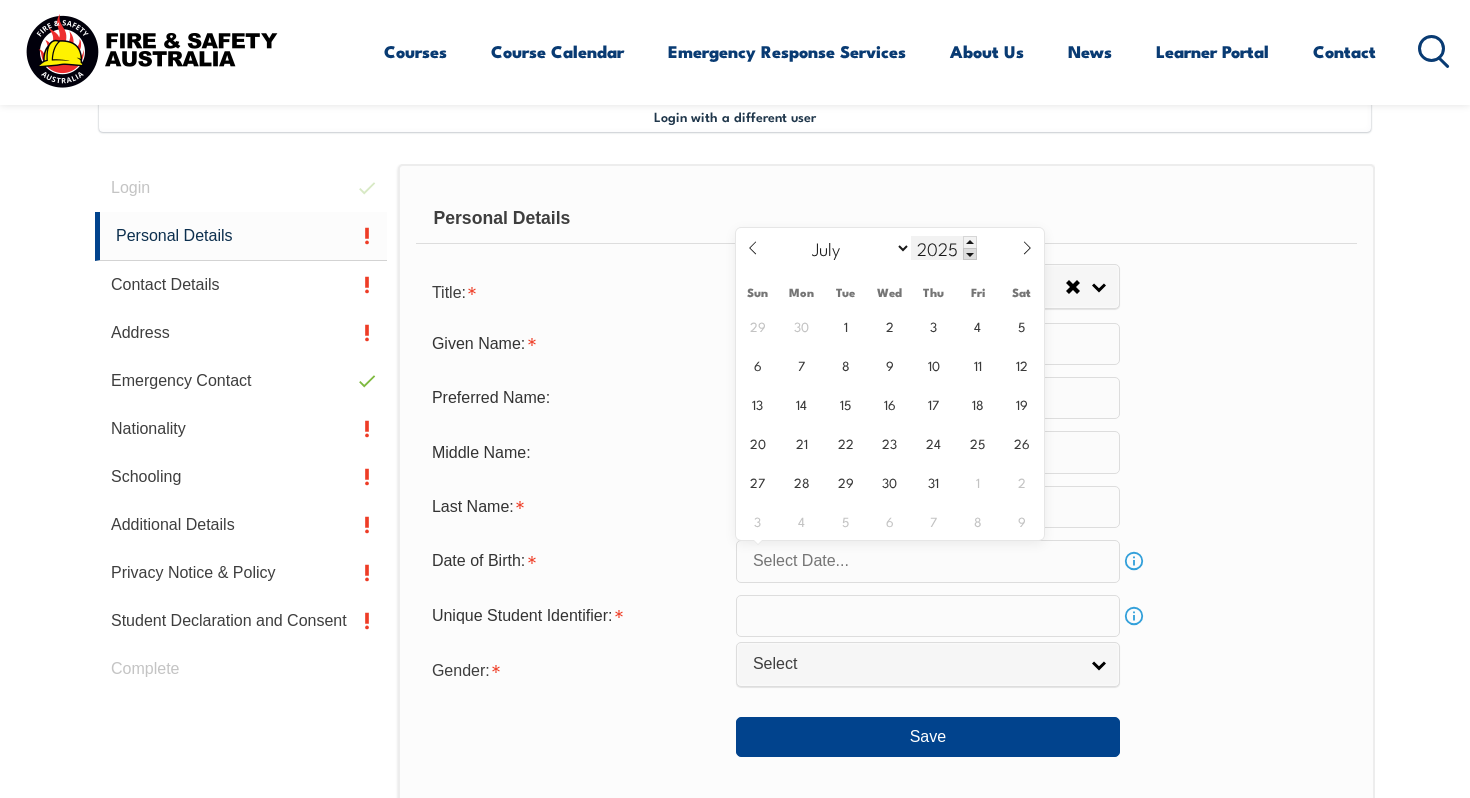 click on "2025" at bounding box center [944, 248] 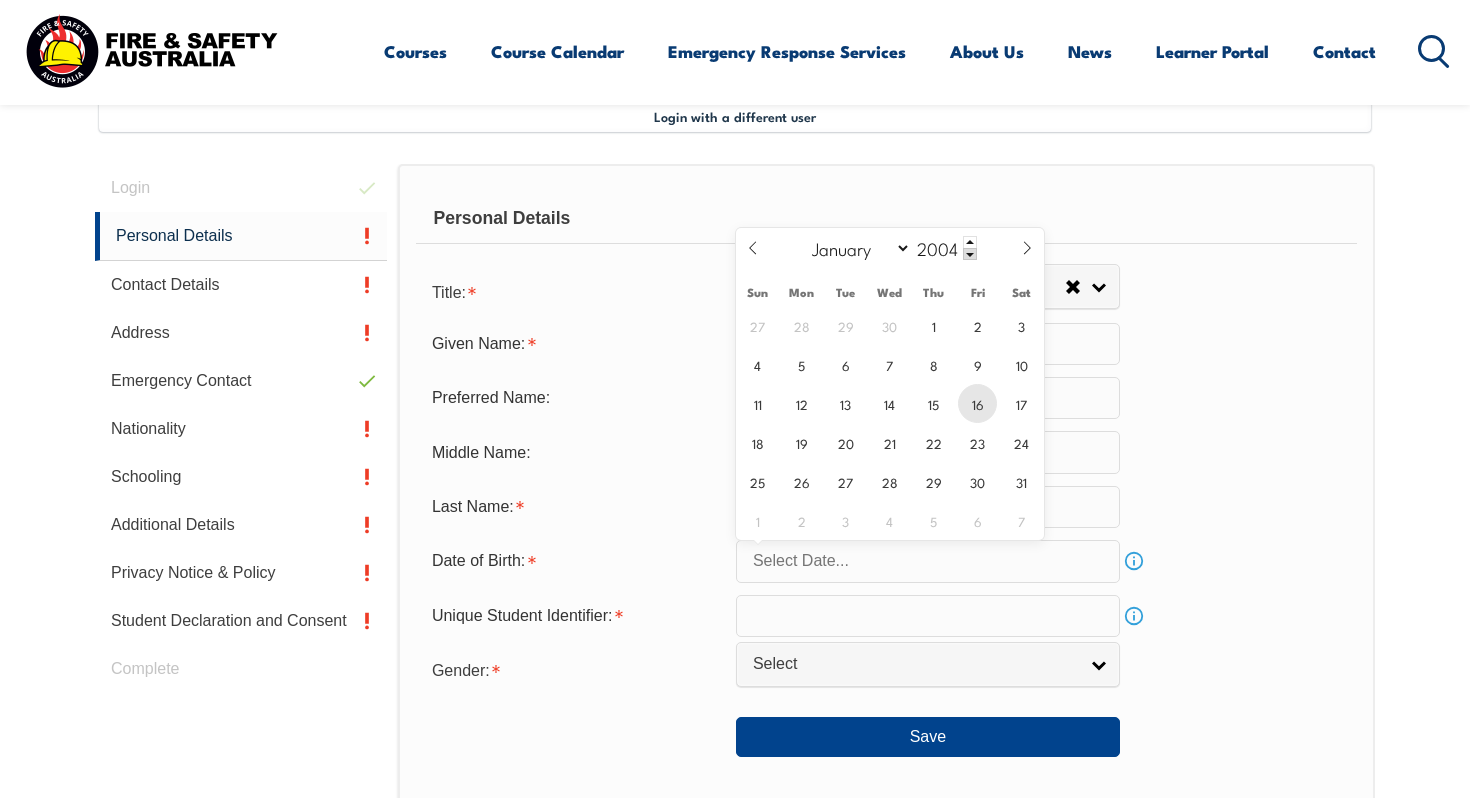 type on "2004" 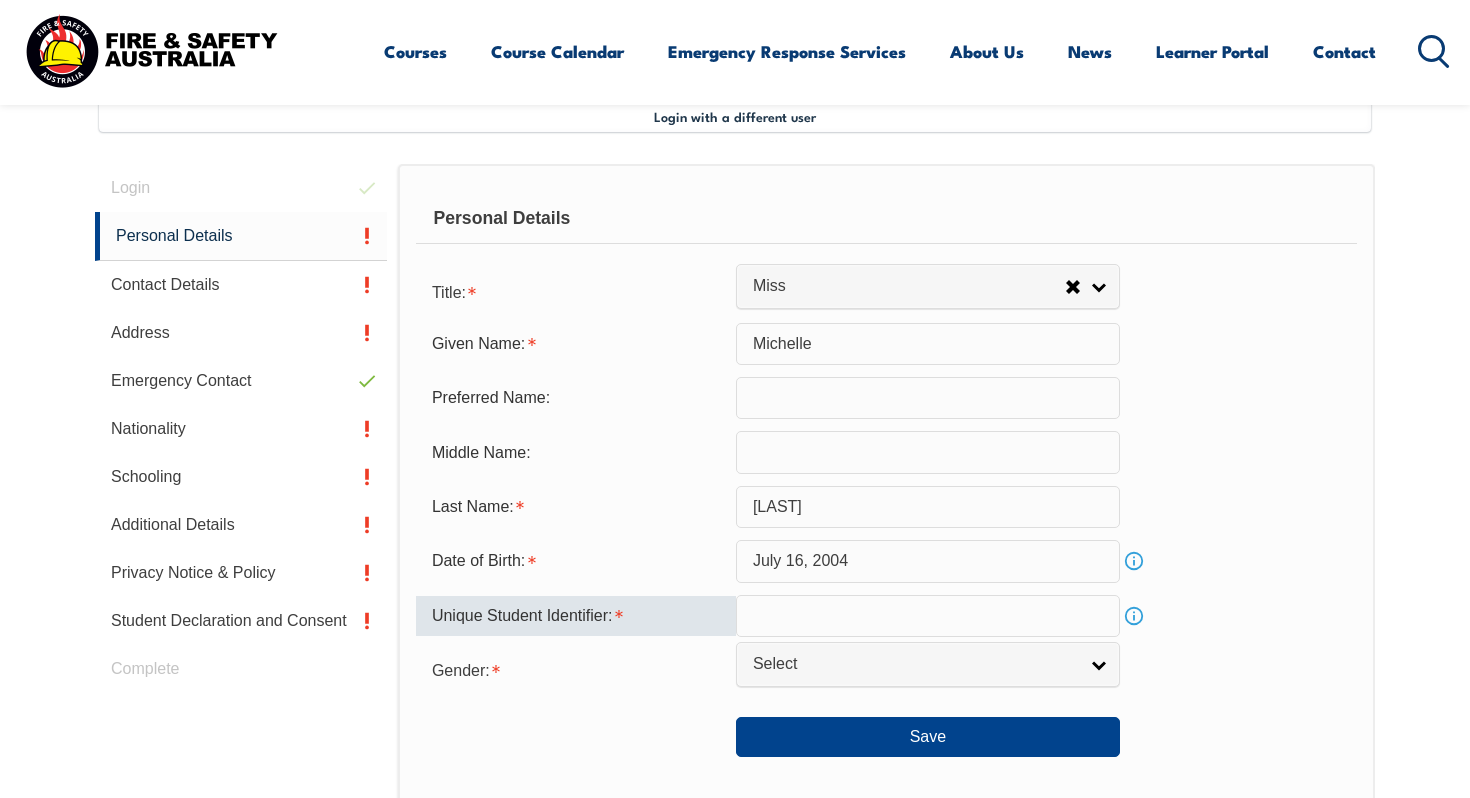click at bounding box center (928, 616) 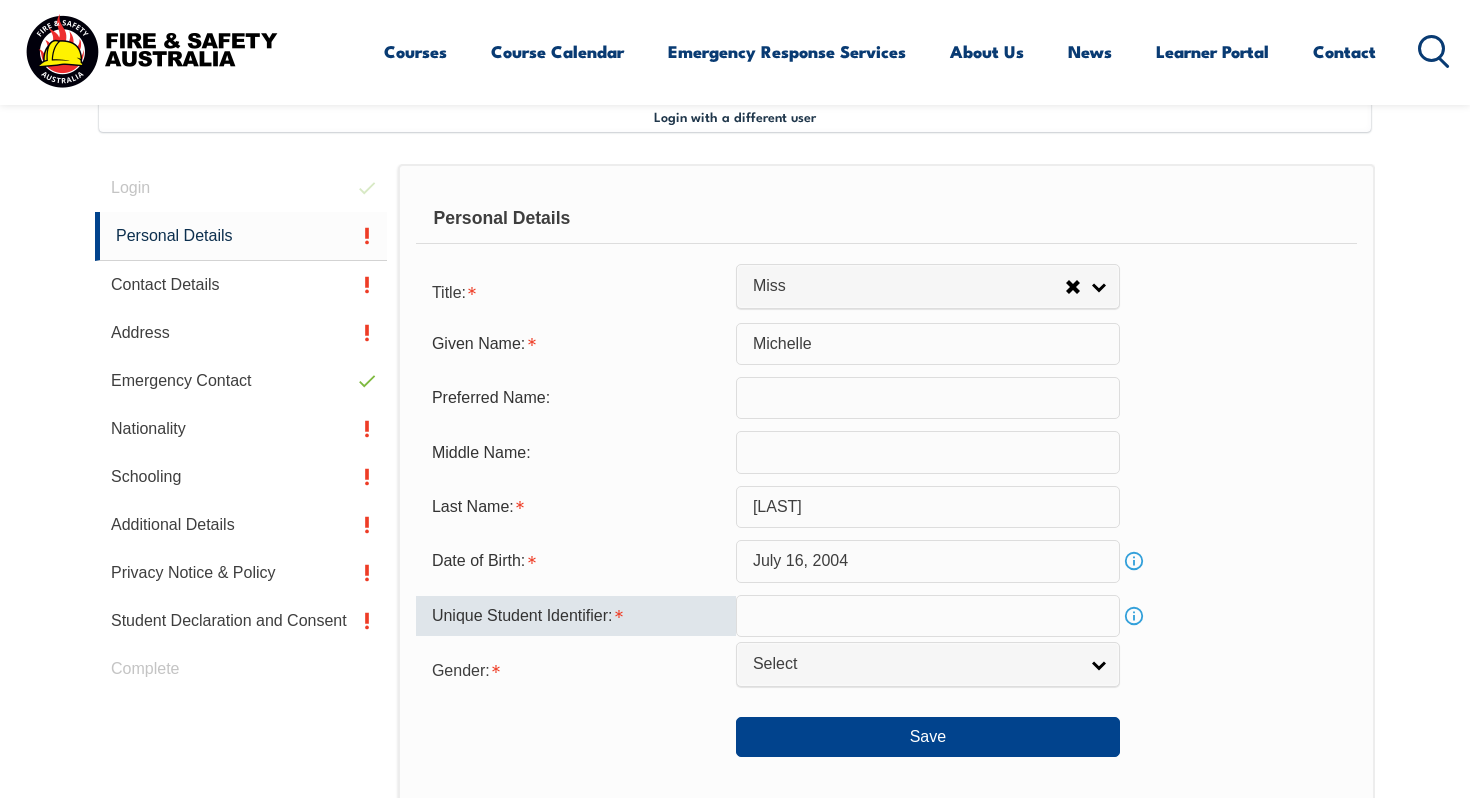 type on "d" 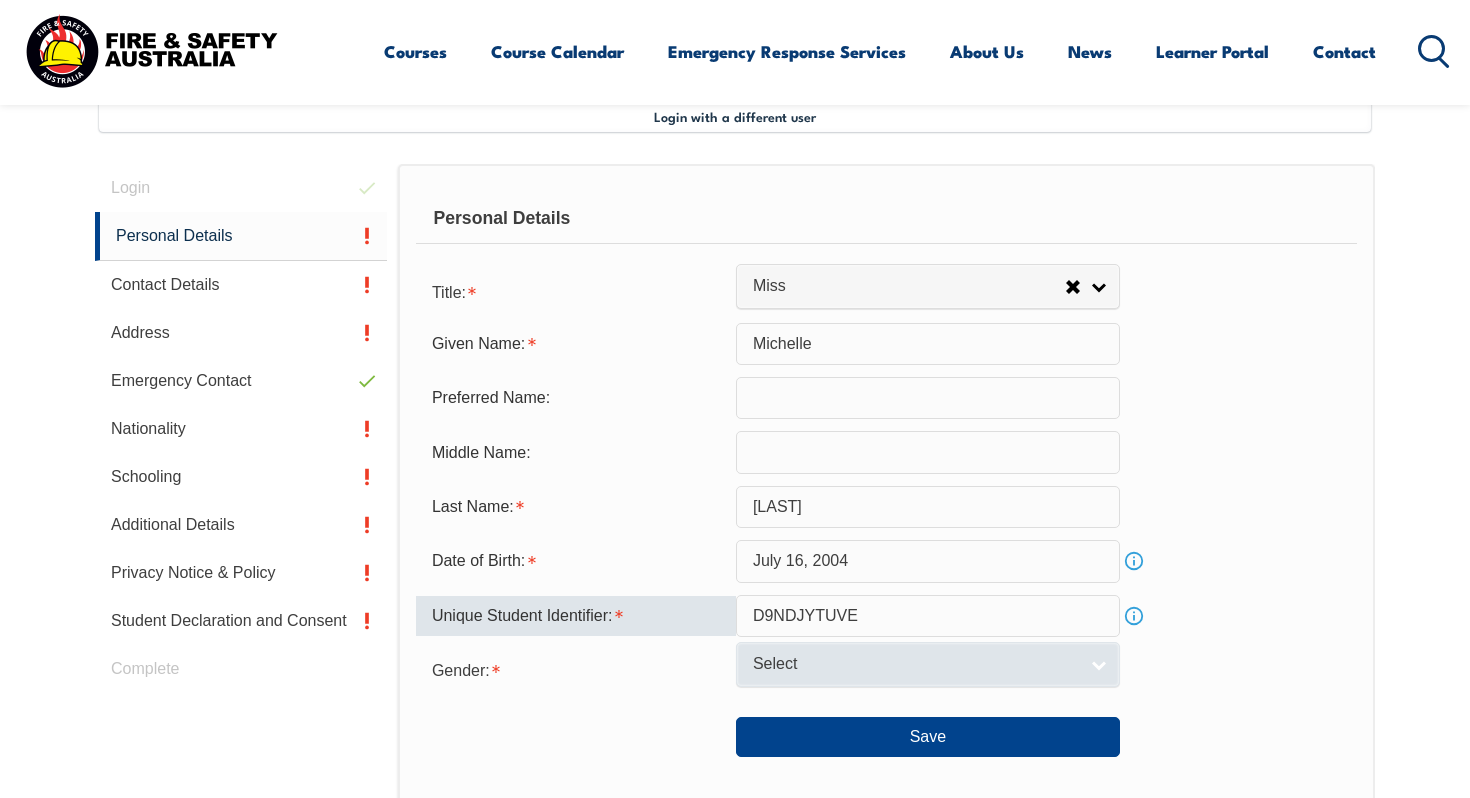type on "D9NDJYTUVE" 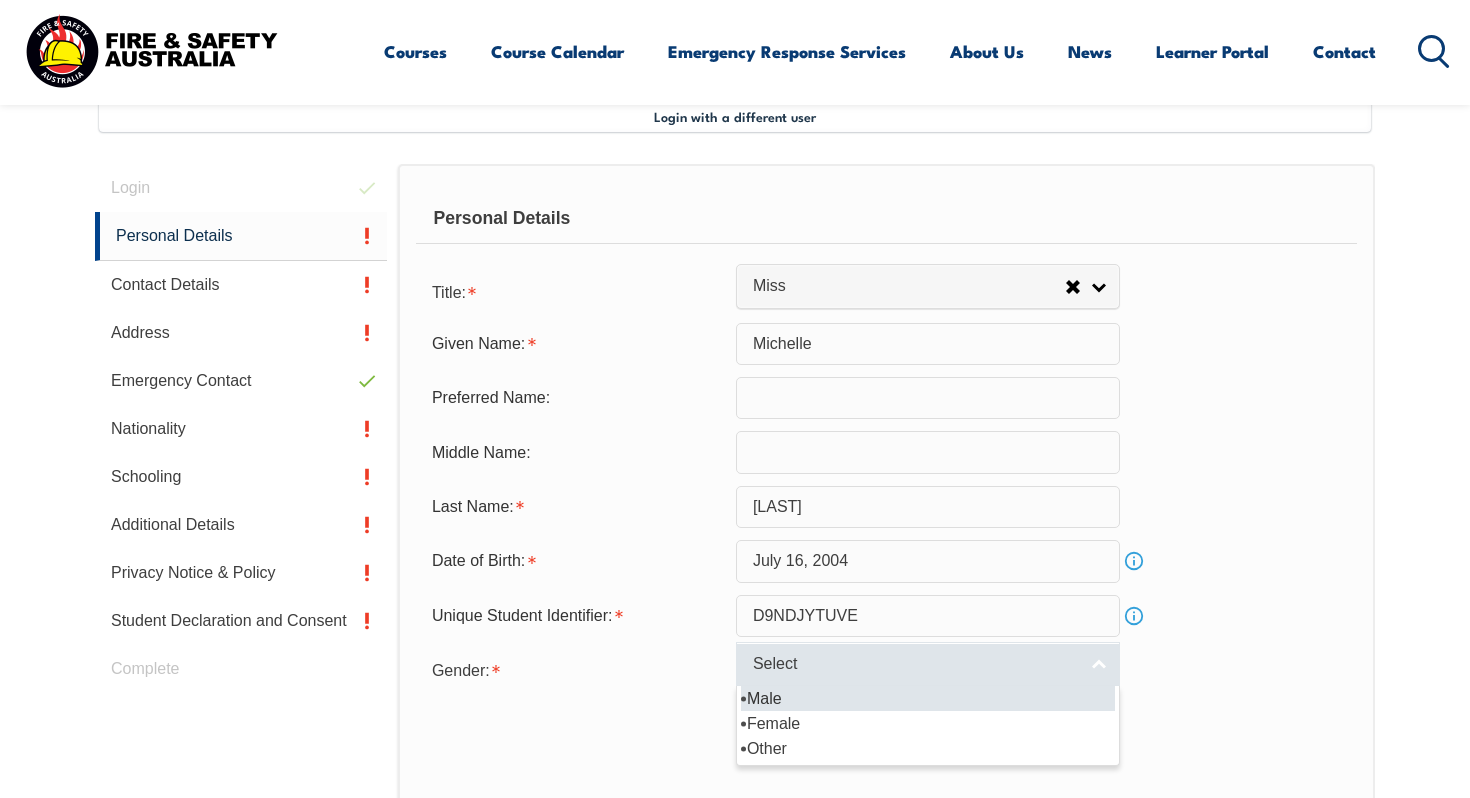 click on "Select" at bounding box center (915, 664) 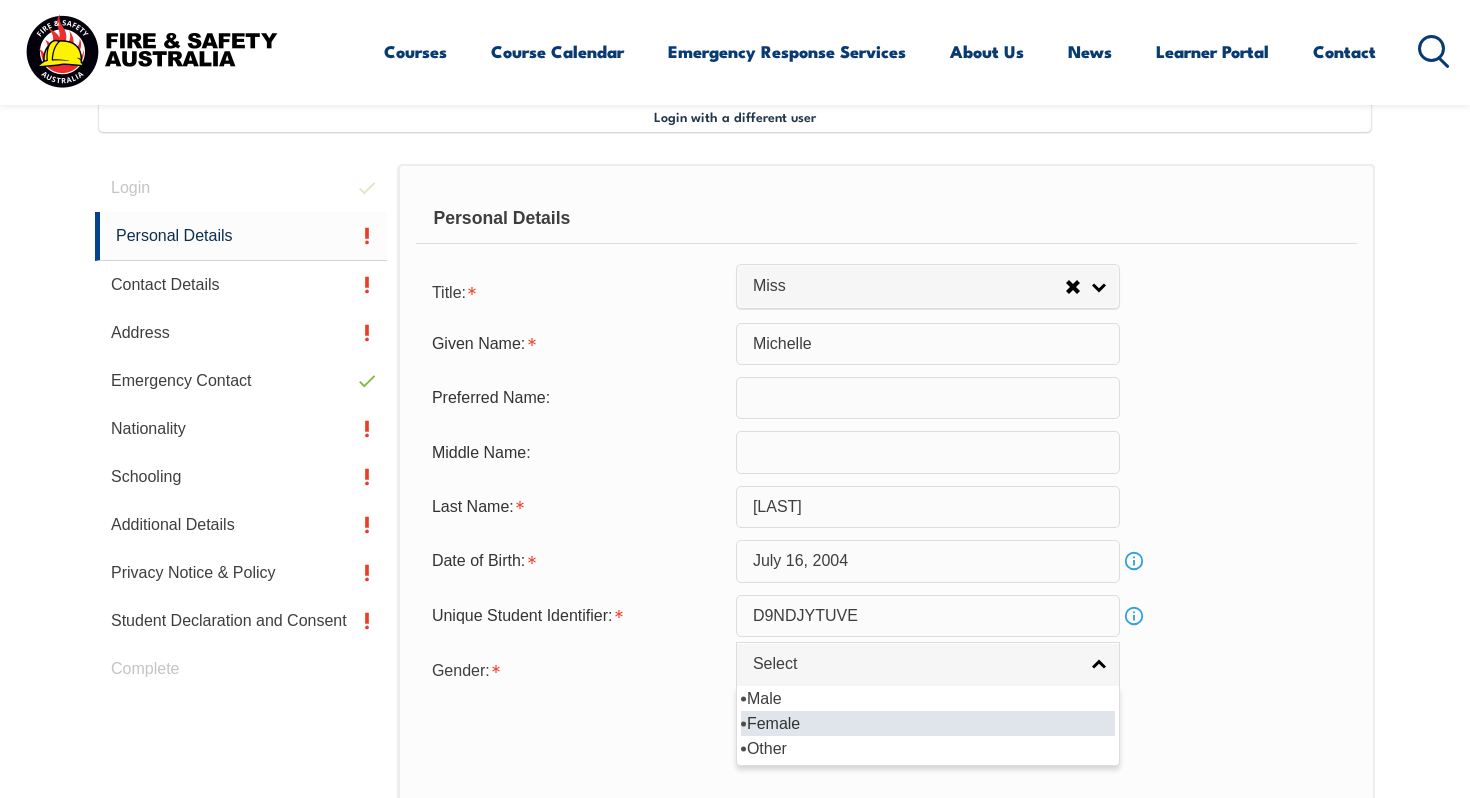 click on "Female" at bounding box center [928, 723] 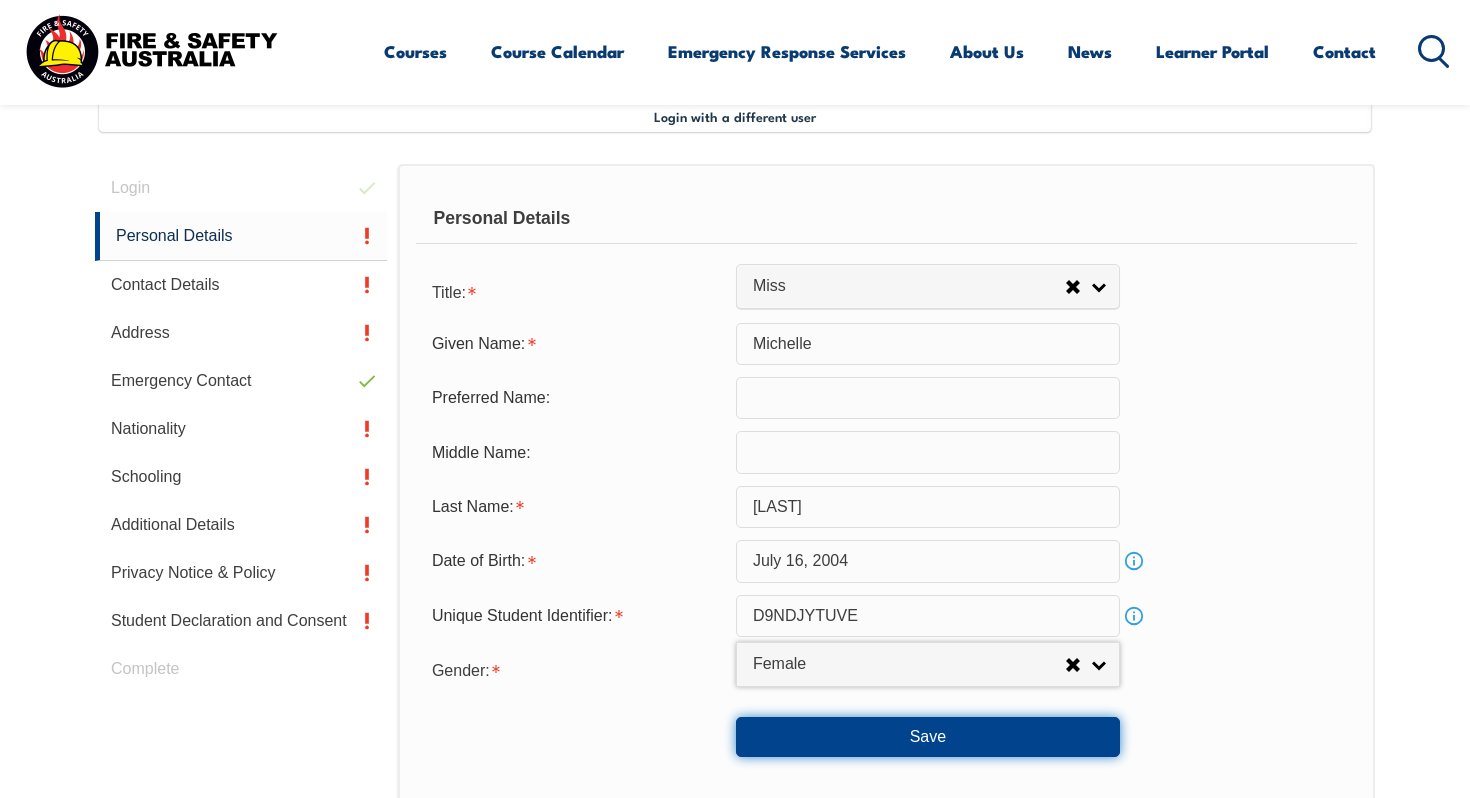 click on "Save" at bounding box center (928, 737) 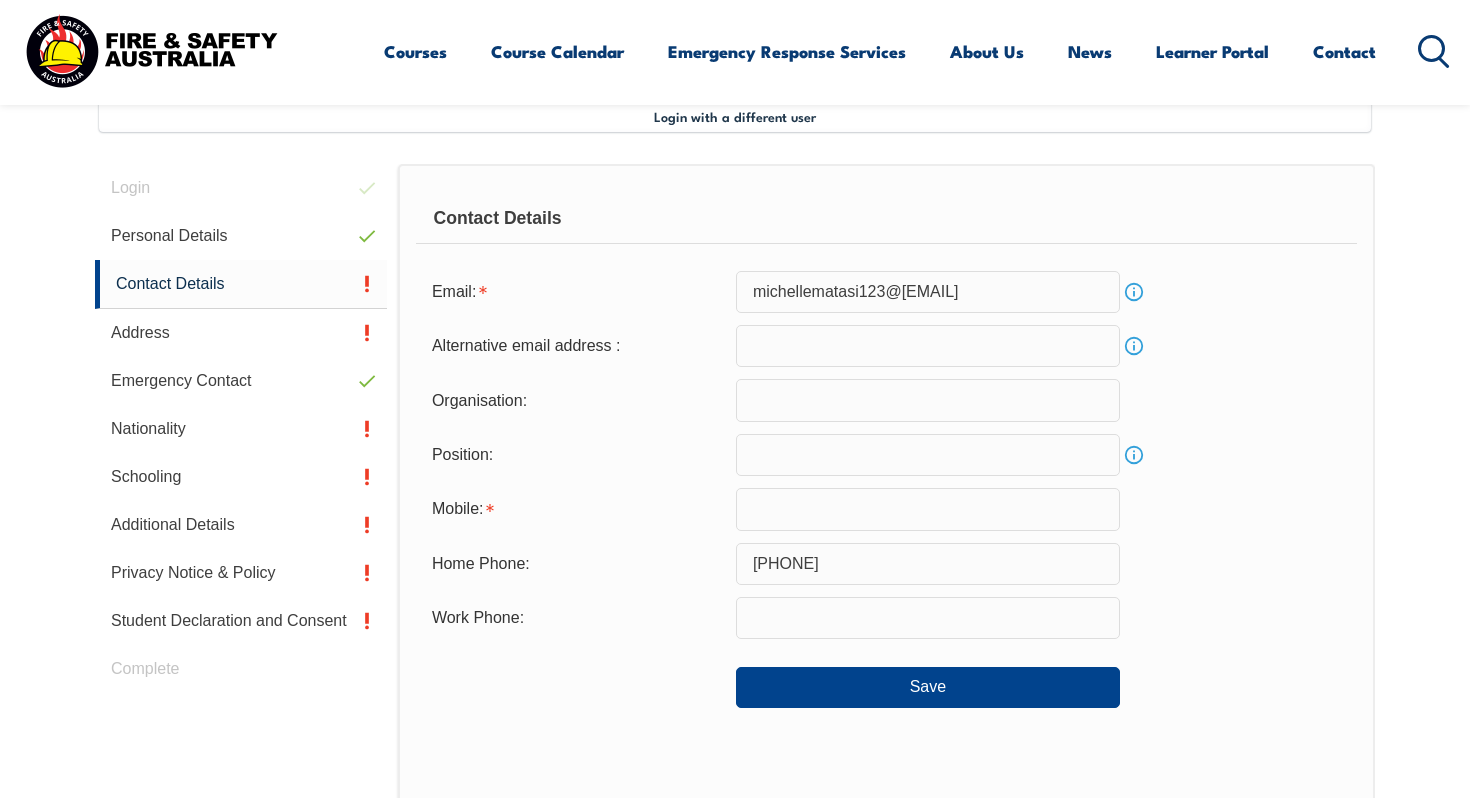 click on "[PHONE]" at bounding box center [928, 564] 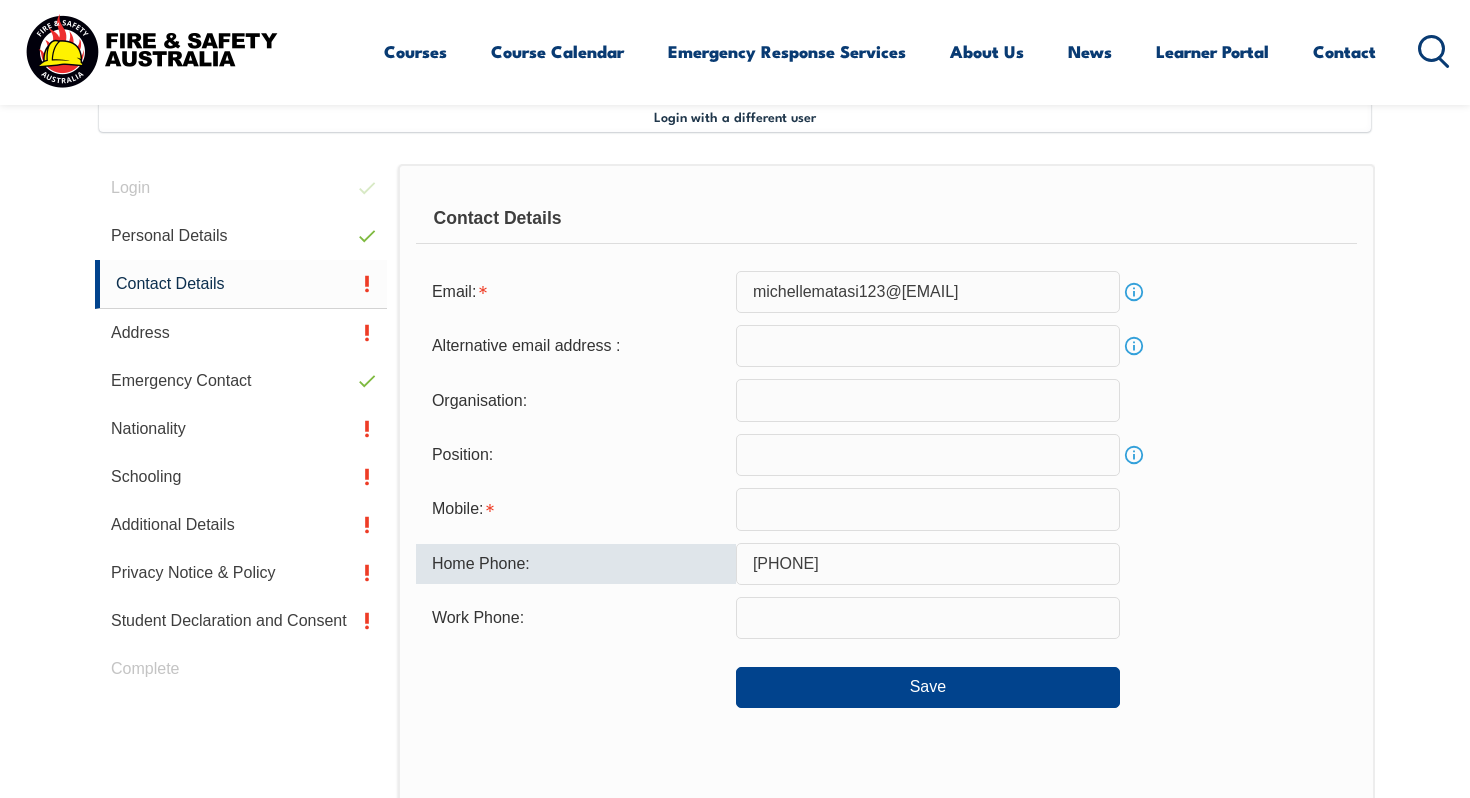 click on "[PHONE]" at bounding box center [928, 564] 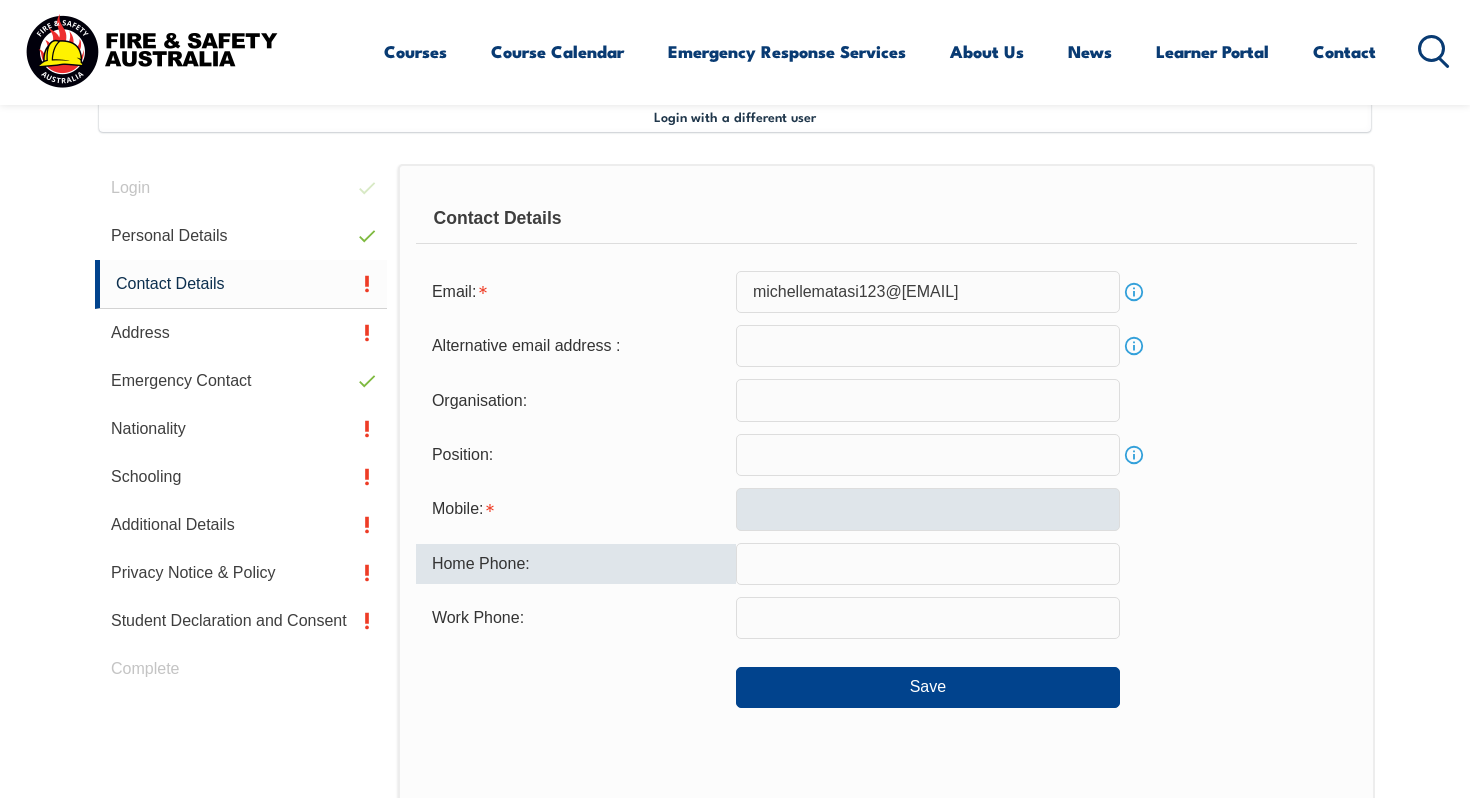 type 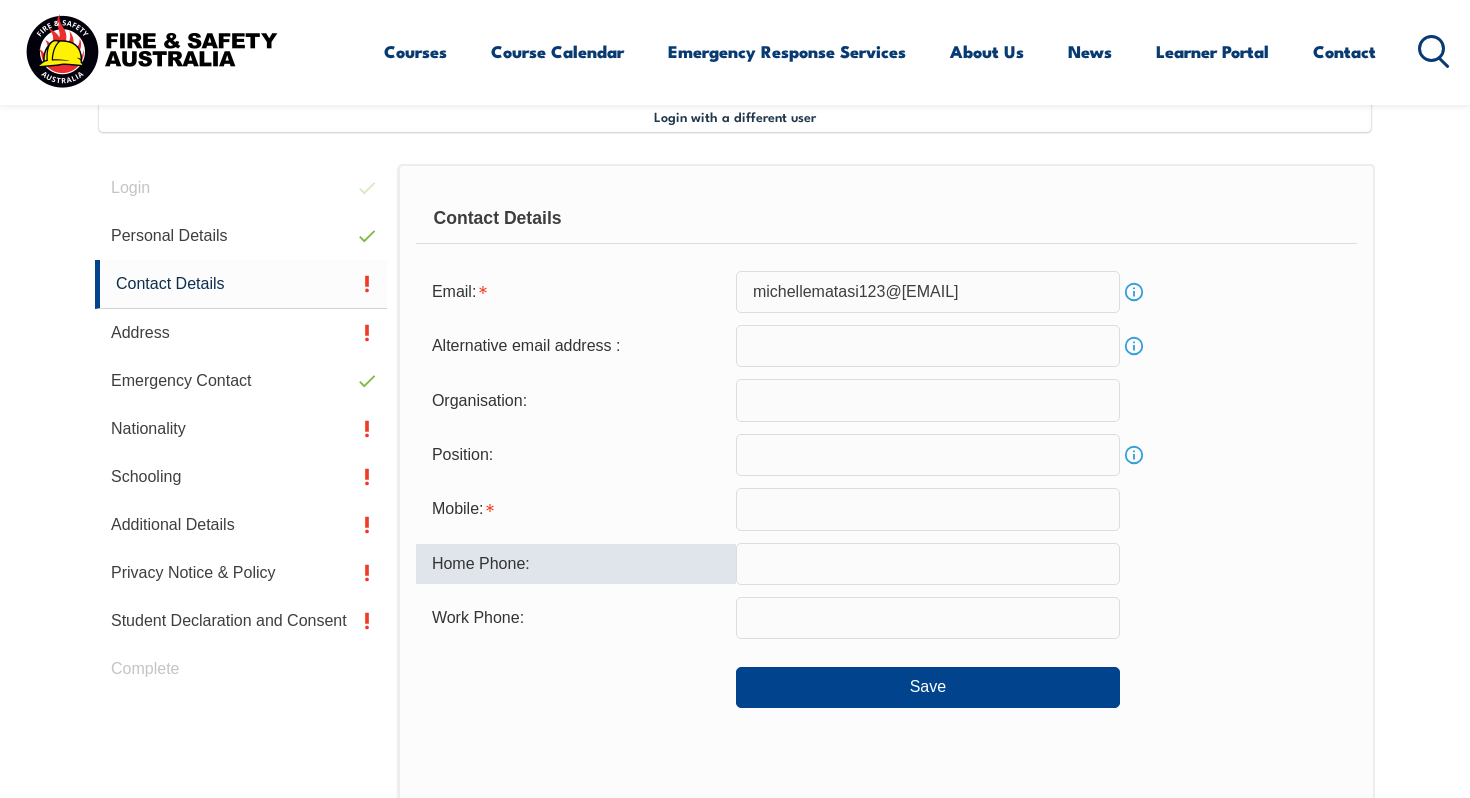 click at bounding box center [928, 509] 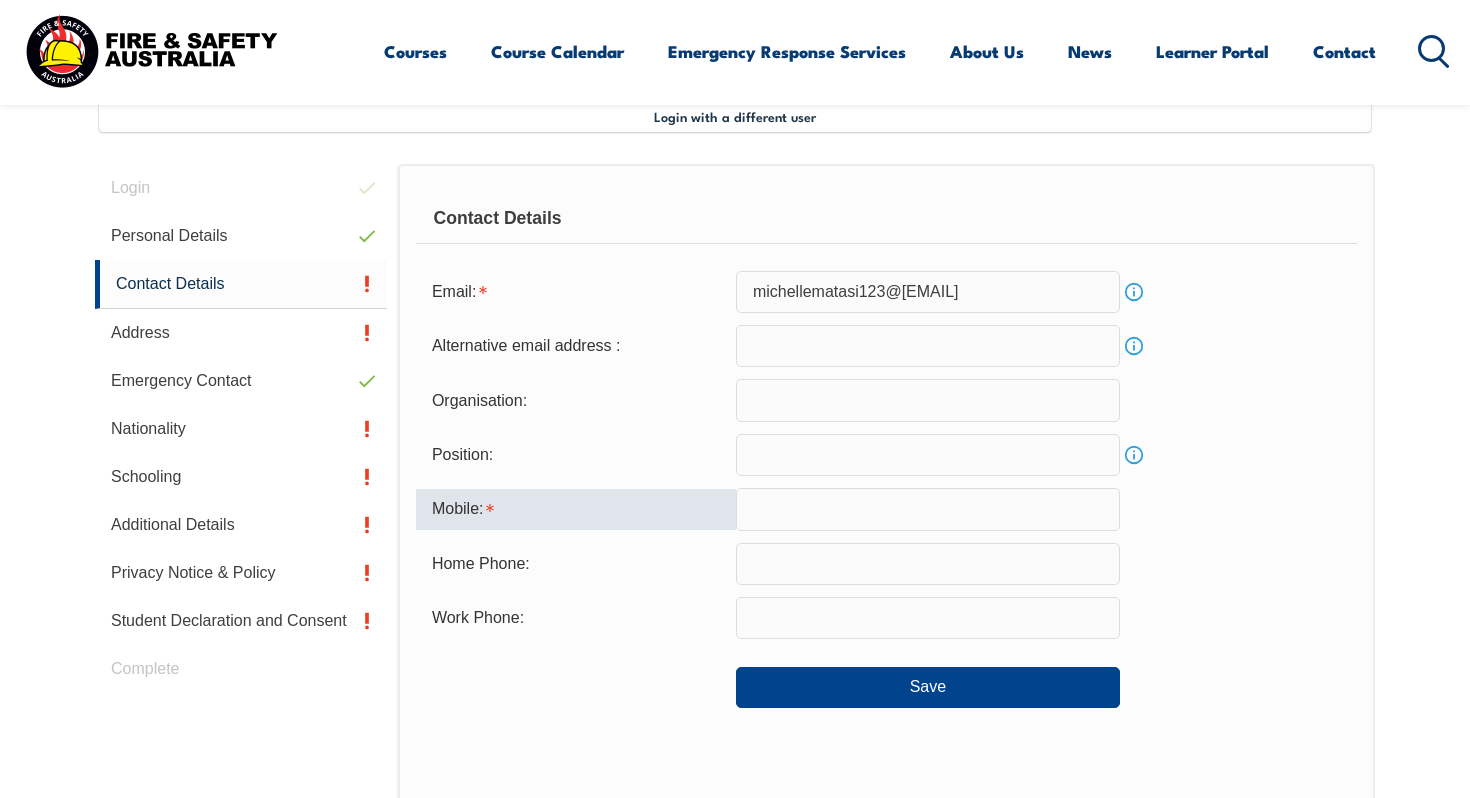 type on "[PHONE]" 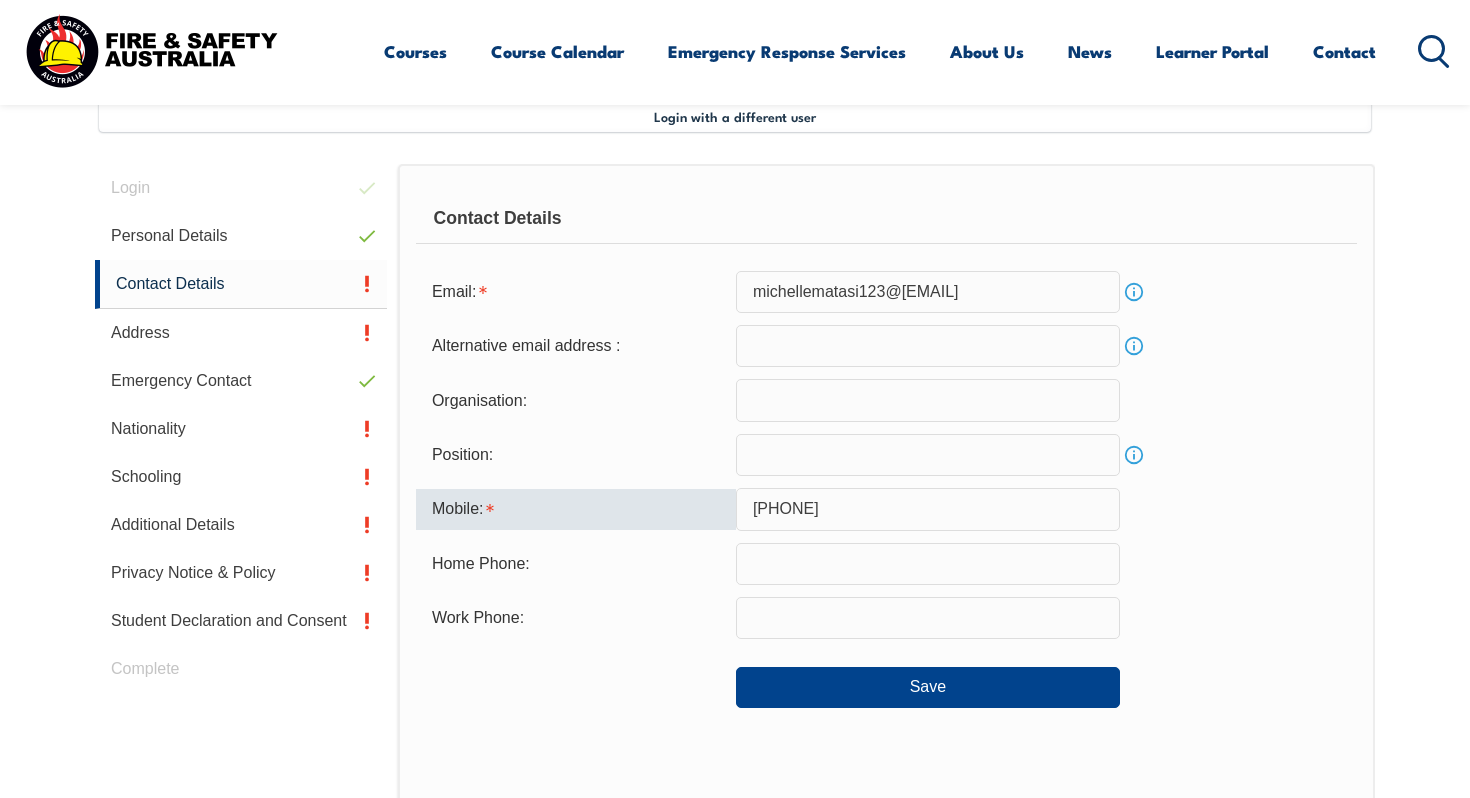 type on "michellematasi123@[EMAIL]" 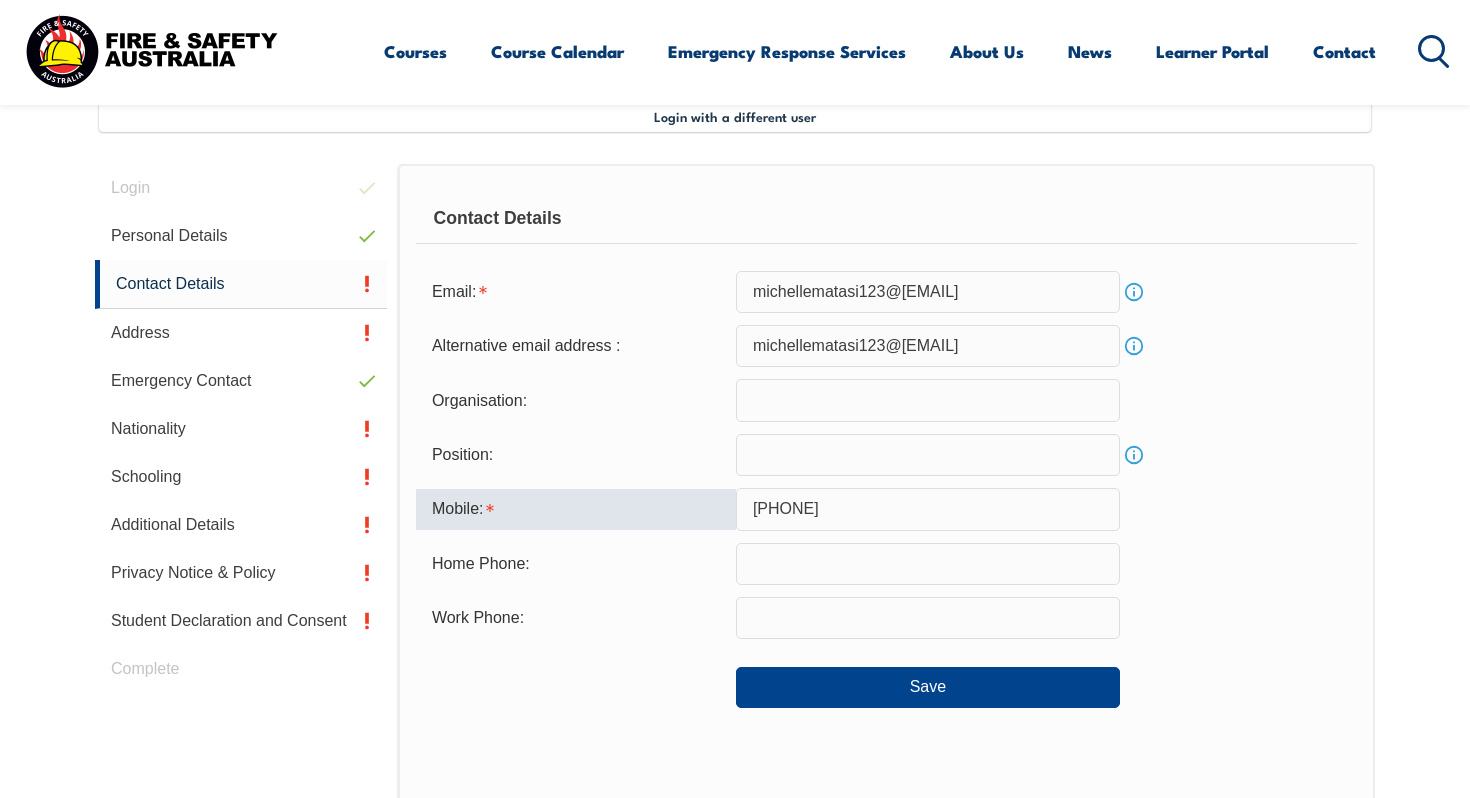 click on "michellematasi123@[EMAIL]" at bounding box center (928, 346) 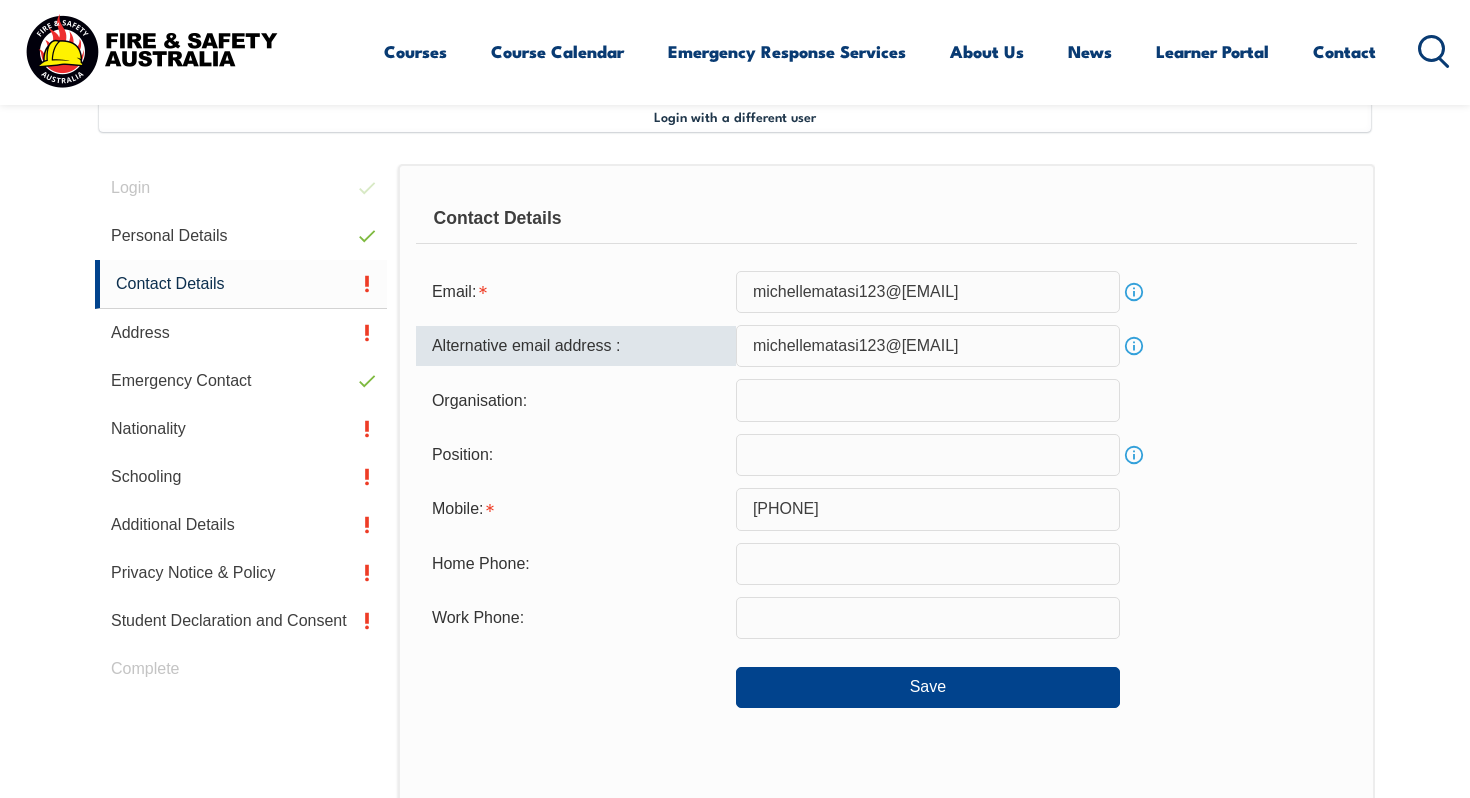 click on "michellematasi123@[EMAIL]" at bounding box center [928, 346] 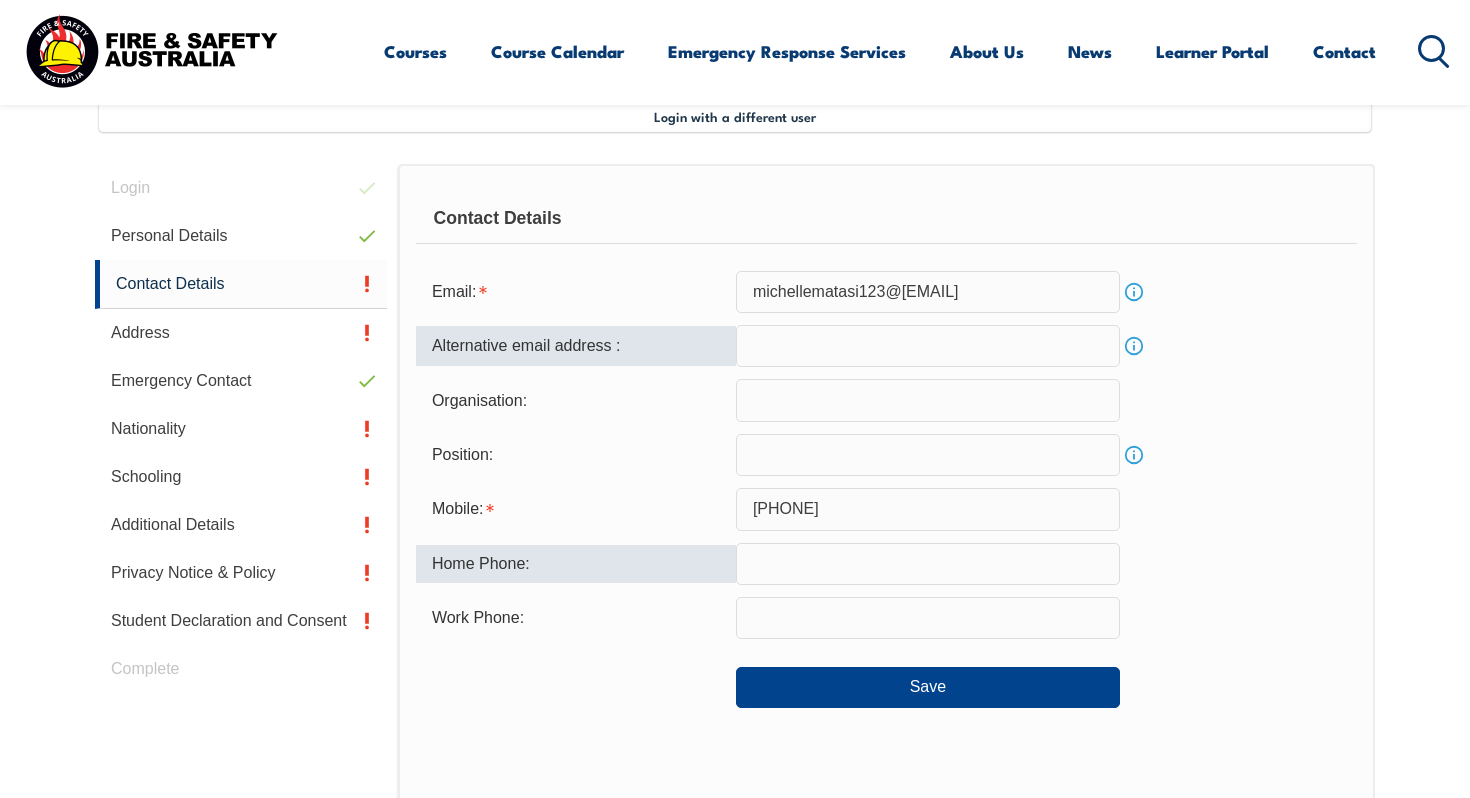 type 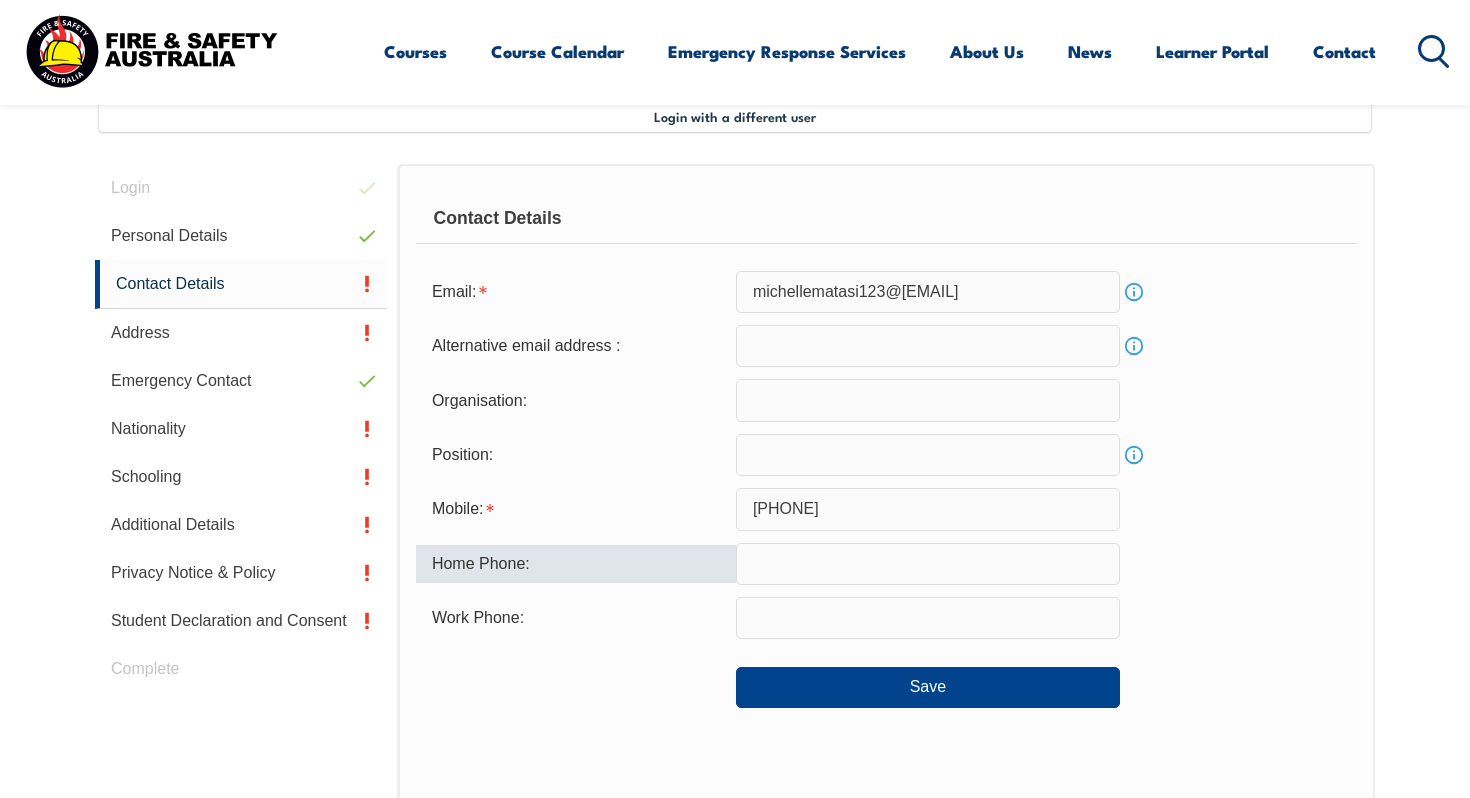 click on "Home Phone:" at bounding box center (576, 564) 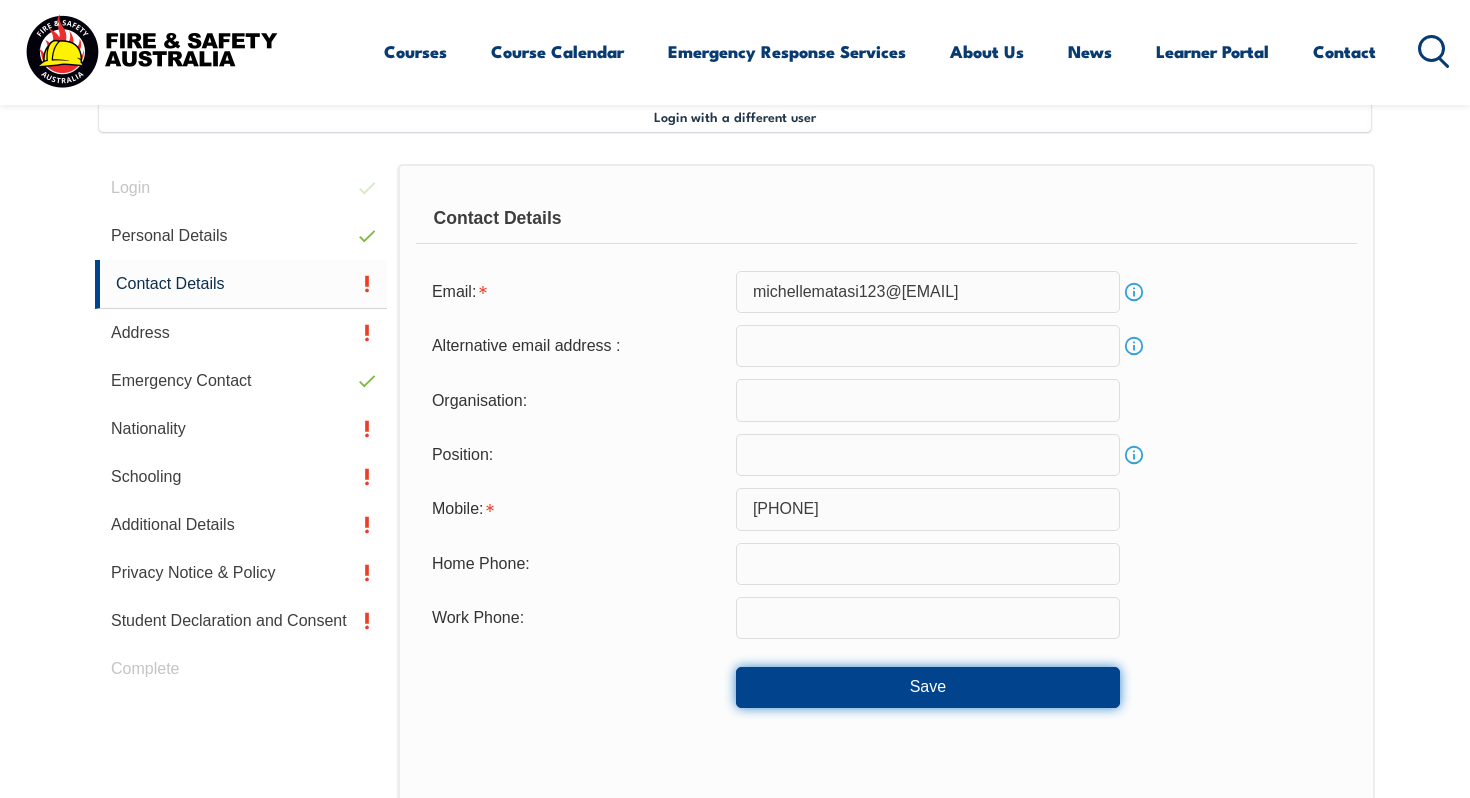 click on "Save" at bounding box center (928, 687) 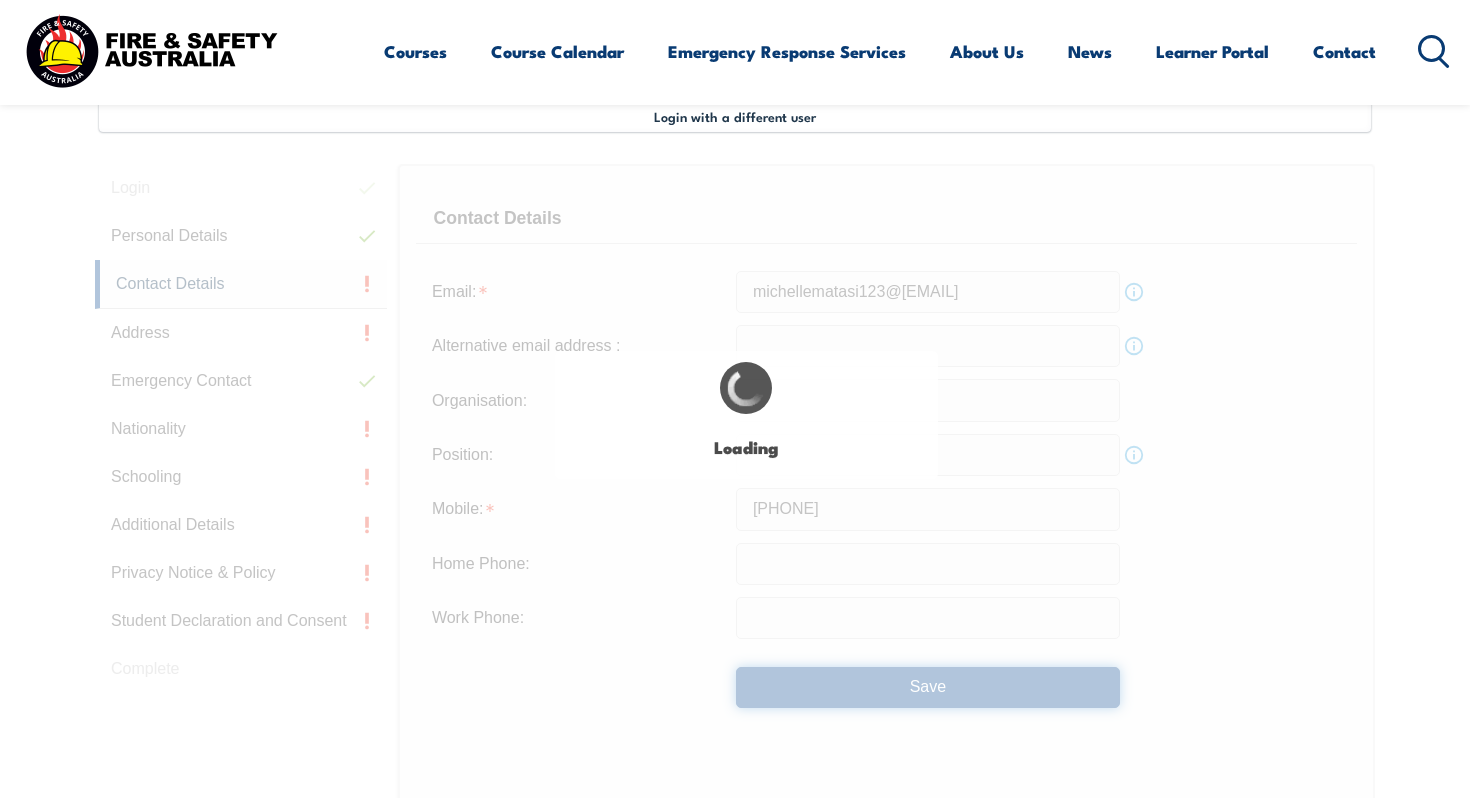 type on "[PHONE]" 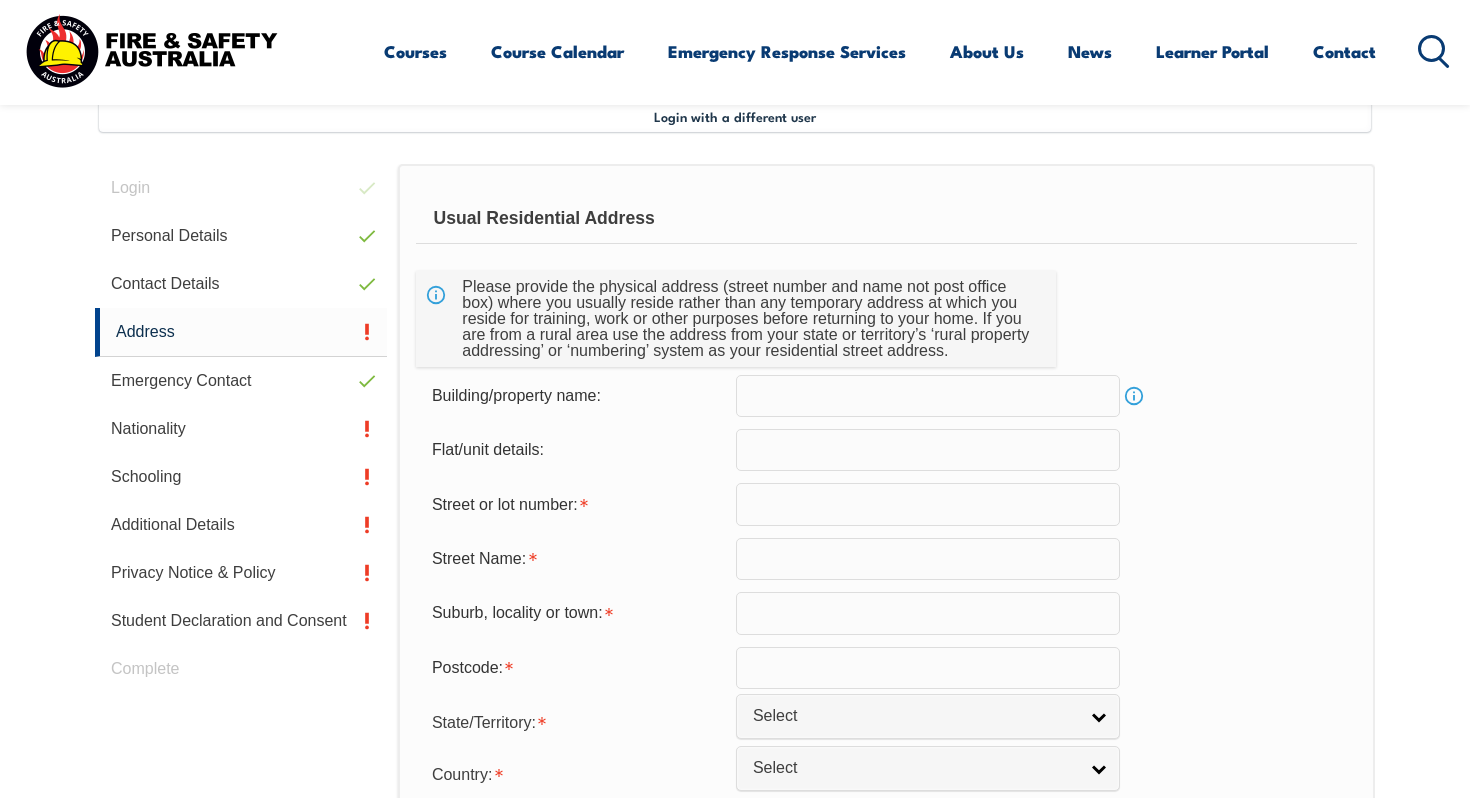scroll, scrollTop: 658, scrollLeft: 0, axis: vertical 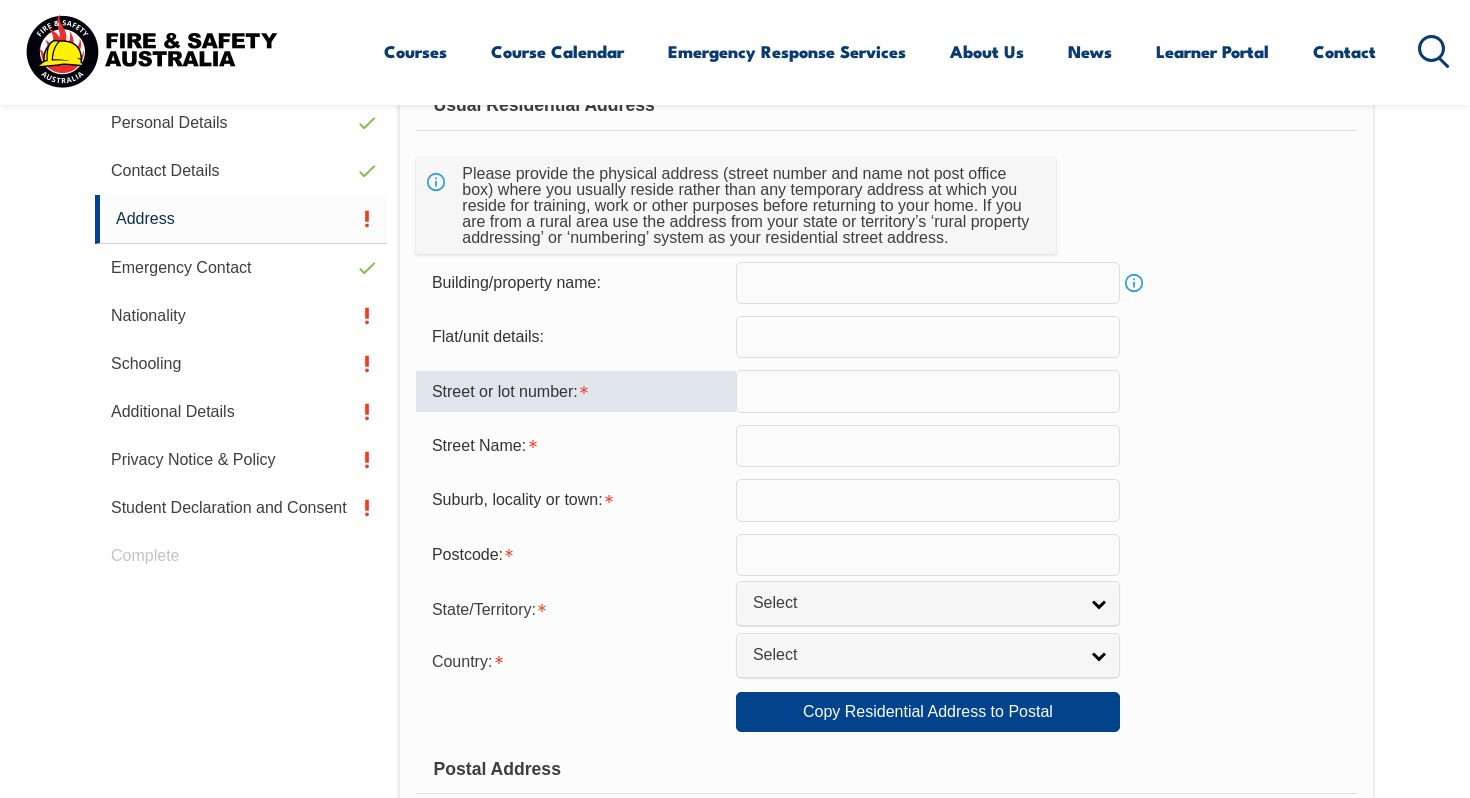 click at bounding box center [928, 391] 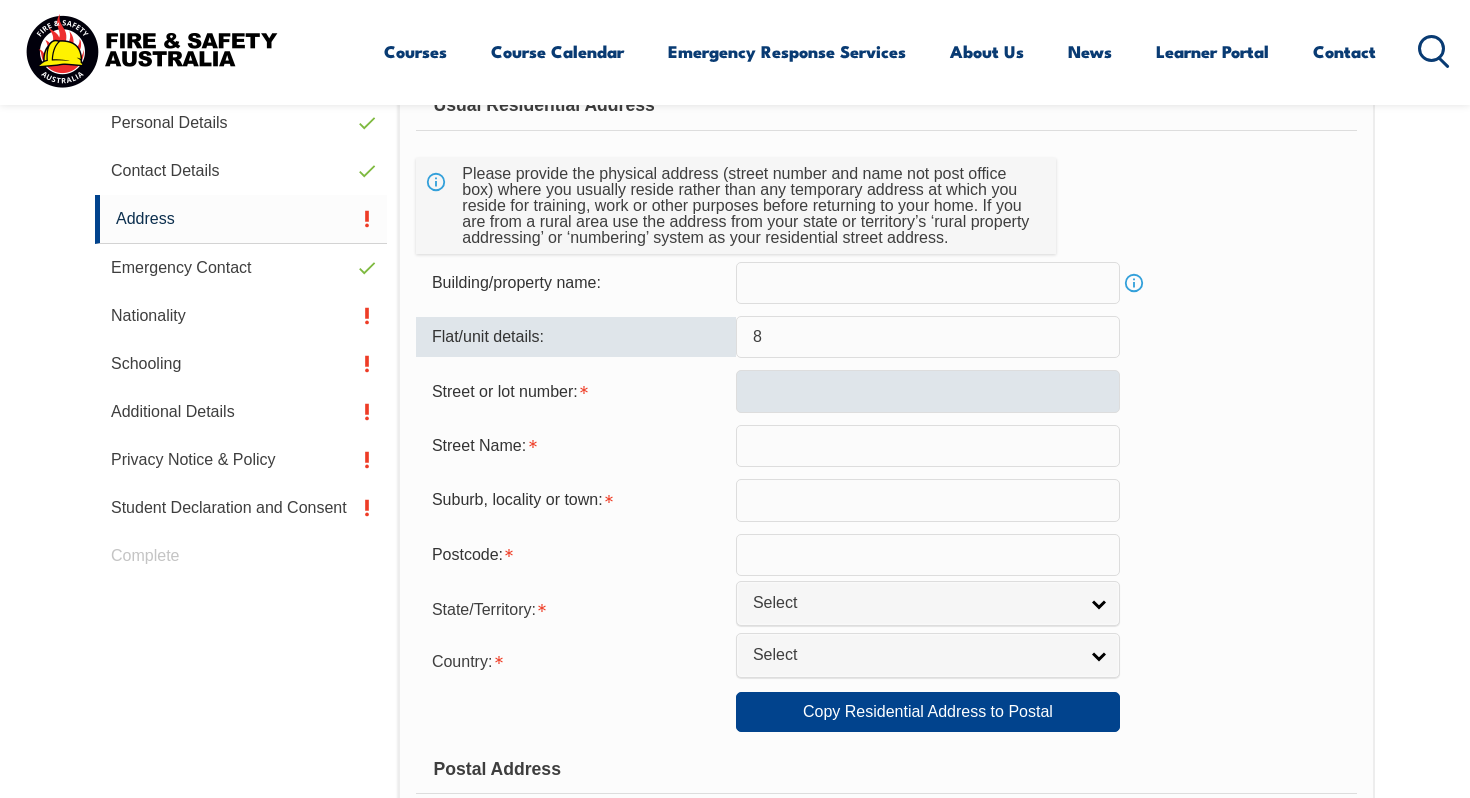 type on "8" 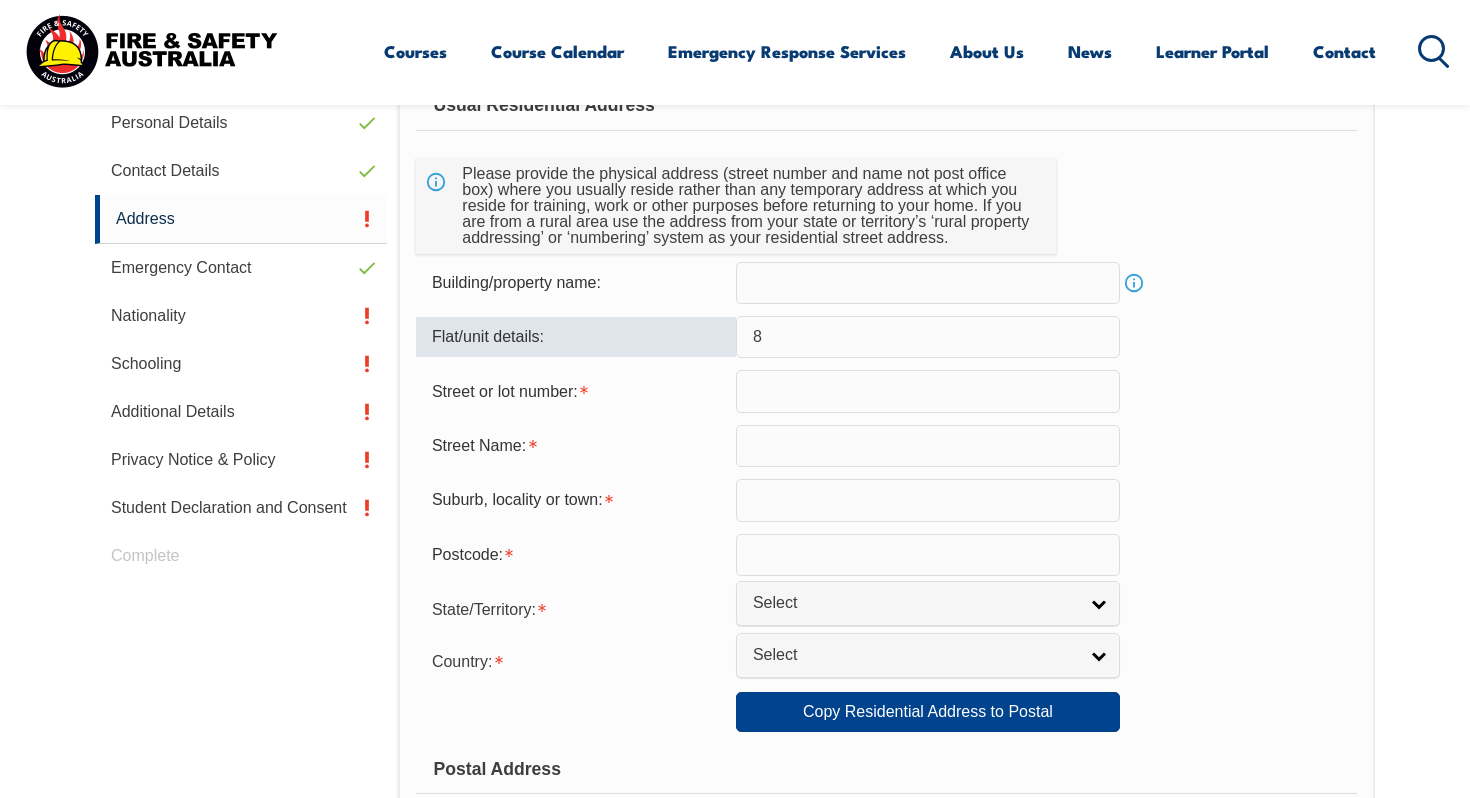 click at bounding box center [928, 391] 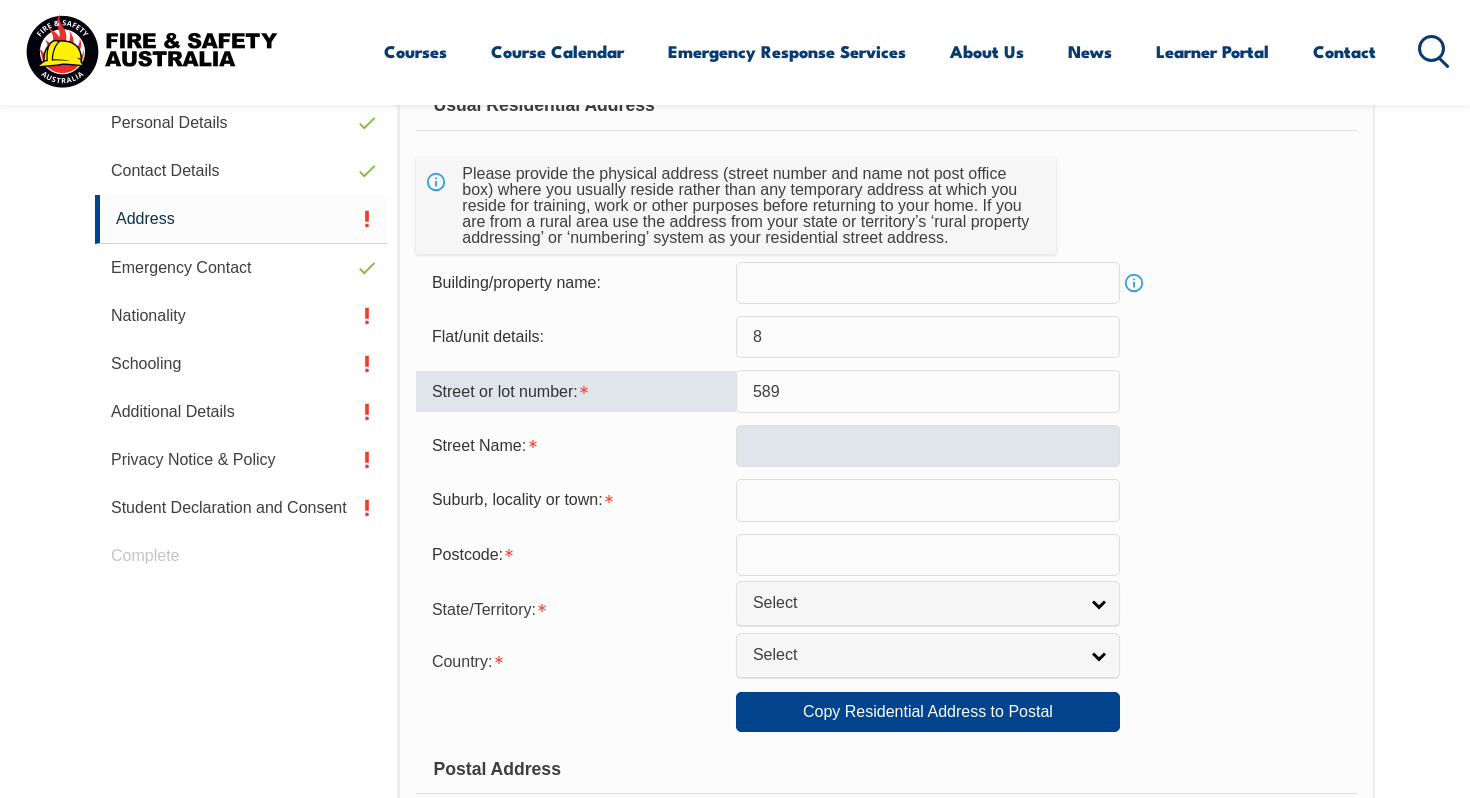 type on "589" 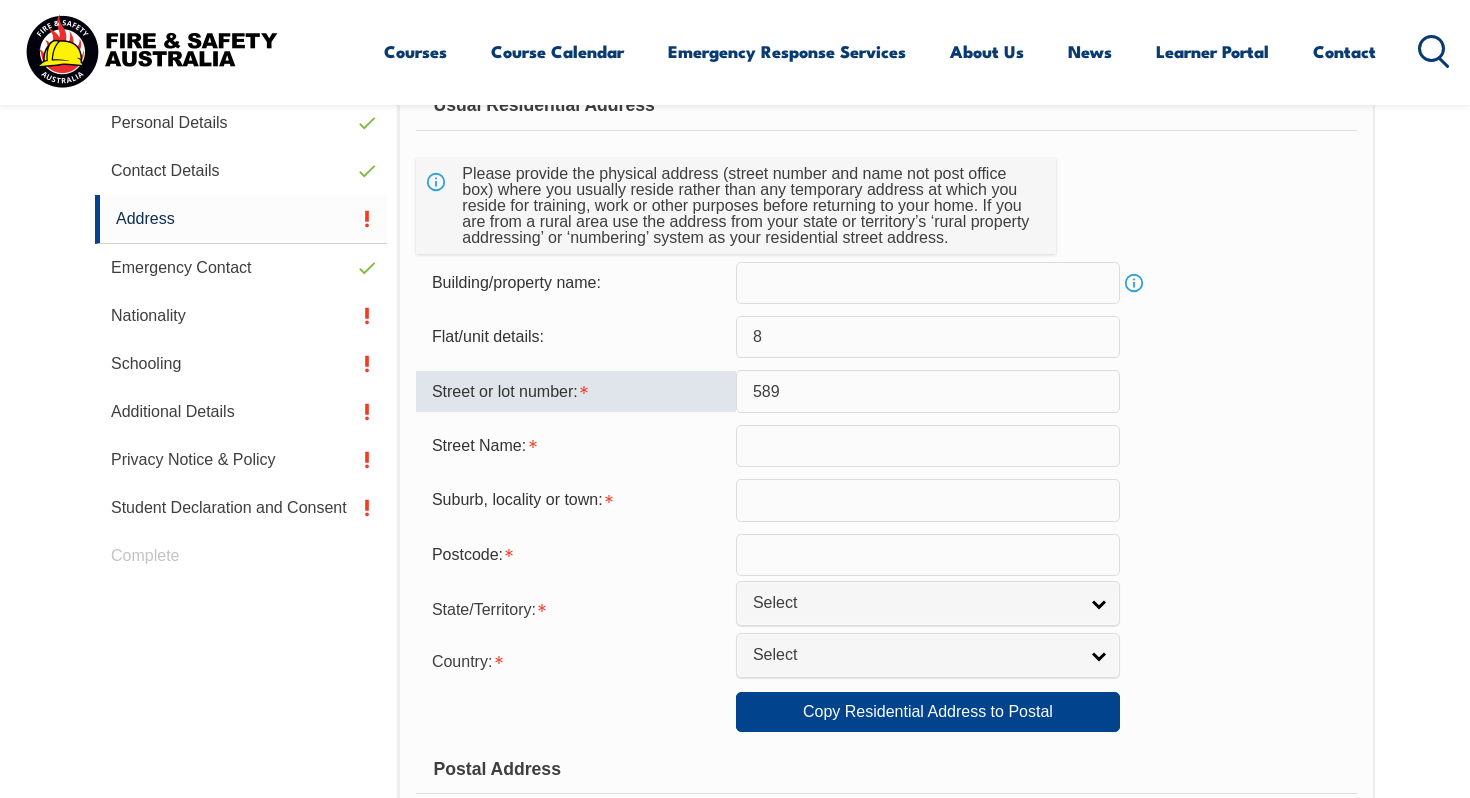 click at bounding box center [928, 446] 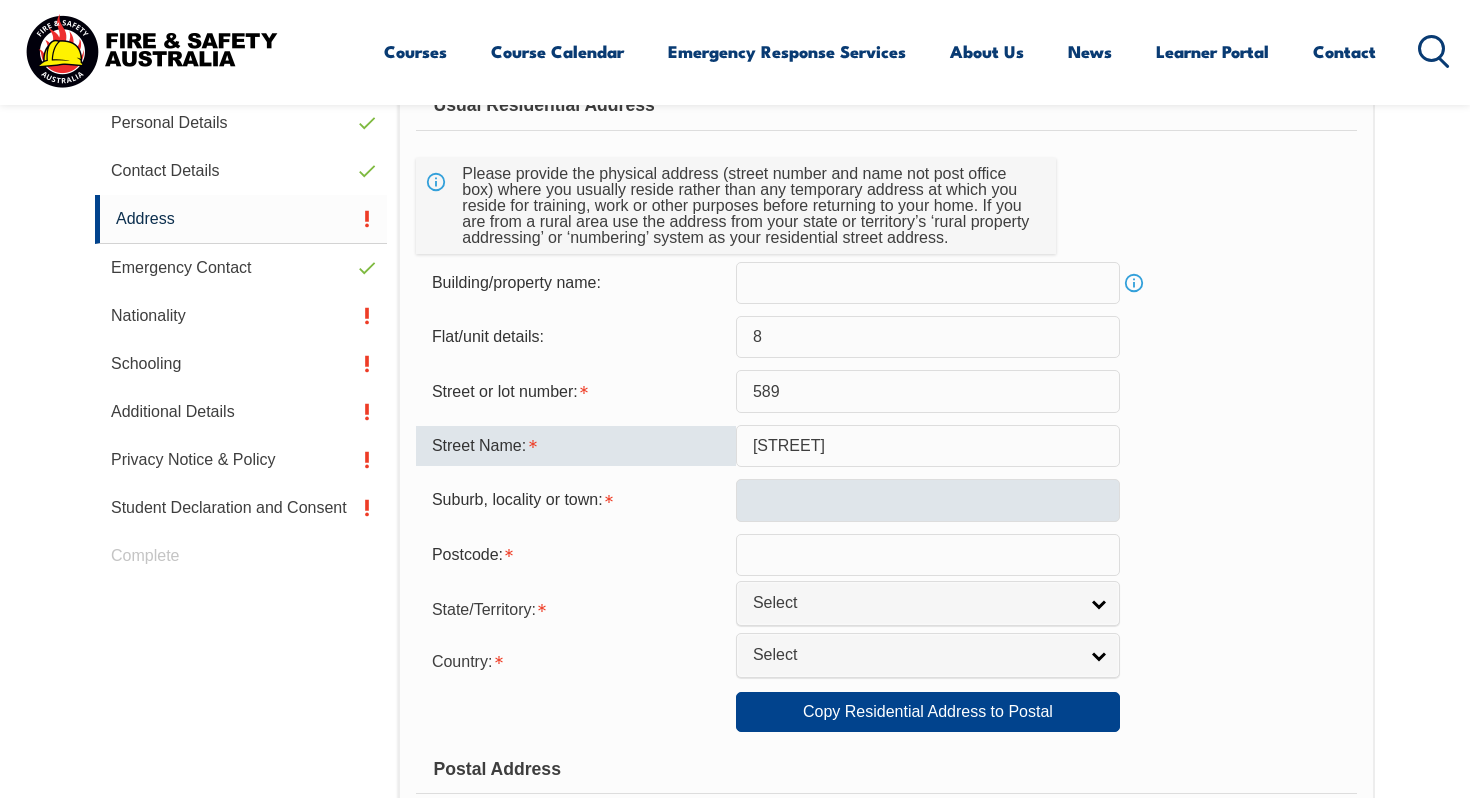 type on "[STREET]" 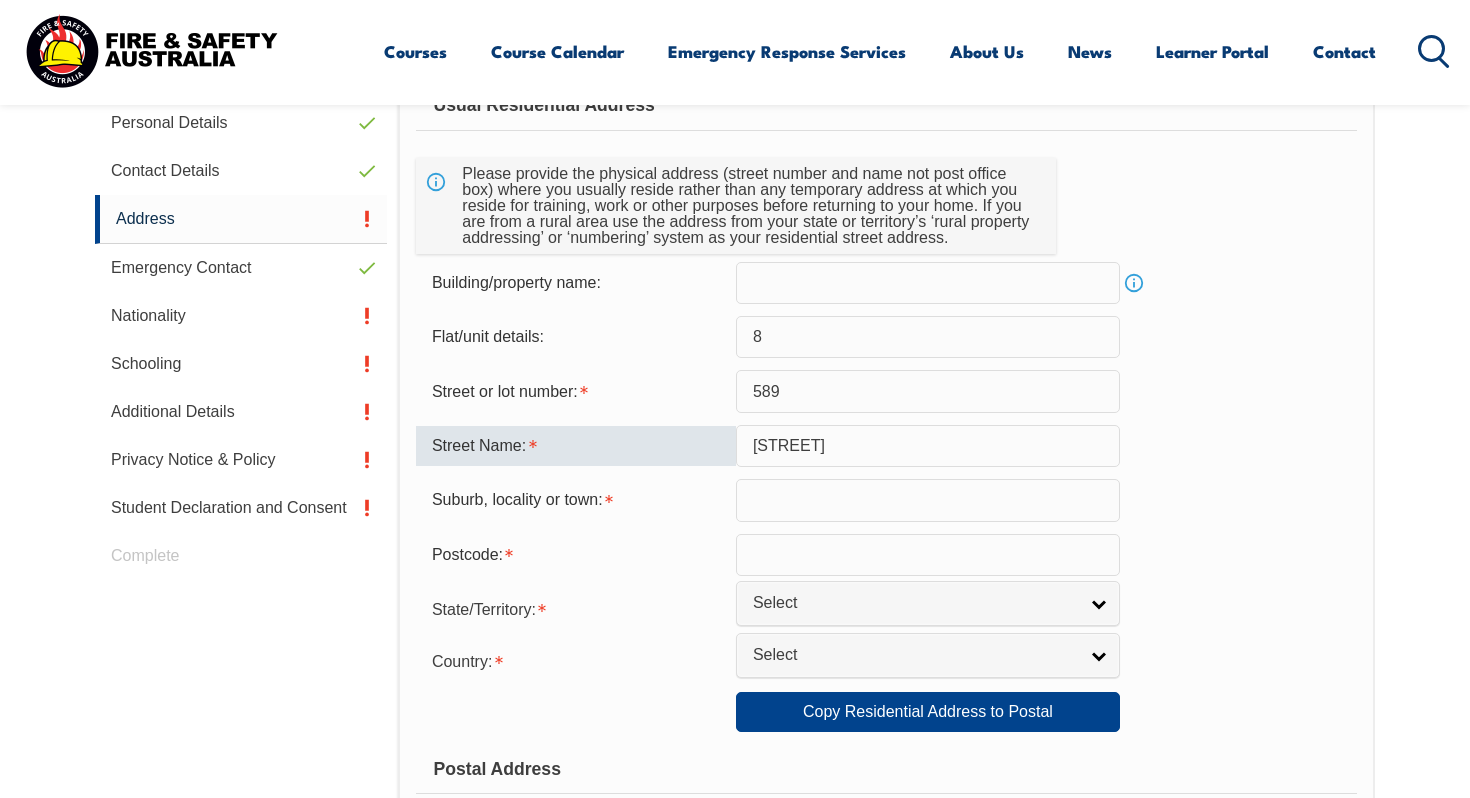 click at bounding box center (928, 500) 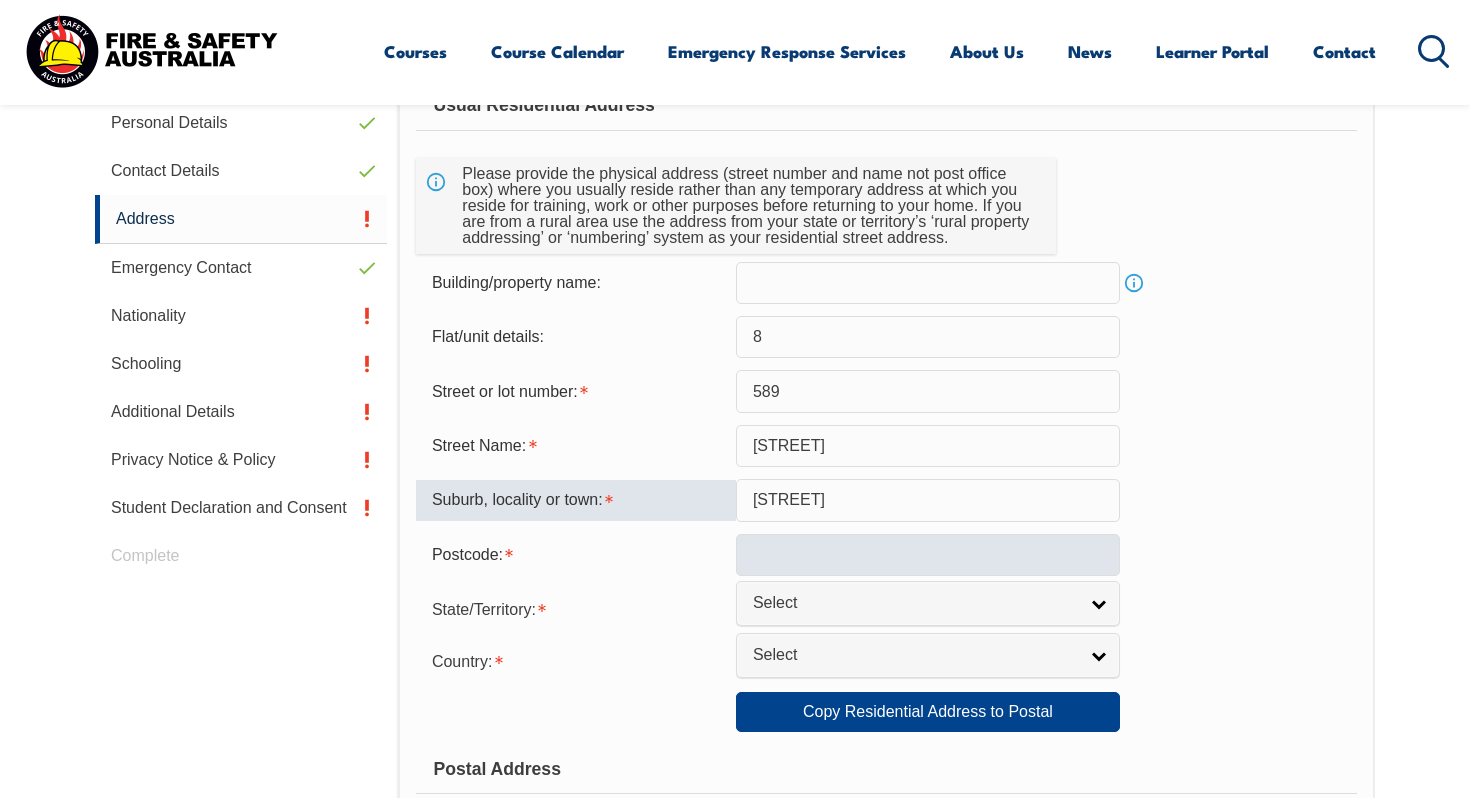 type on "[STREET]" 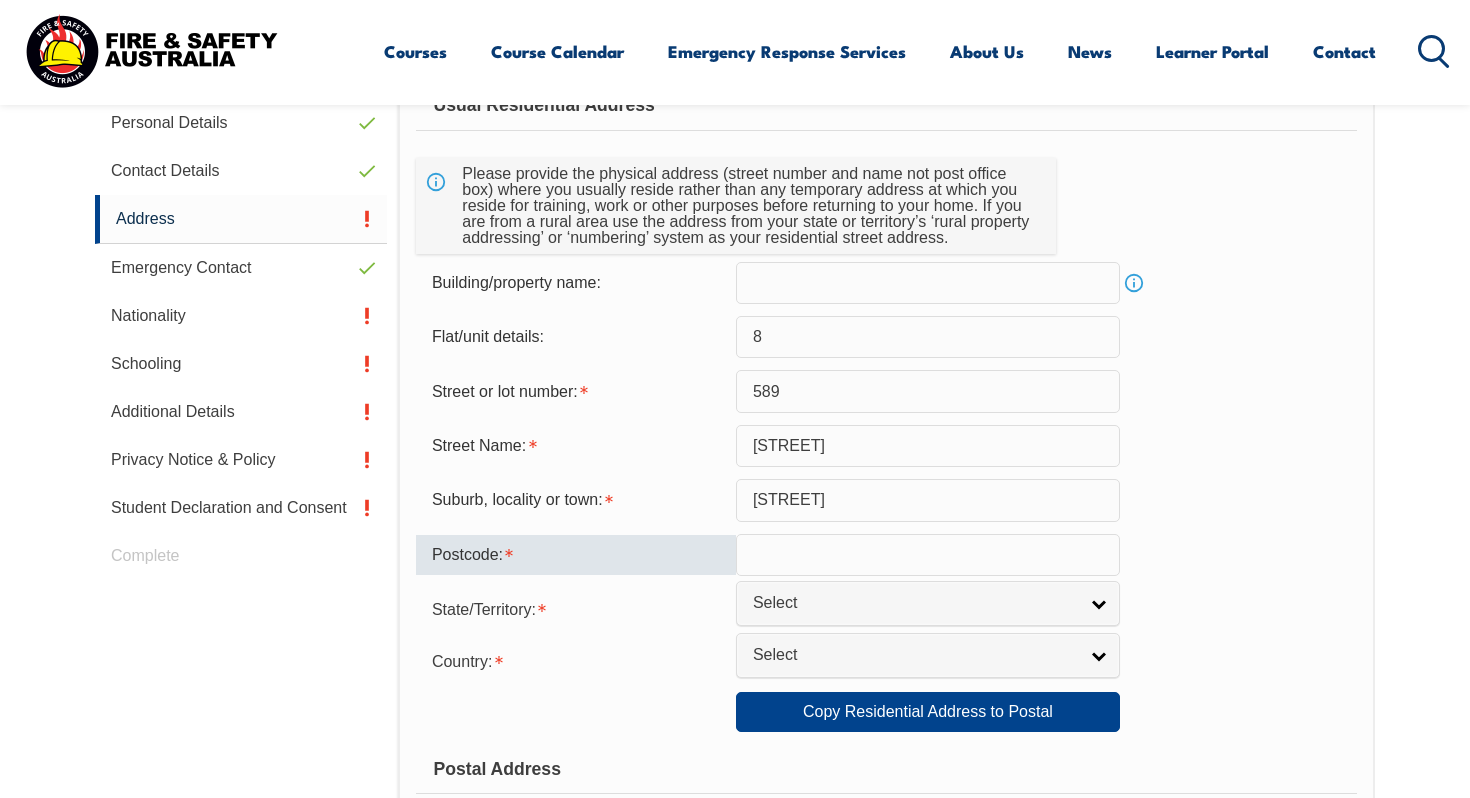 click at bounding box center [928, 555] 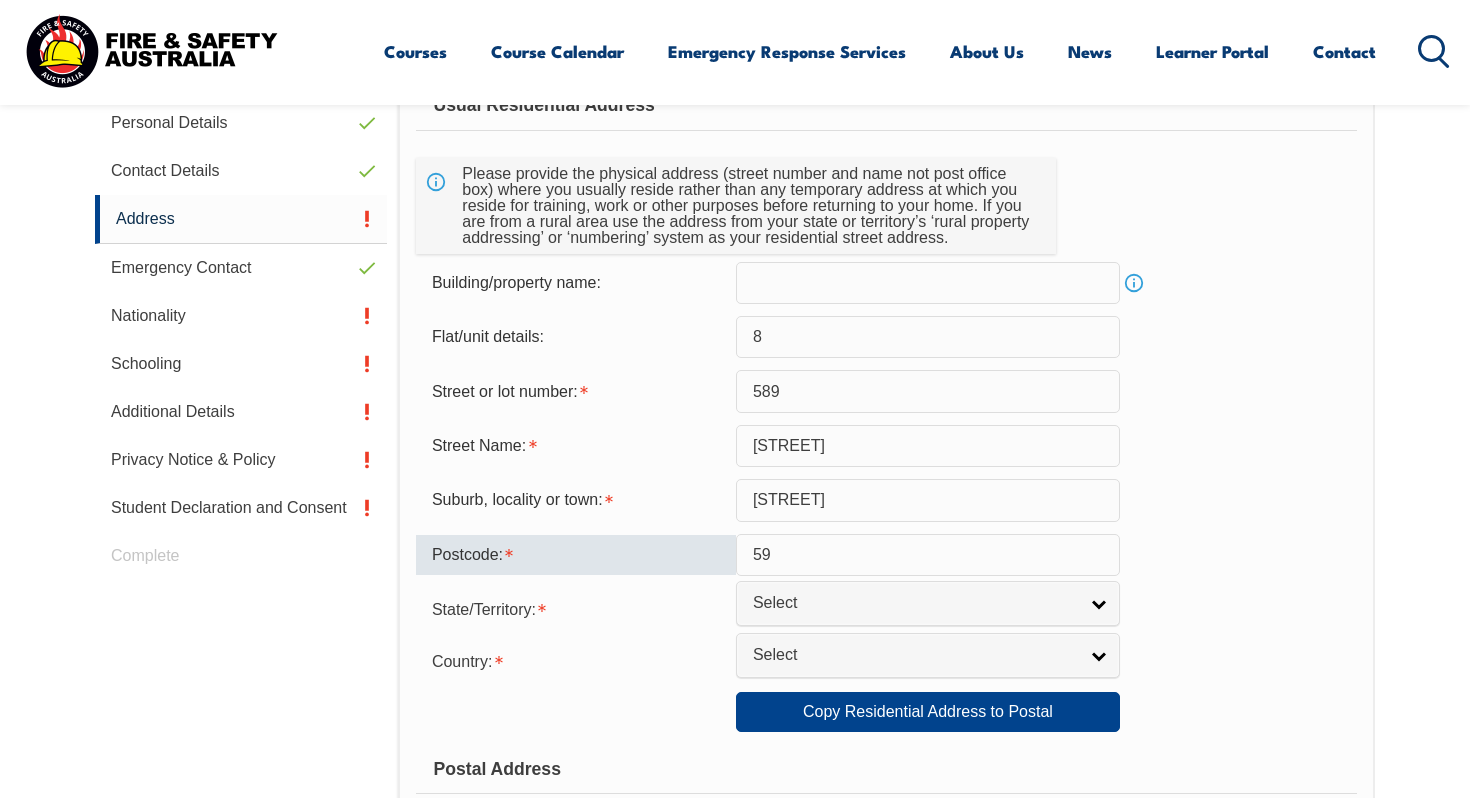 type on "5" 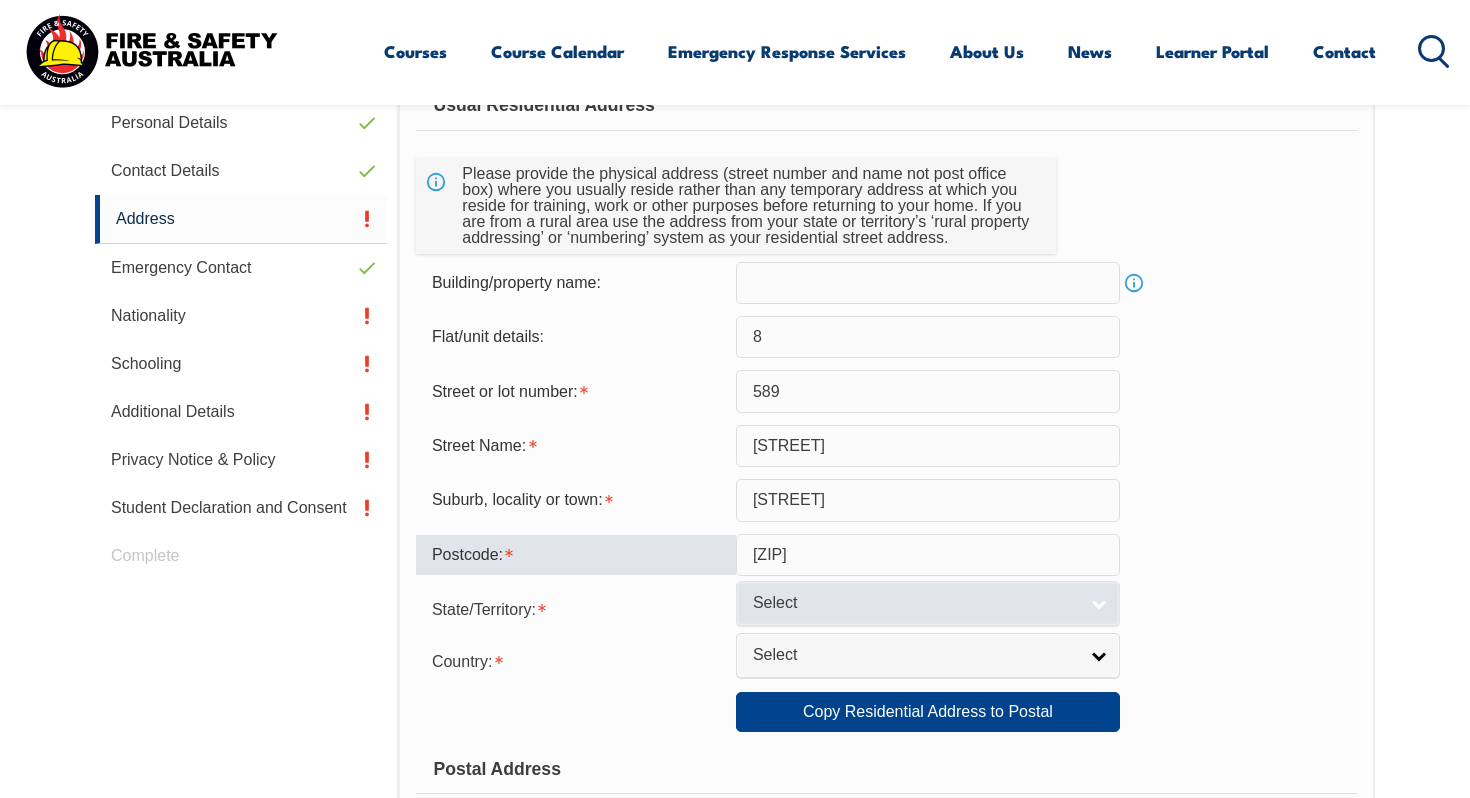 type on "[ZIP]" 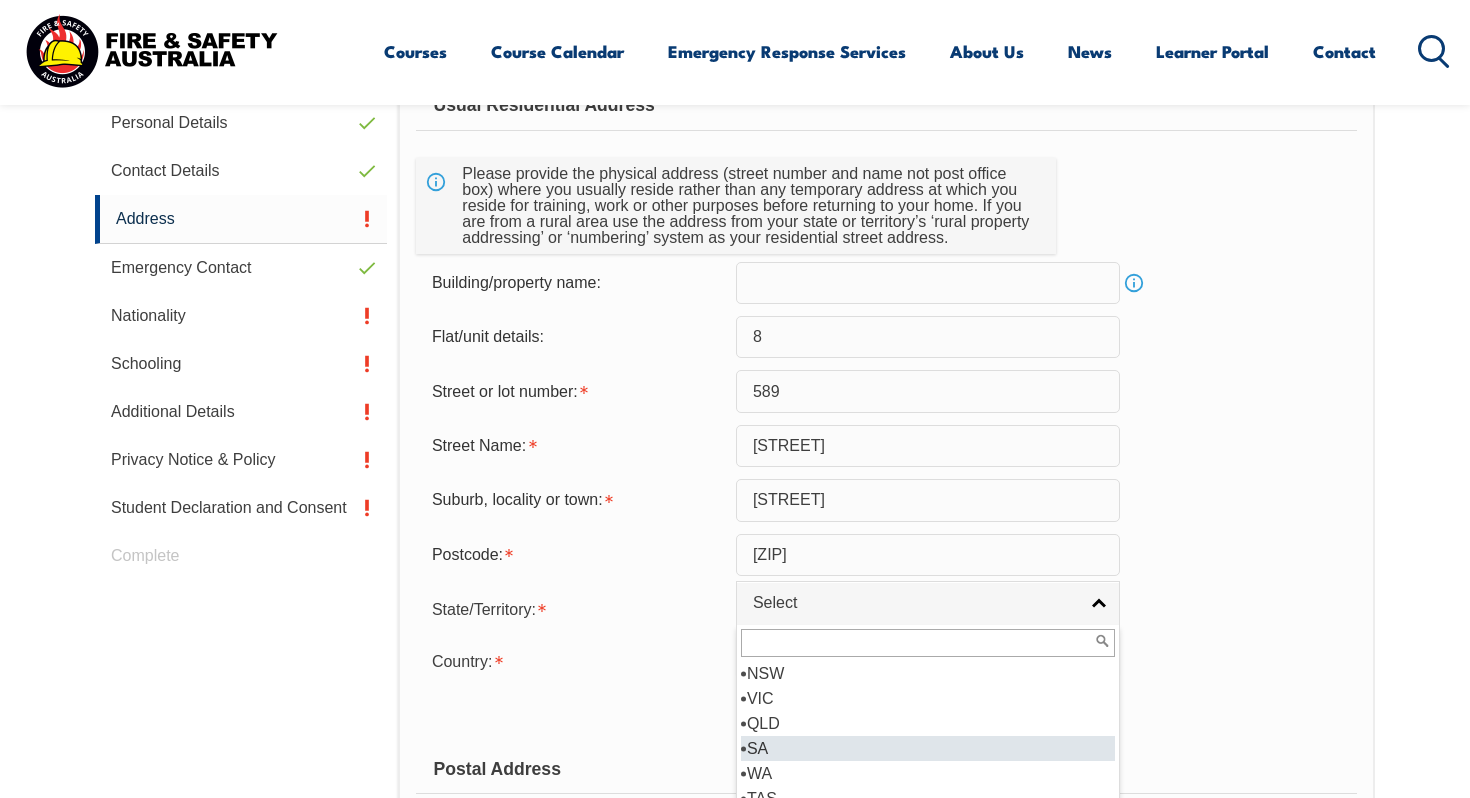 click on "SA" at bounding box center (928, 748) 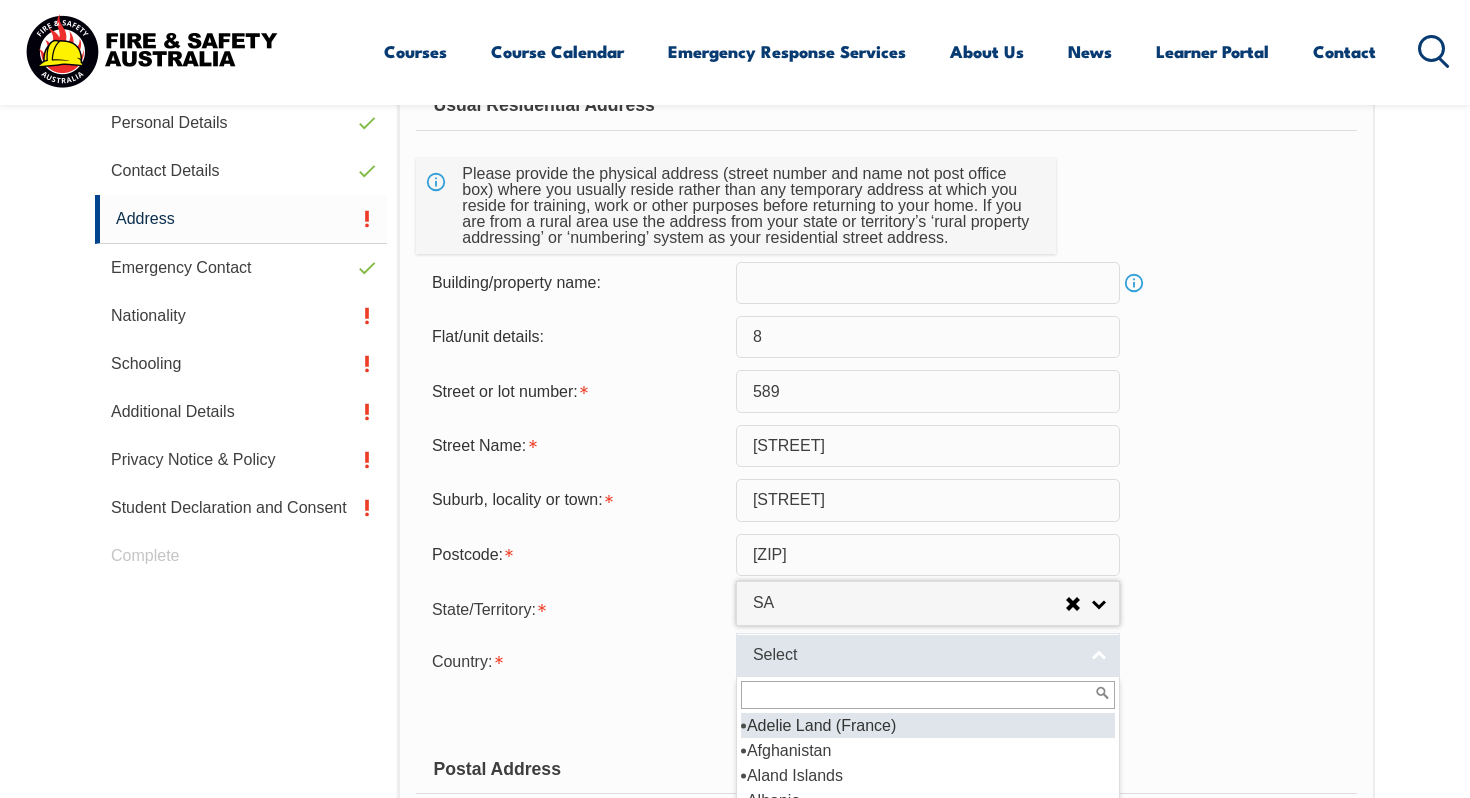 click on "Select" at bounding box center [915, 655] 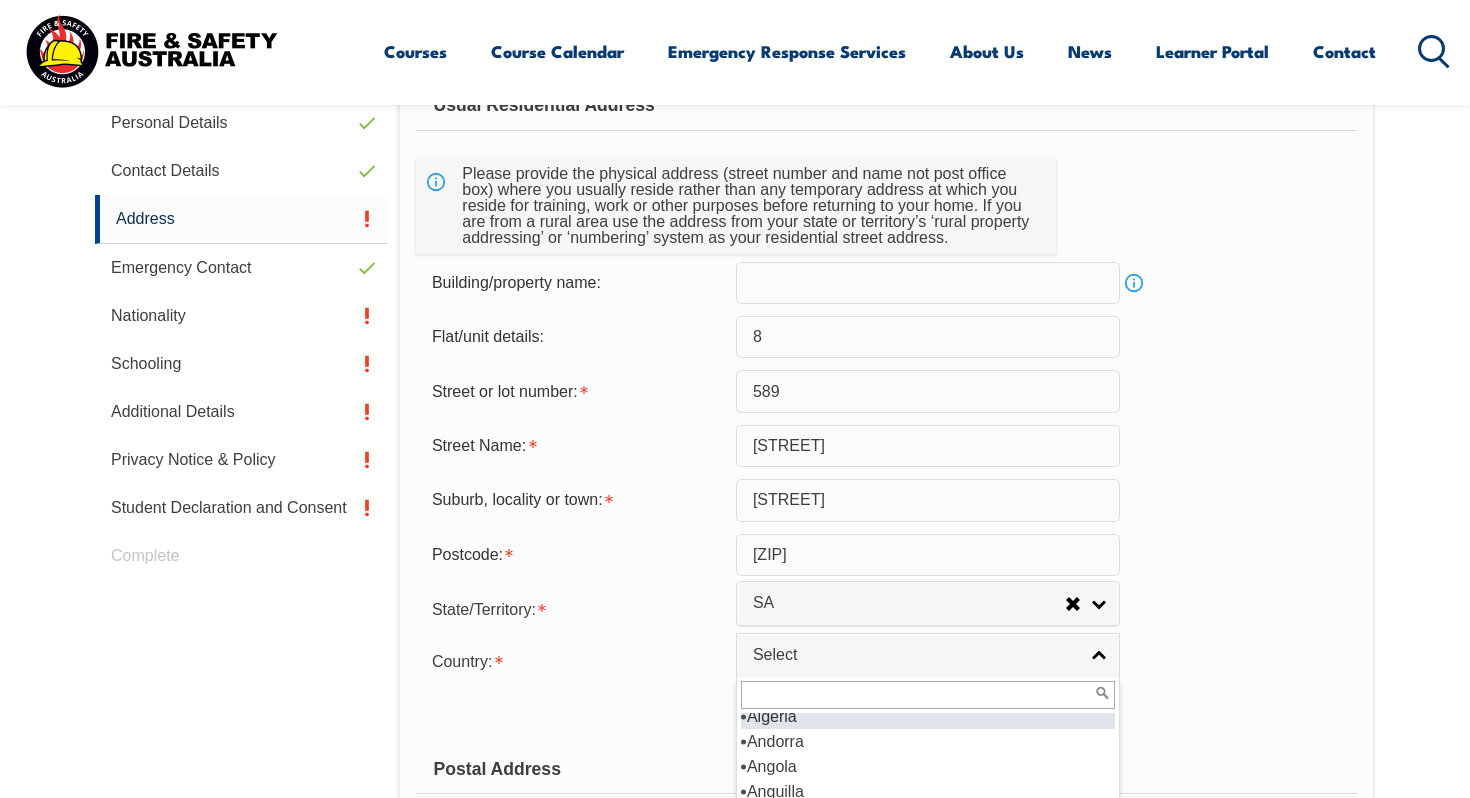 scroll, scrollTop: 114, scrollLeft: 0, axis: vertical 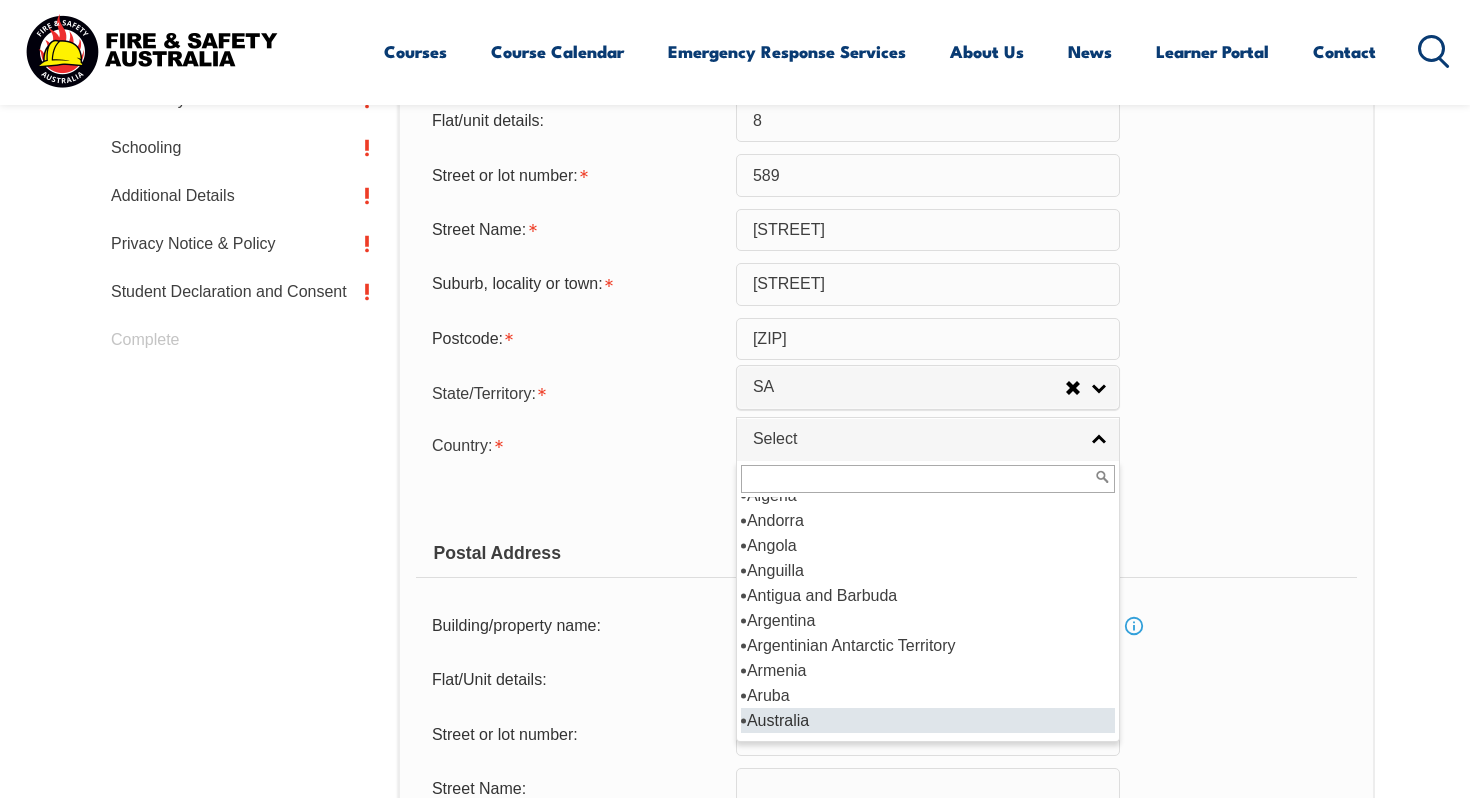 click on "Australia" at bounding box center [928, 720] 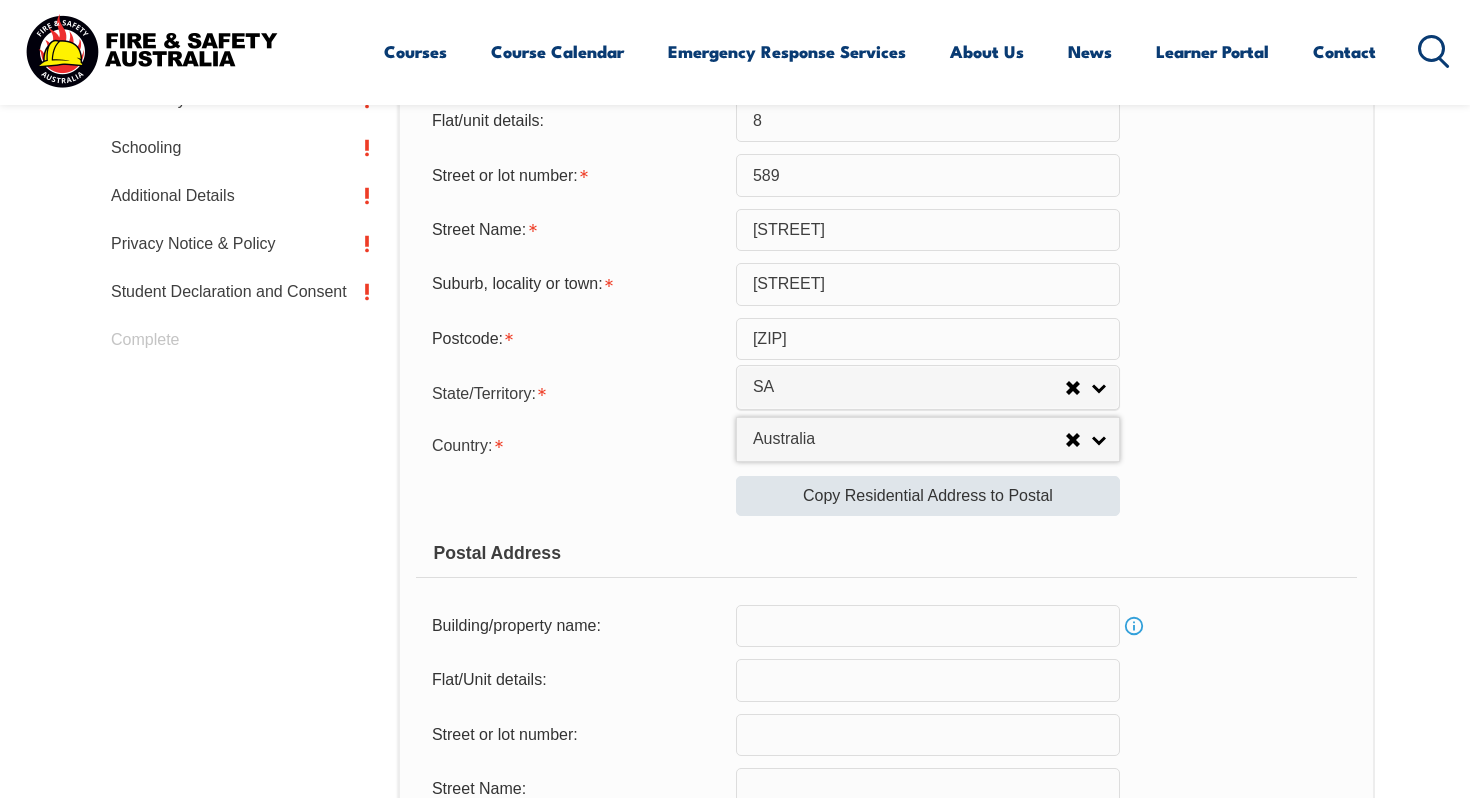 scroll, scrollTop: 938, scrollLeft: 0, axis: vertical 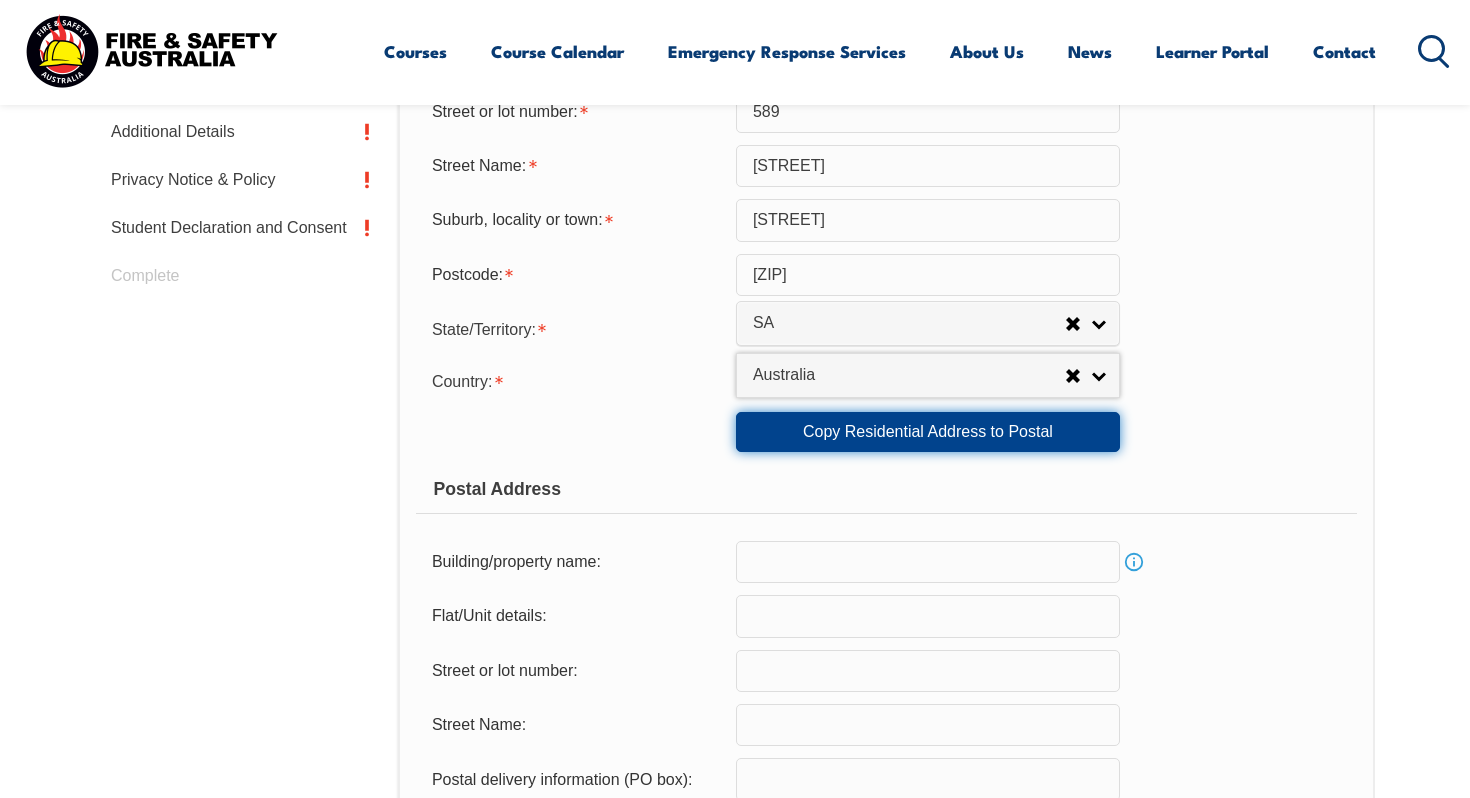 click on "Copy Residential Address to Postal" at bounding box center [928, 432] 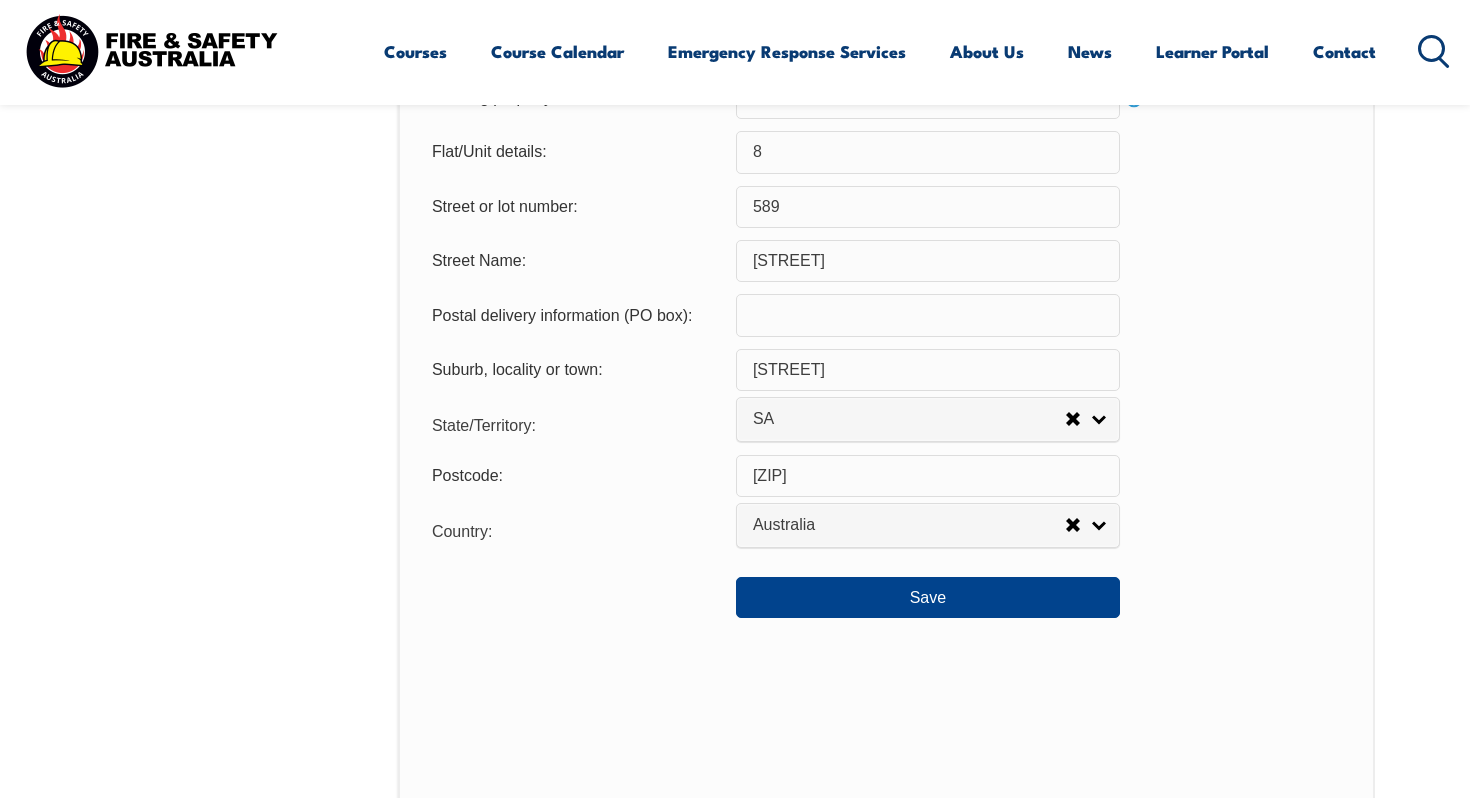 scroll, scrollTop: 1404, scrollLeft: 0, axis: vertical 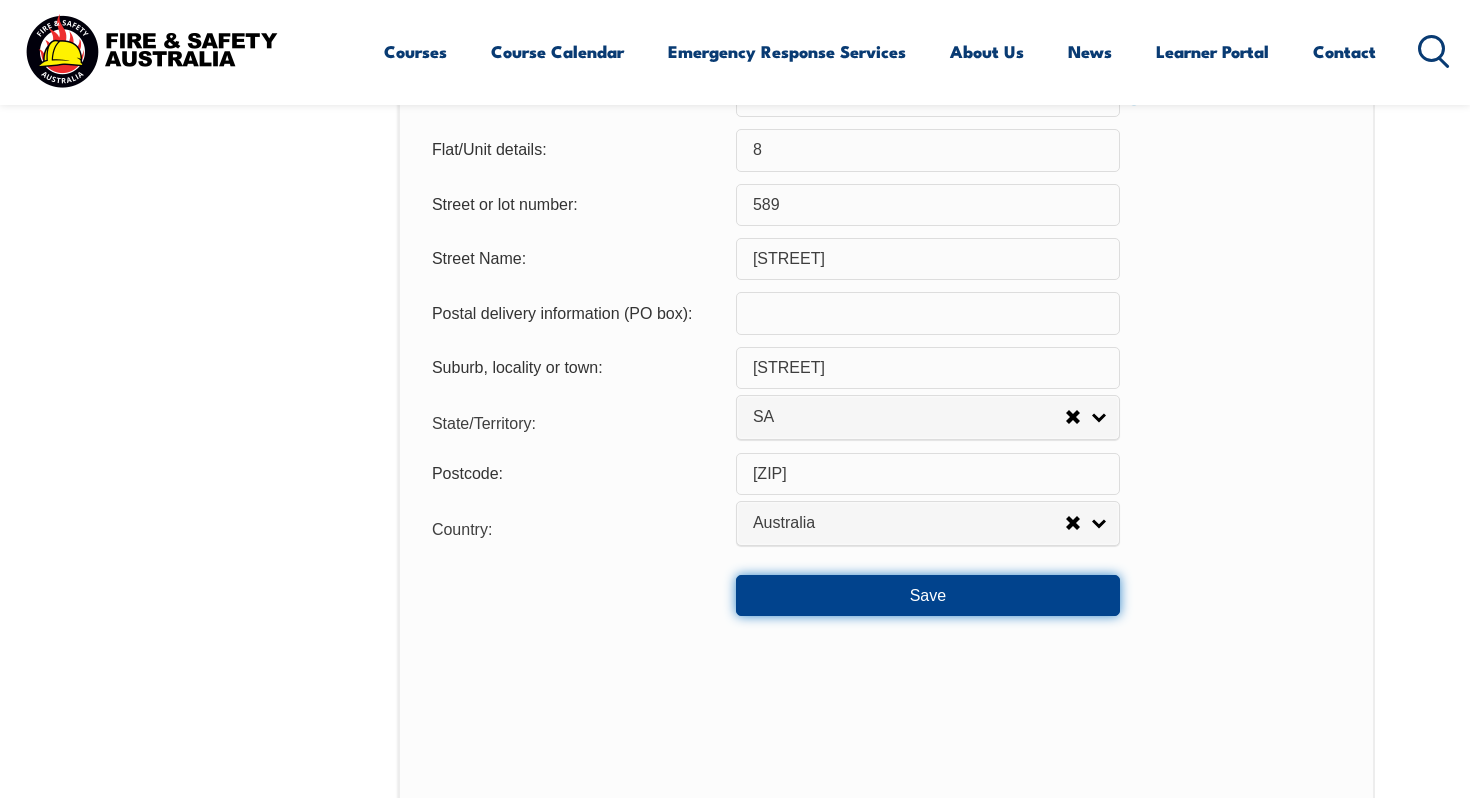 click on "Save" at bounding box center (928, 595) 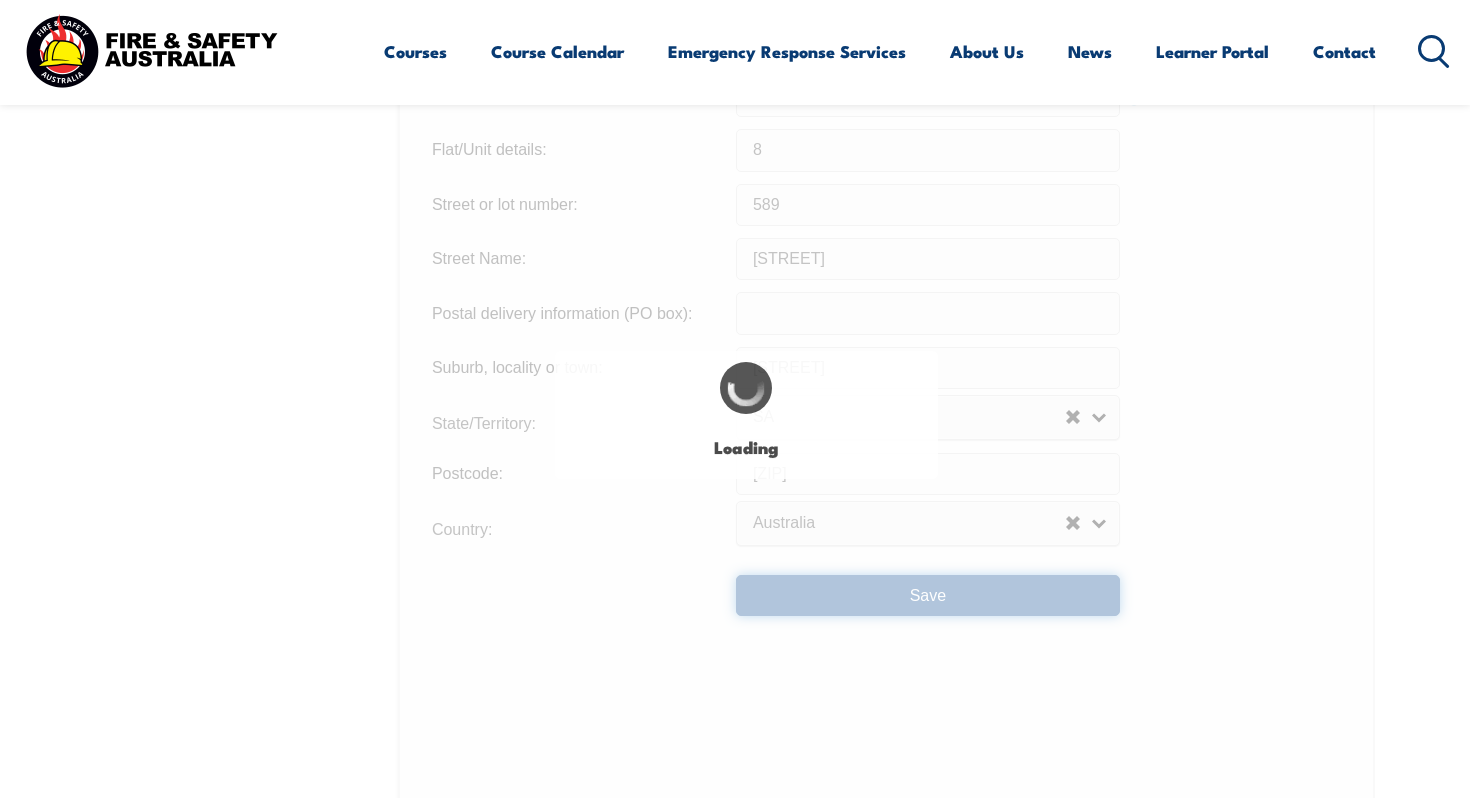 scroll, scrollTop: 0, scrollLeft: 0, axis: both 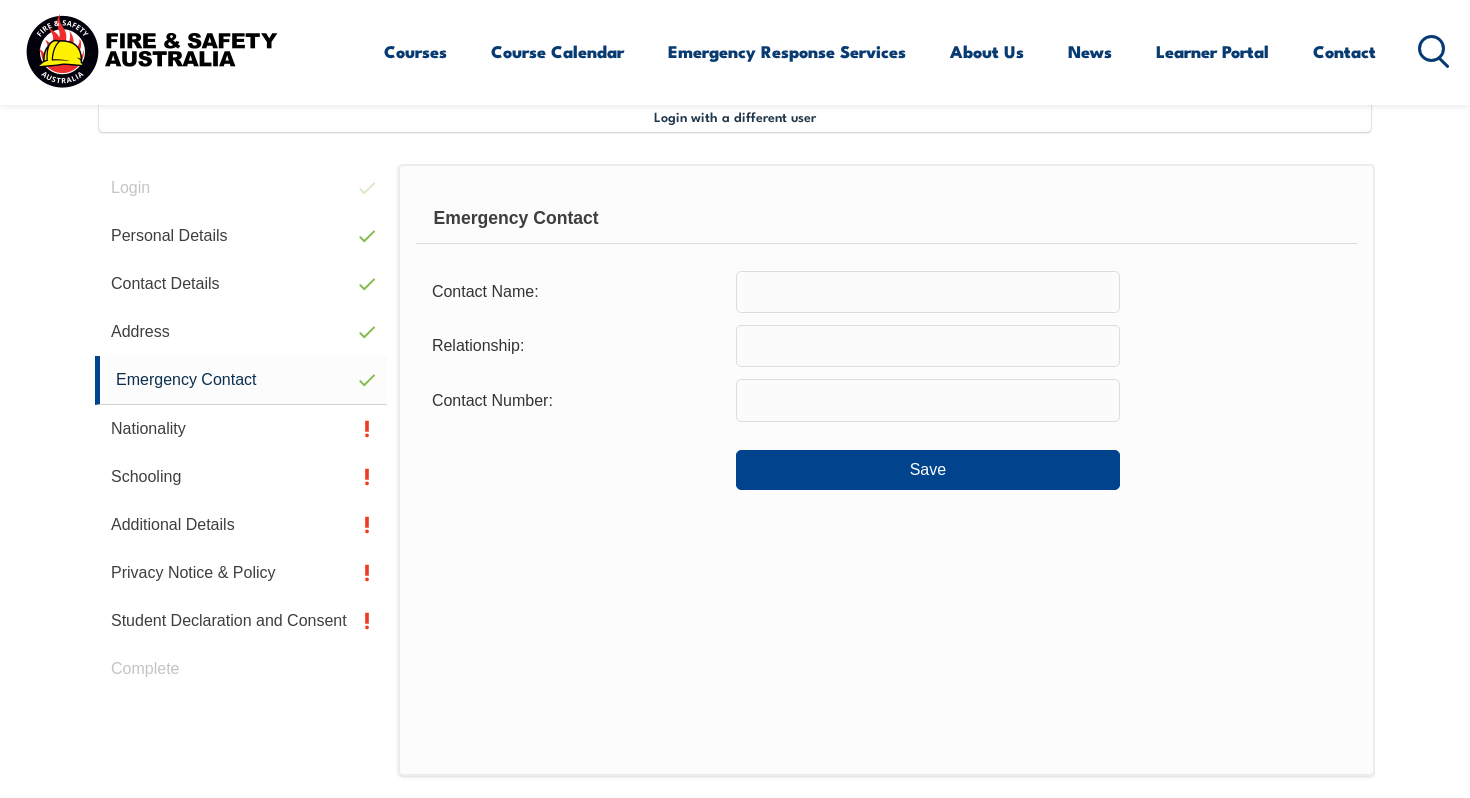 click at bounding box center [928, 292] 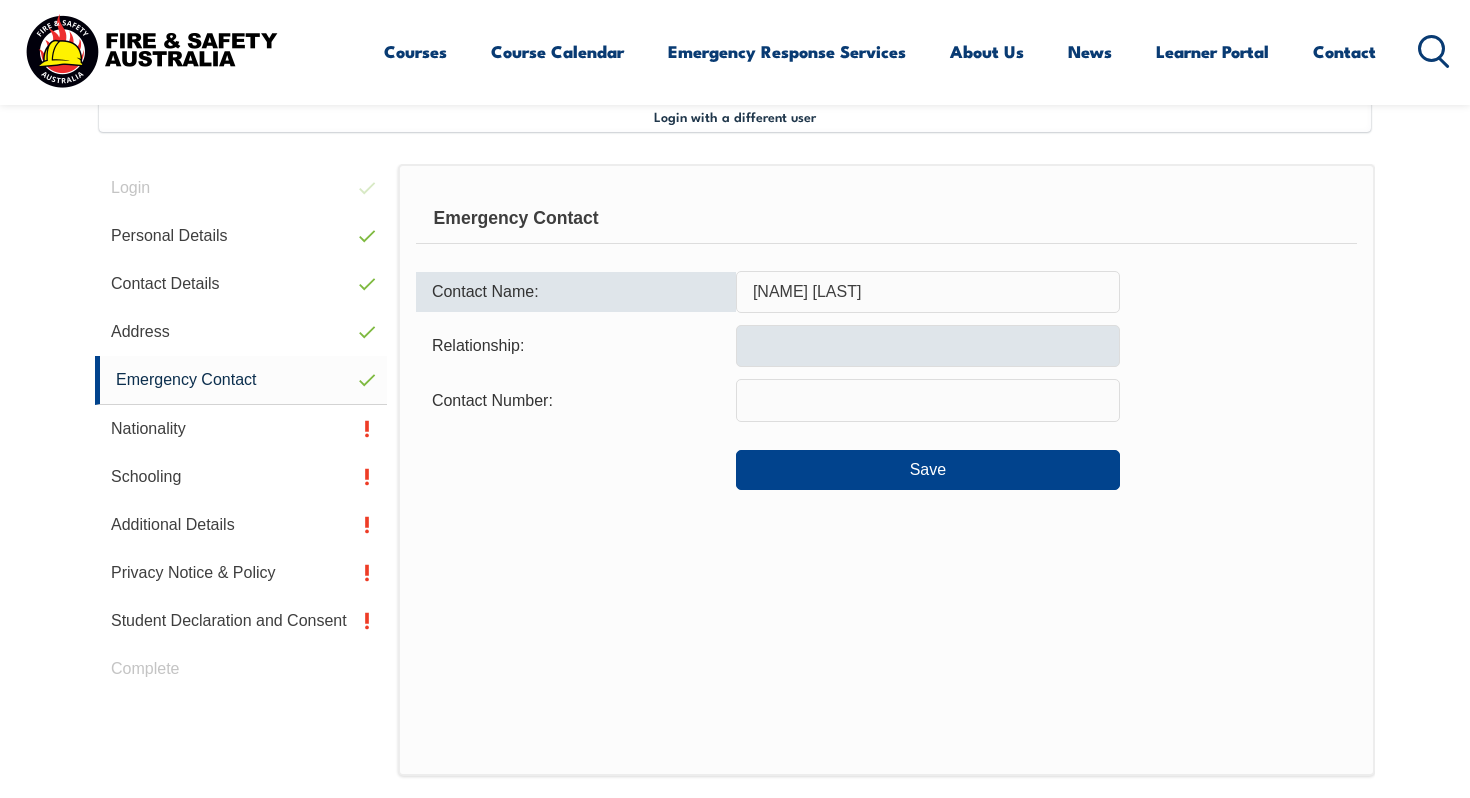 type on "[NAME] [LAST]" 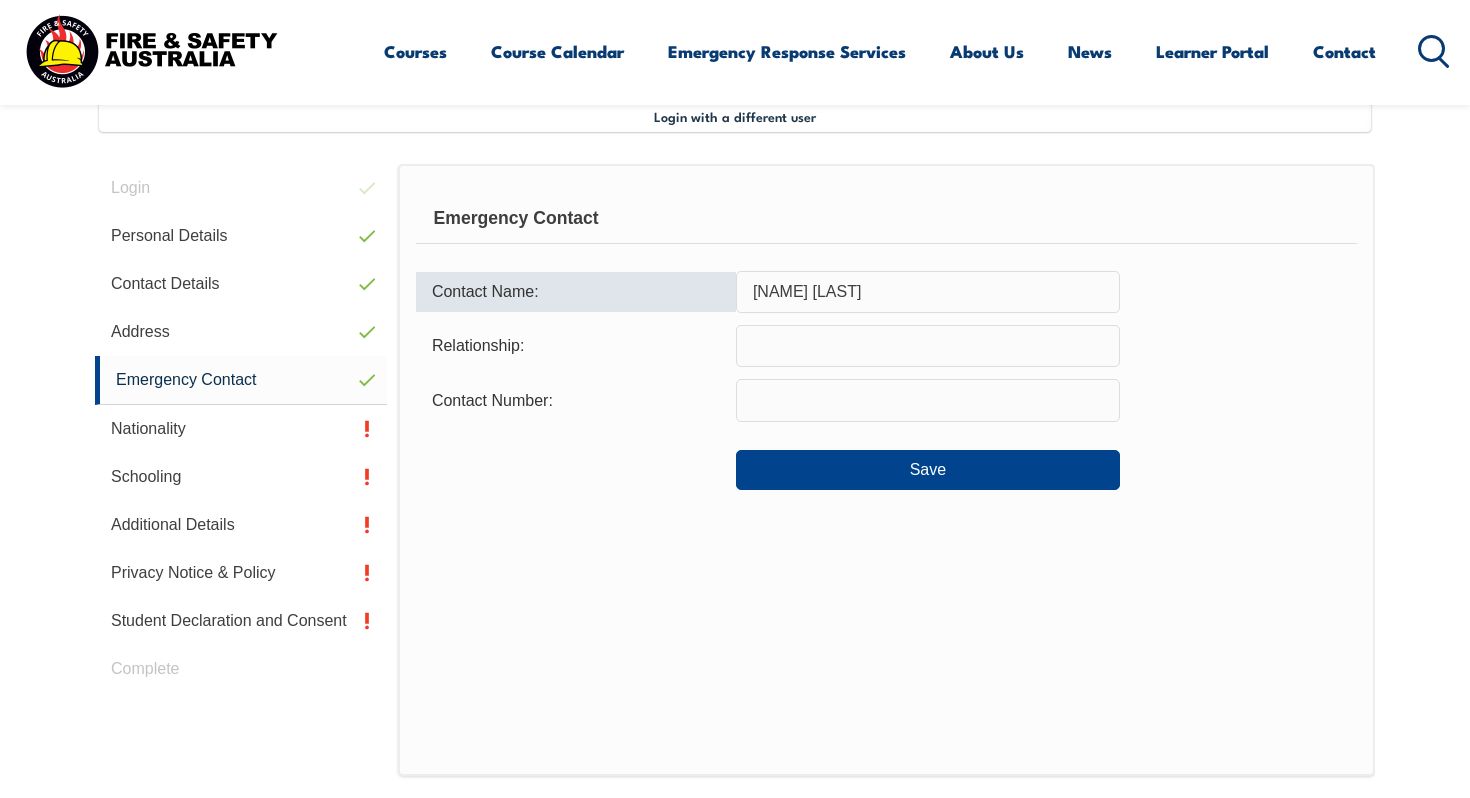 click at bounding box center (928, 346) 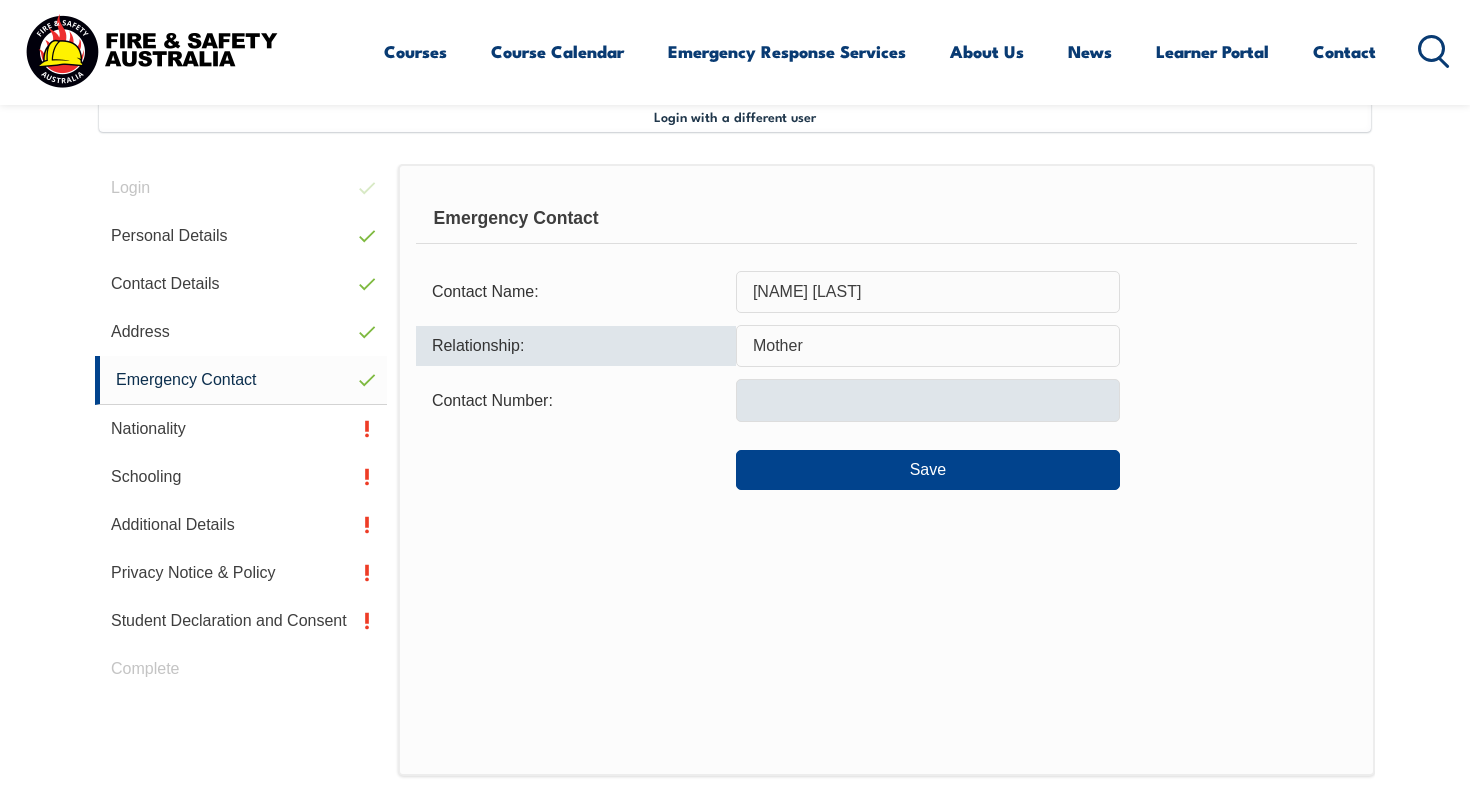 type on "Mother" 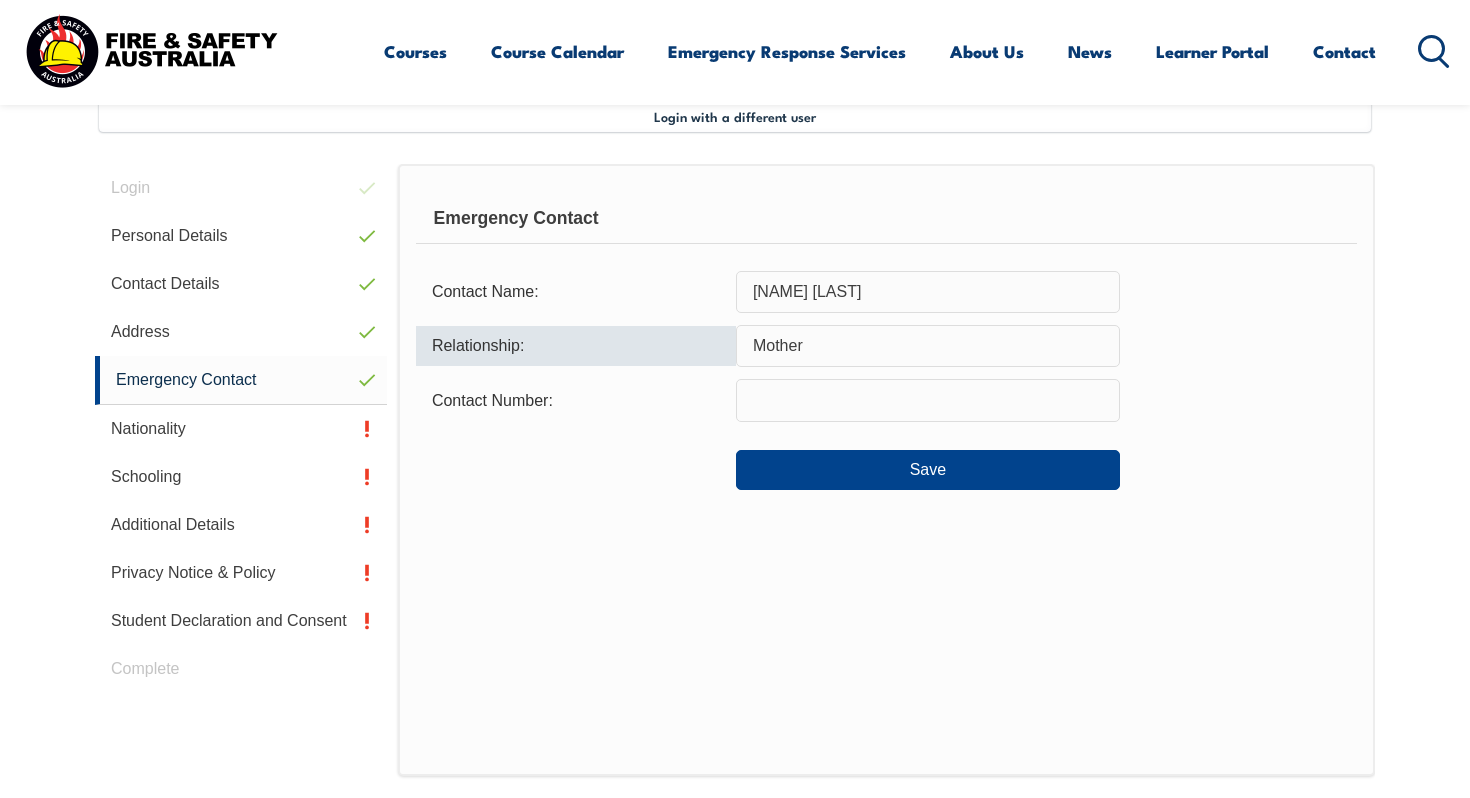 click at bounding box center (928, 400) 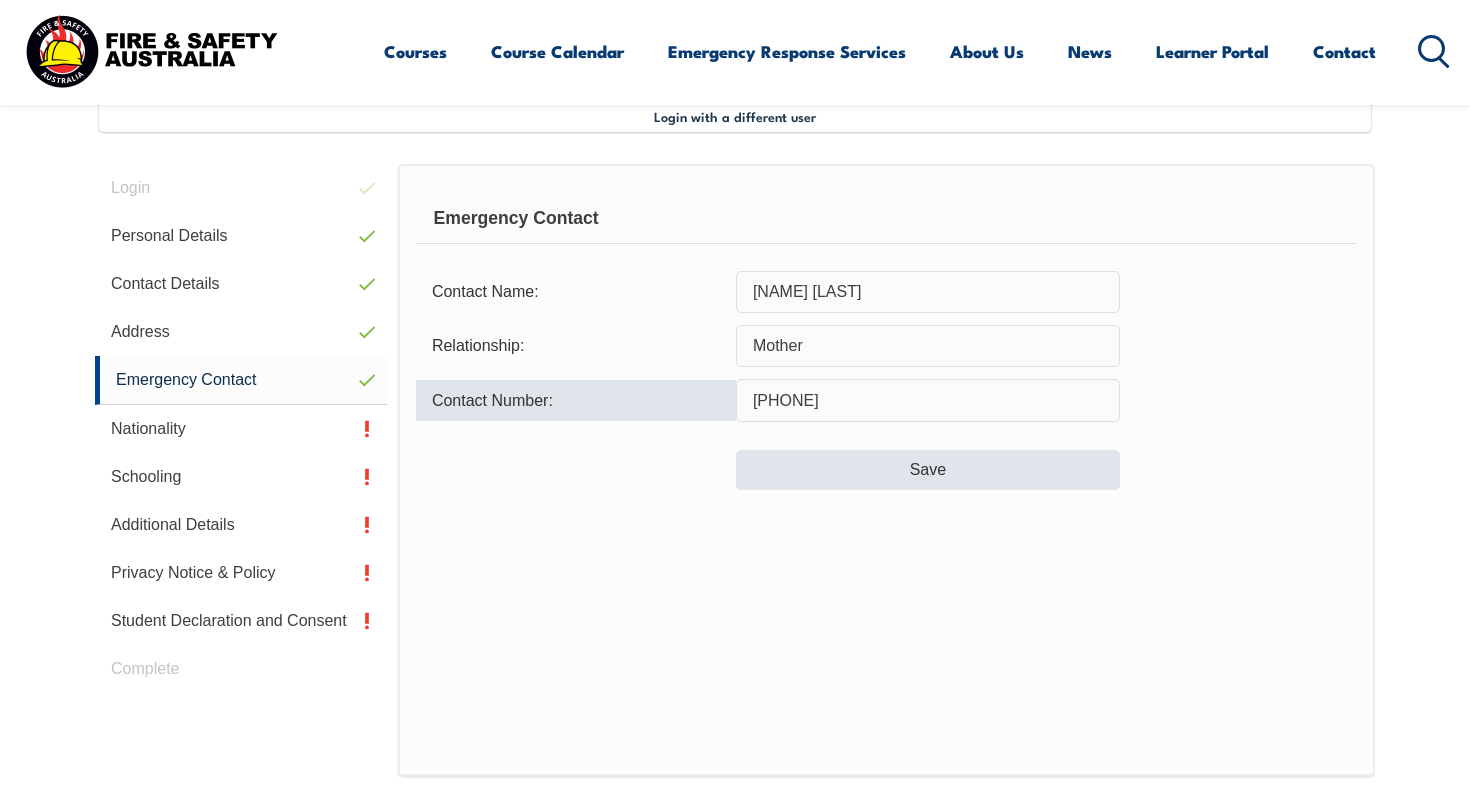 type on "[PHONE]" 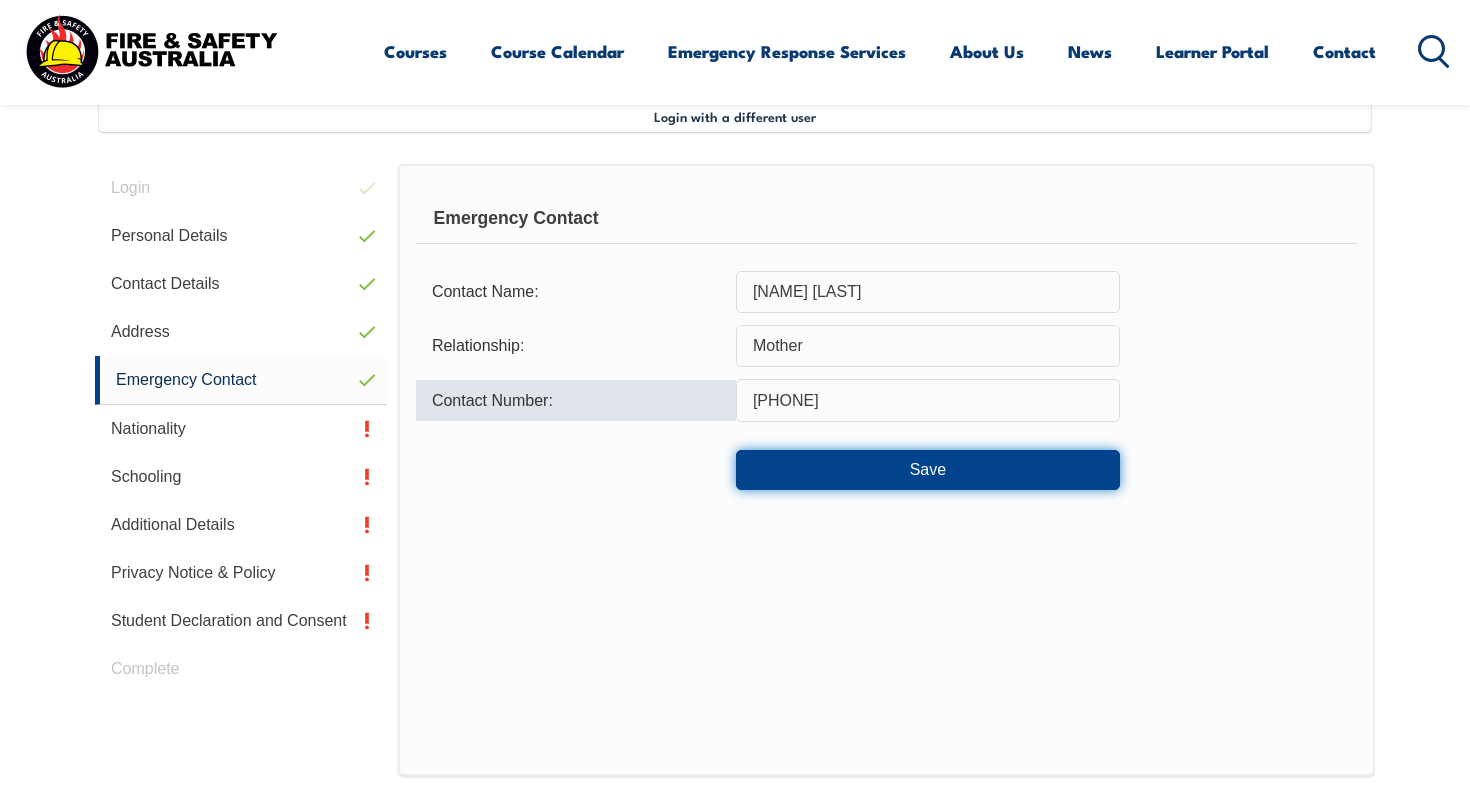click on "Save" at bounding box center [928, 470] 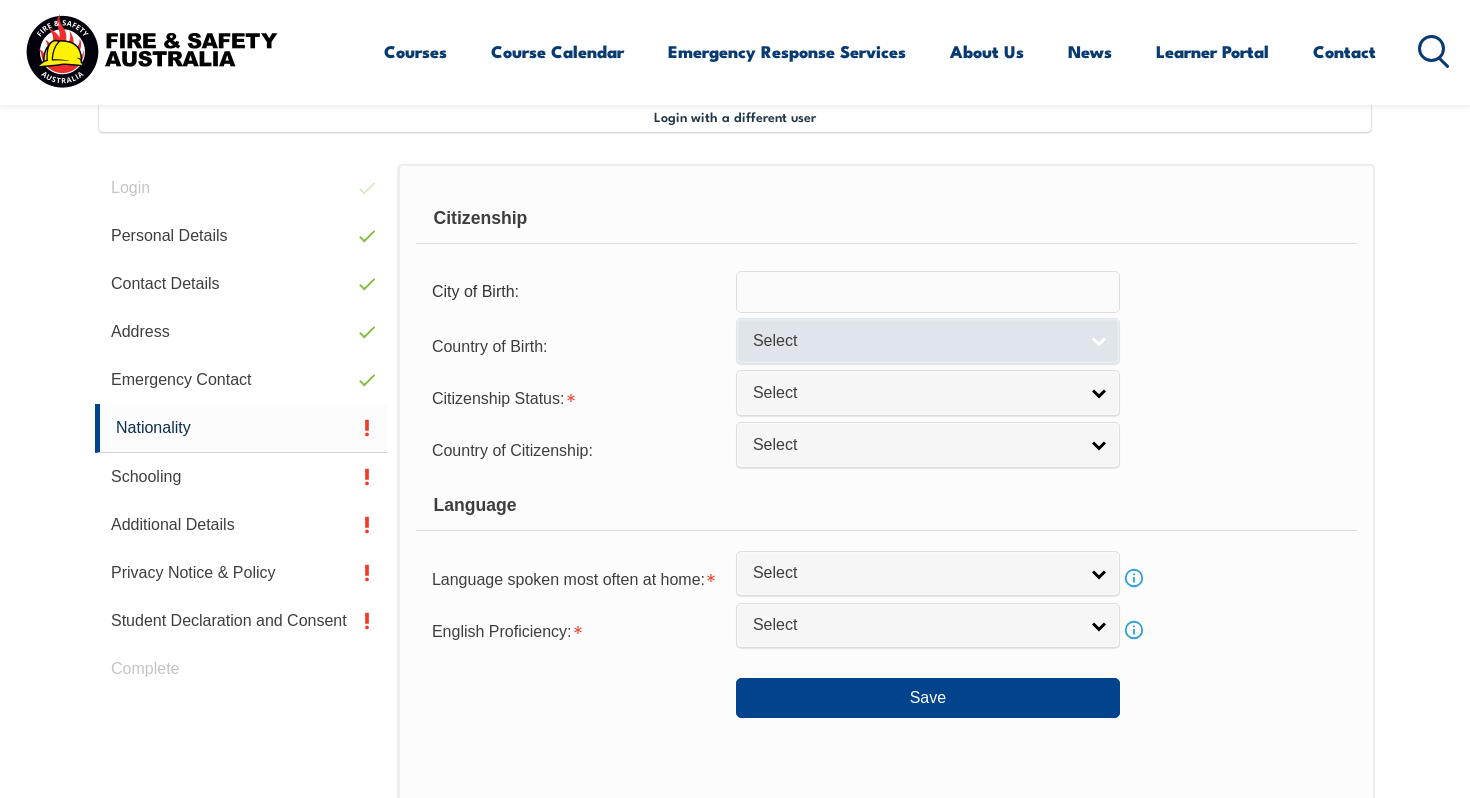click on "Select" at bounding box center [928, 340] 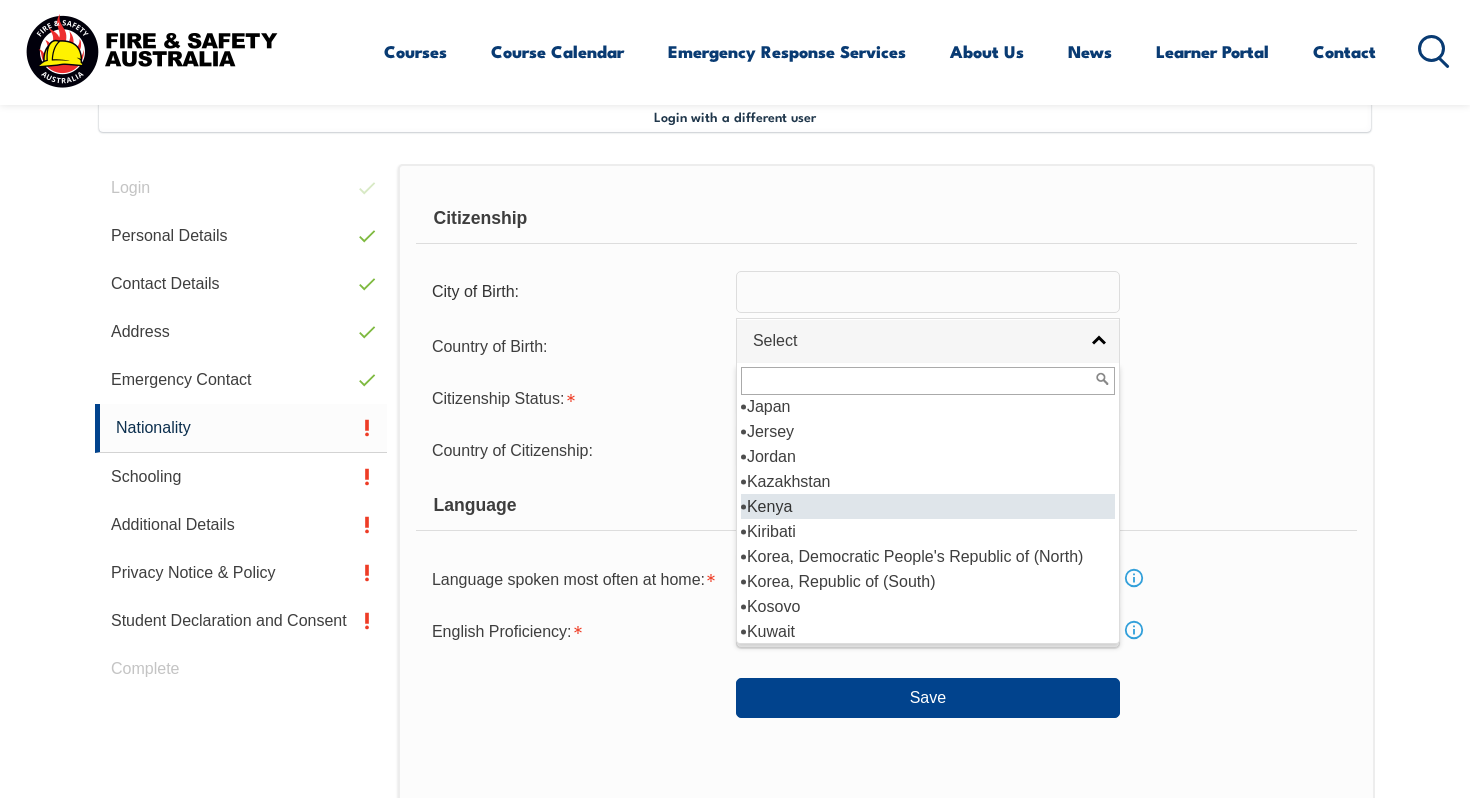scroll, scrollTop: 2753, scrollLeft: 0, axis: vertical 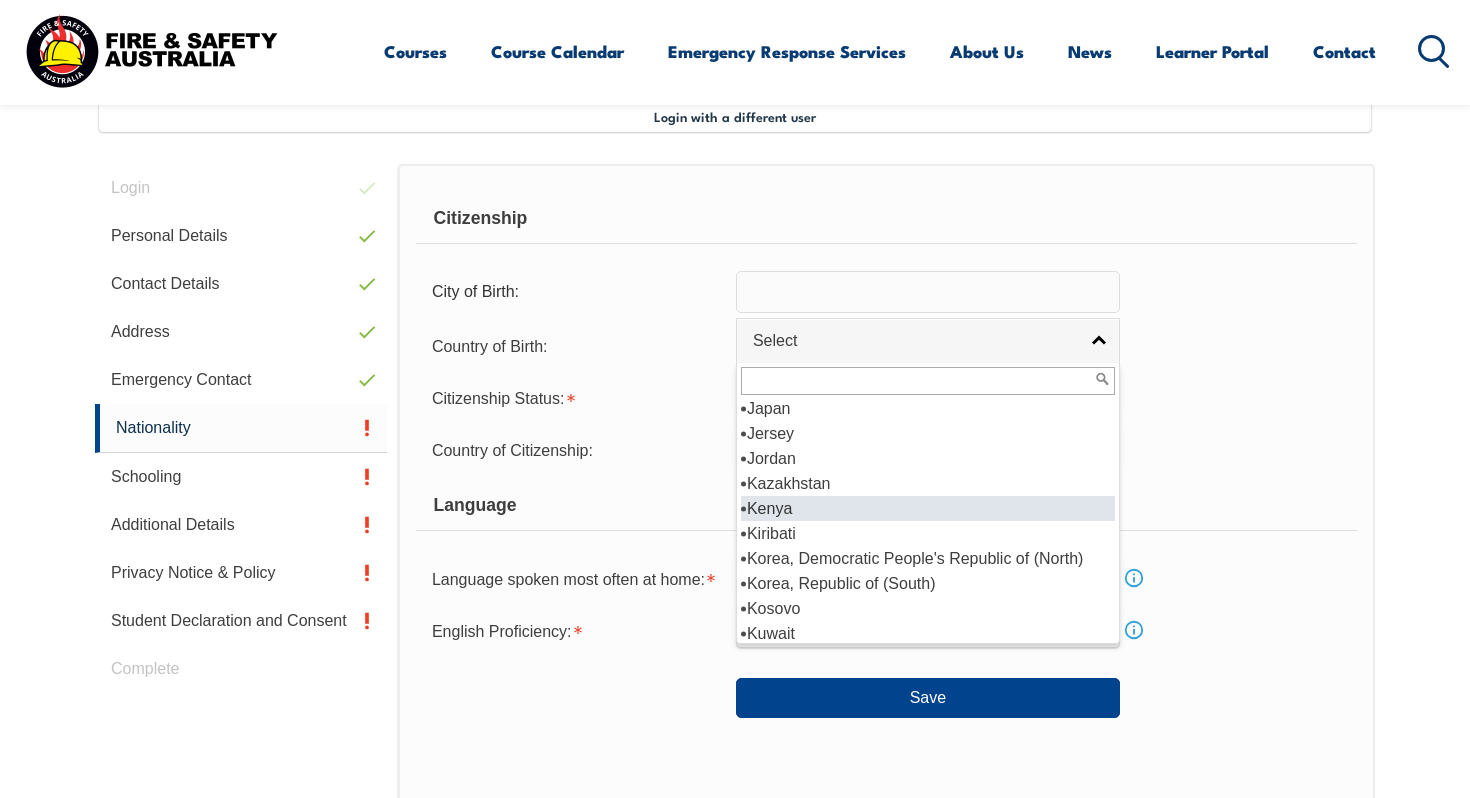 click on "Adelie Land (France) Afghanistan Aland Islands Albania Algeria Andorra Angola Anguilla Antigua and Barbuda Argentina Argentinian Antarctic Territory Armenia Aruba Australia Australian Antarctic Territory Austria Azerbaijan Bahamas Bahrain Bangladesh Barbados Belarus Belgium Belize Benin Bermuda Bhutan Bolivia Bonaire, Sint Eustatius and Saba Bosnia and Herzegovina Botswana Brazil British Antarctic Territory Brunei Darussalam Bulgaria Burkina Faso Burundi Cambodia Cameroon Canada Cape Verde Cayman Islands Central African Republic Chad Chile Chilean Antarctic Territory China (excludes SARs and Taiwan) Colombia Comoros Congo, Democratic Republic of Congo, Republic of Cook Islands Costa Rica Cote d'Ivoire Croatia Cuba Curacao Cyprus Czechia Denmark Djibouti Dominica Dominican Republic Ecuador Egypt El Salvador England Equatorial Guinea Eritrea Estonia Eswatini Ethiopia Falkland Islands Faroe Islands Fiji Finland France French Guiana French Polynesia Gabon Gambia Georgia Germany Ghana Gibraltar Greece Greenland" at bounding box center (926, 519) 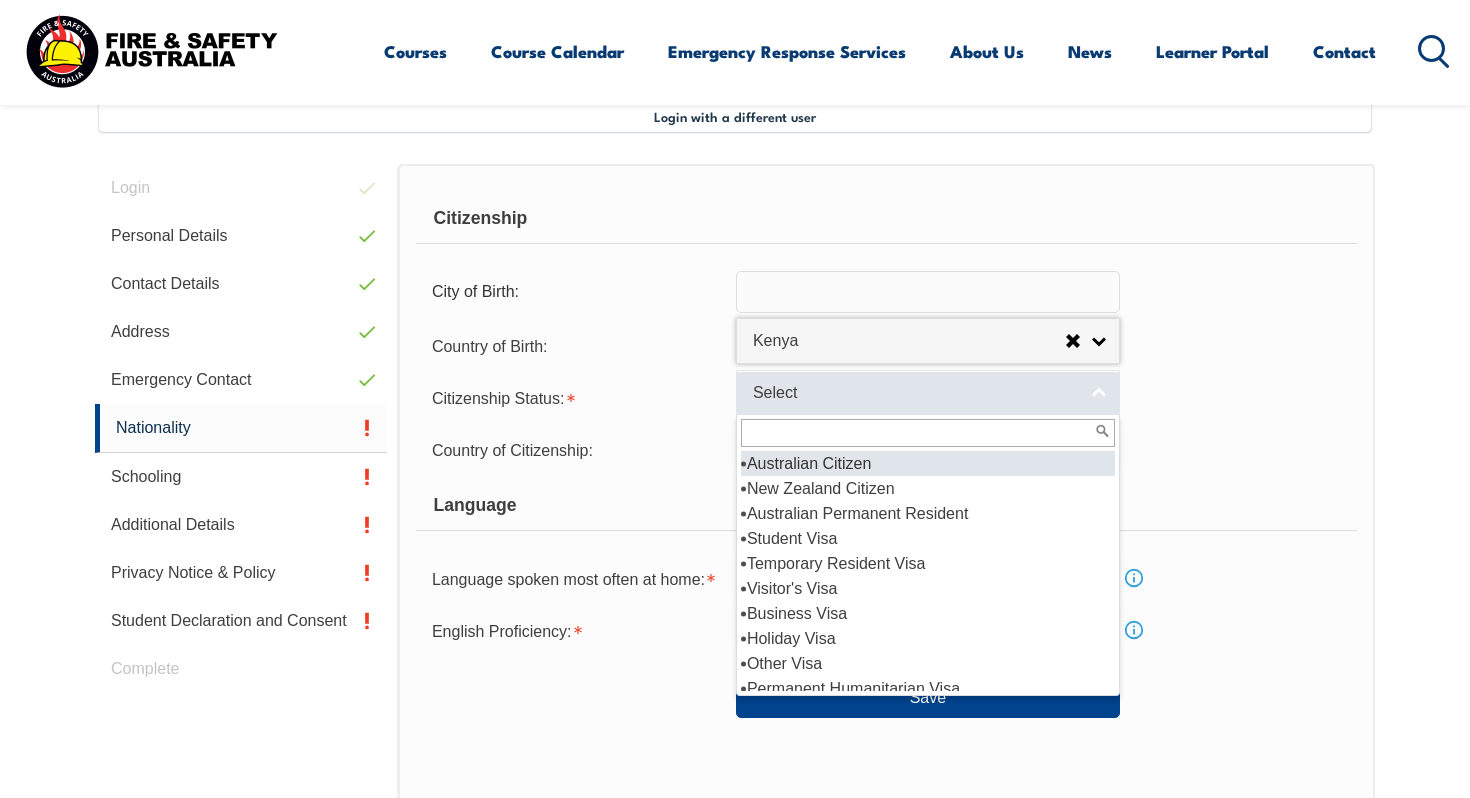 click on "Select" at bounding box center (915, 393) 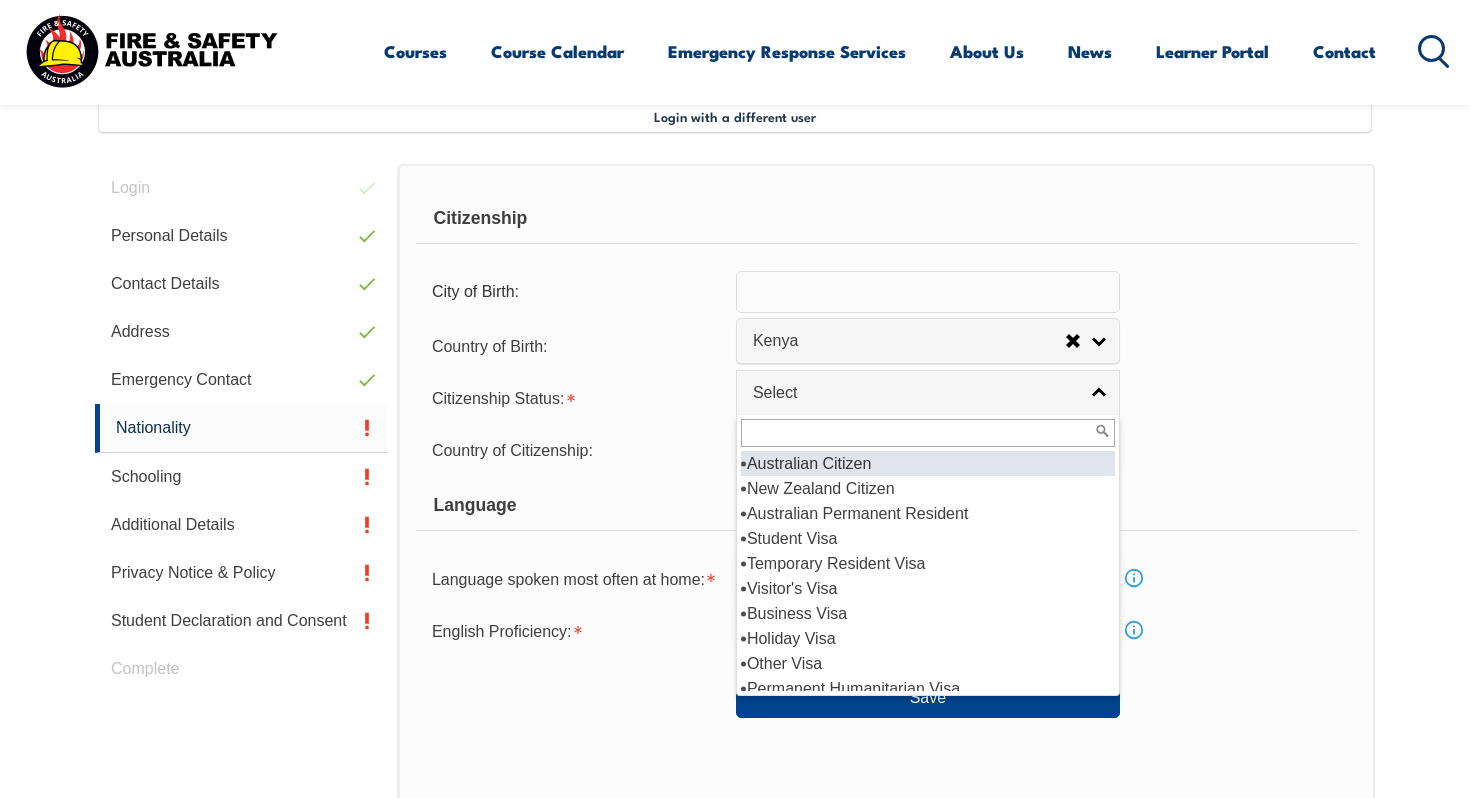 click on "Australian Citizen" at bounding box center (928, 463) 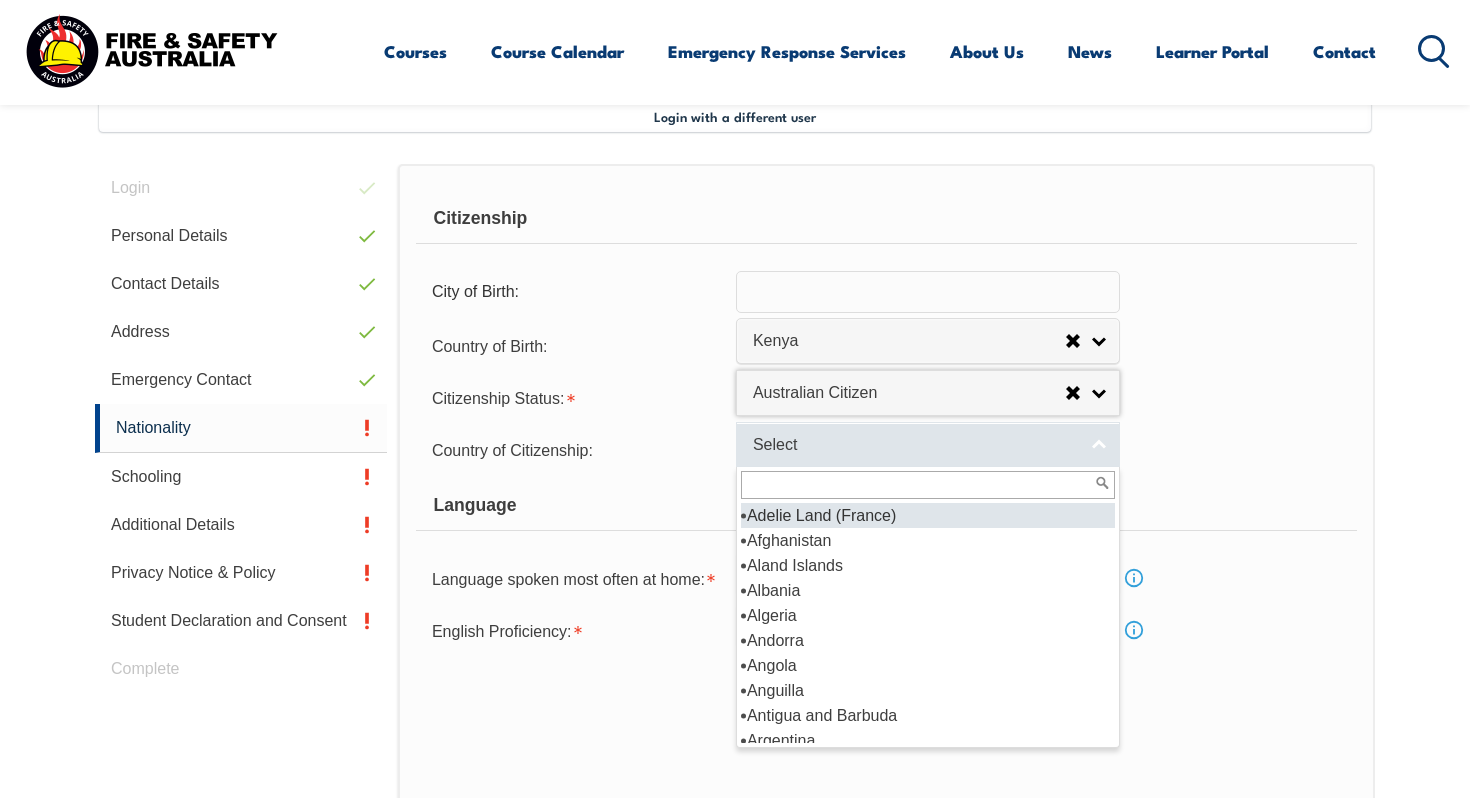click on "Select" at bounding box center [928, 444] 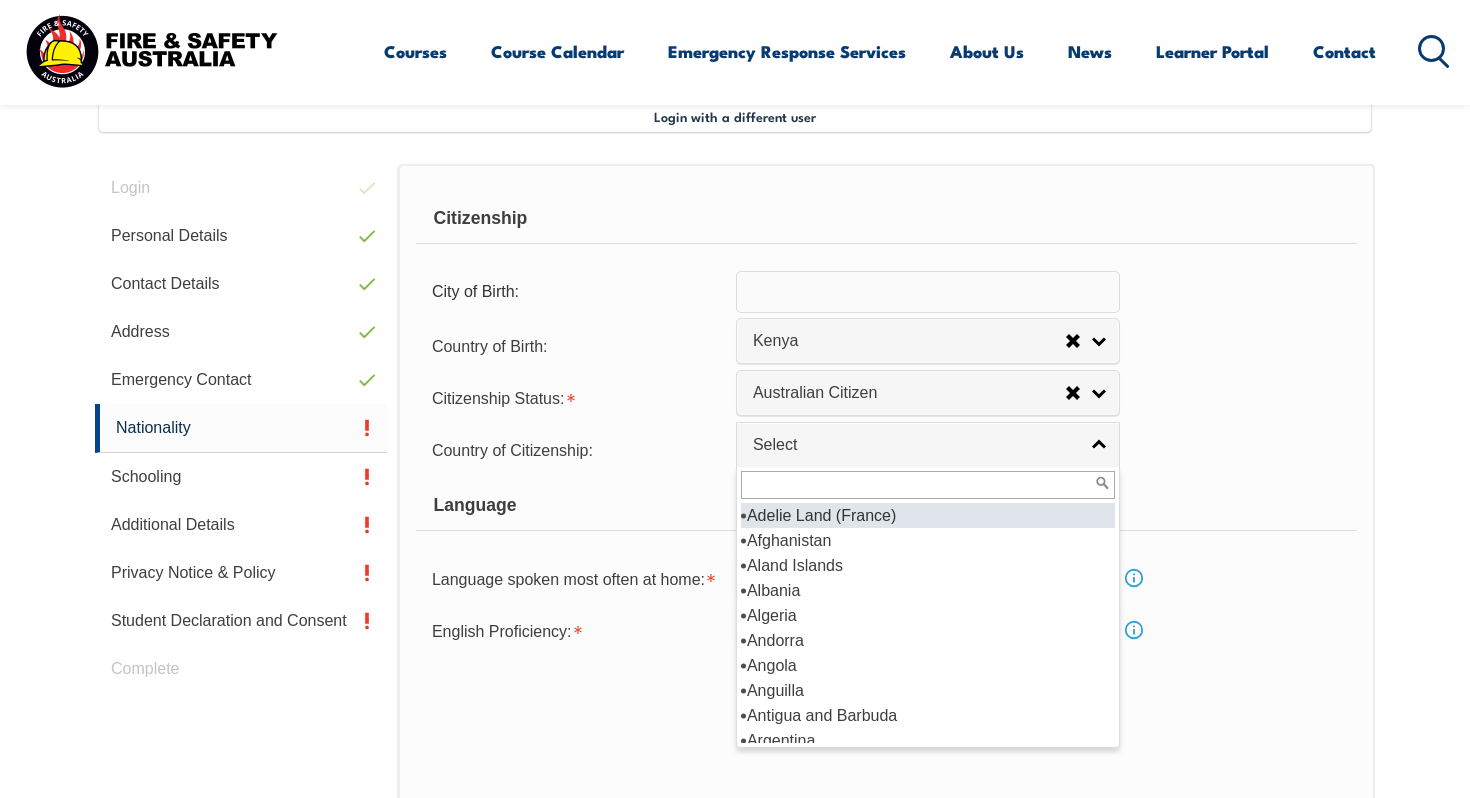 click on "Language" at bounding box center [886, 506] 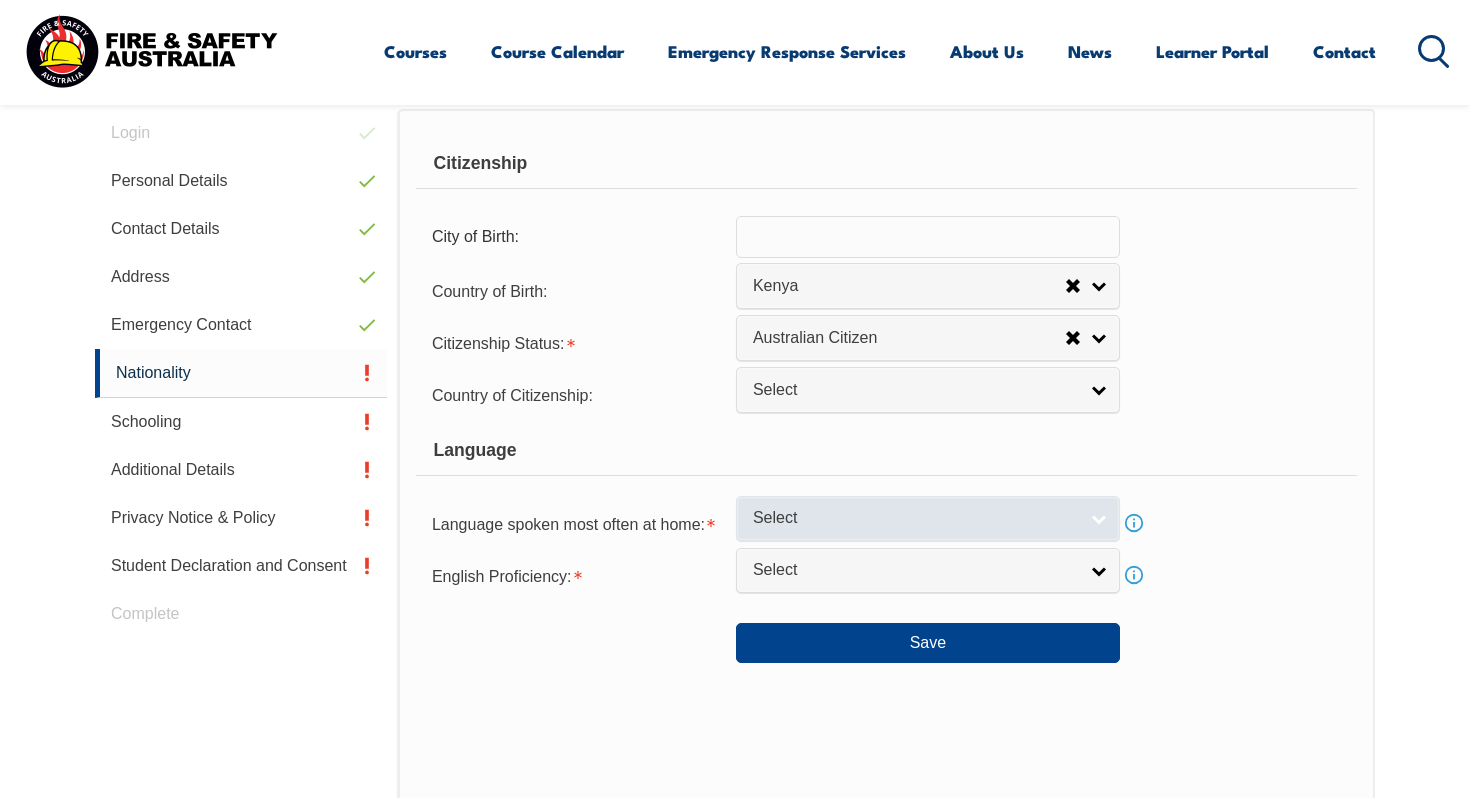 scroll, scrollTop: 601, scrollLeft: 0, axis: vertical 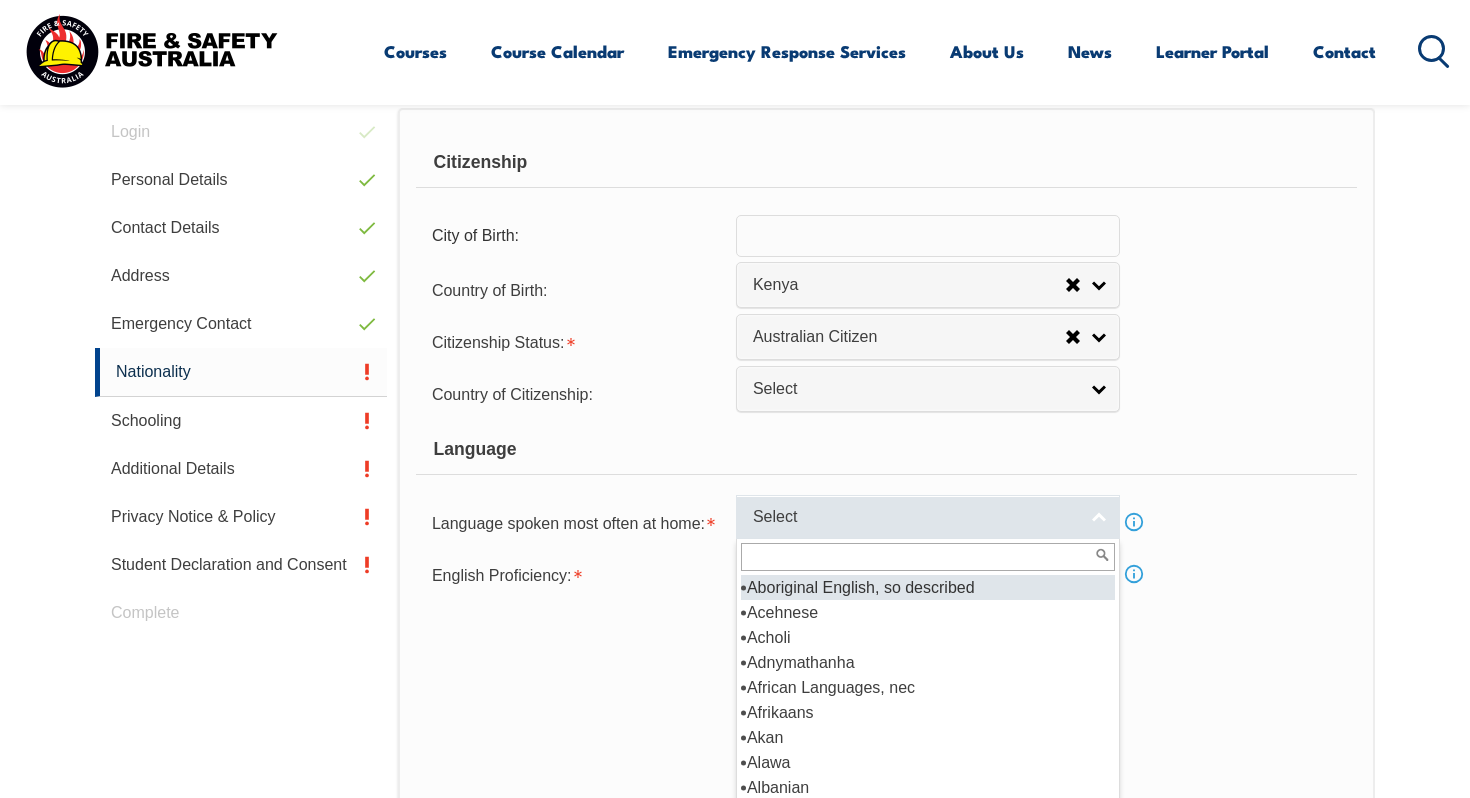click on "Select" at bounding box center [928, 517] 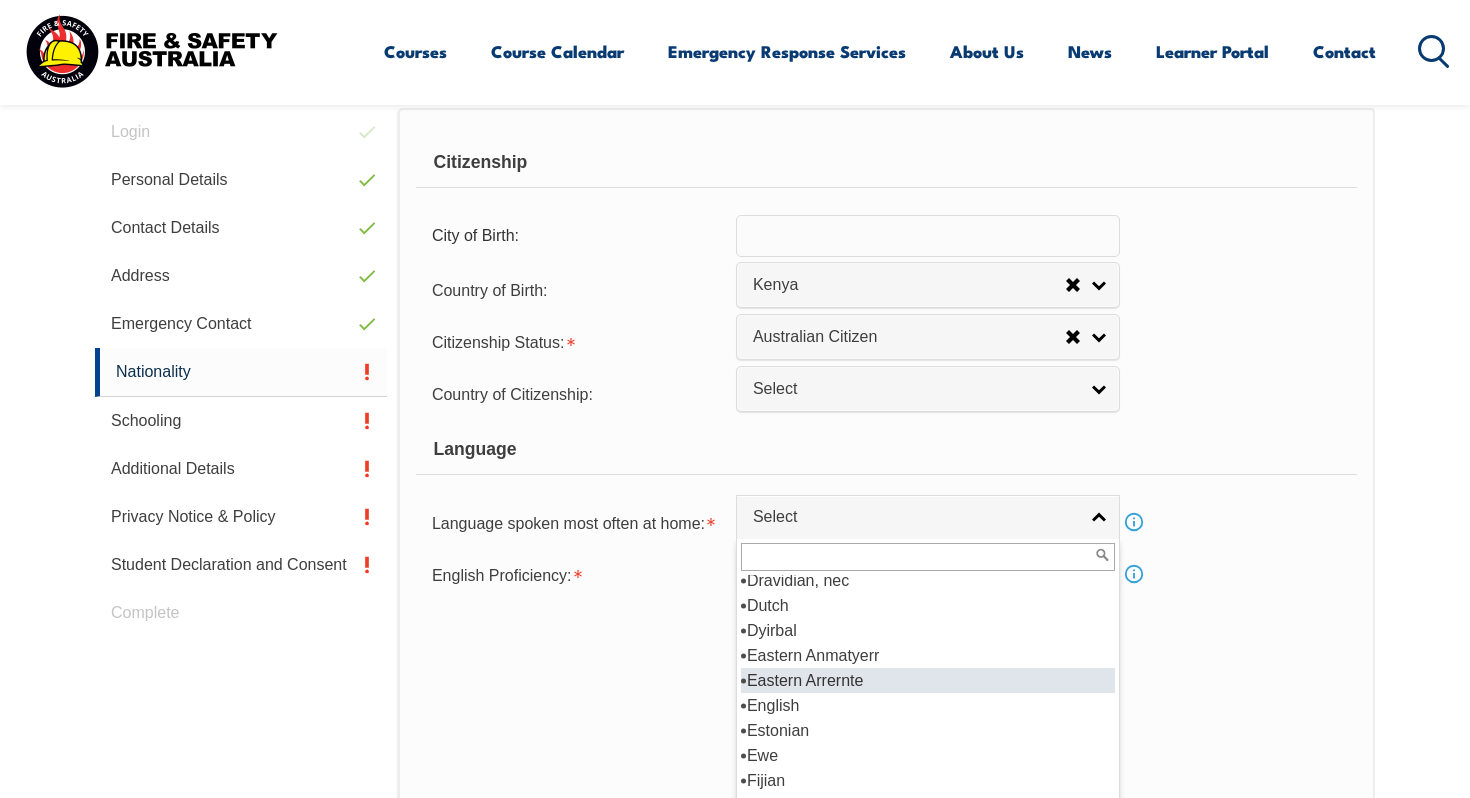 scroll, scrollTop: 2395, scrollLeft: 0, axis: vertical 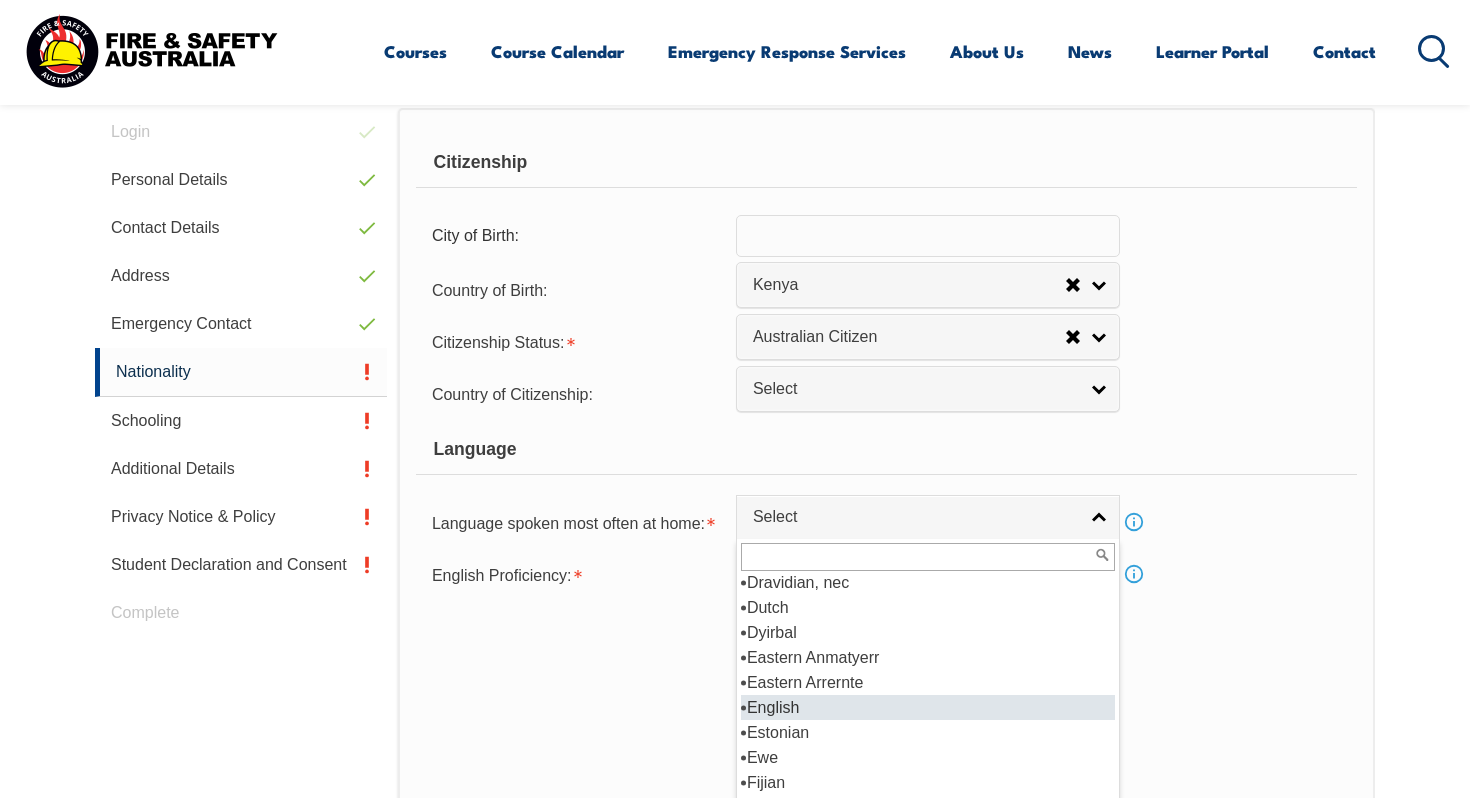 click on "English" at bounding box center [928, 707] 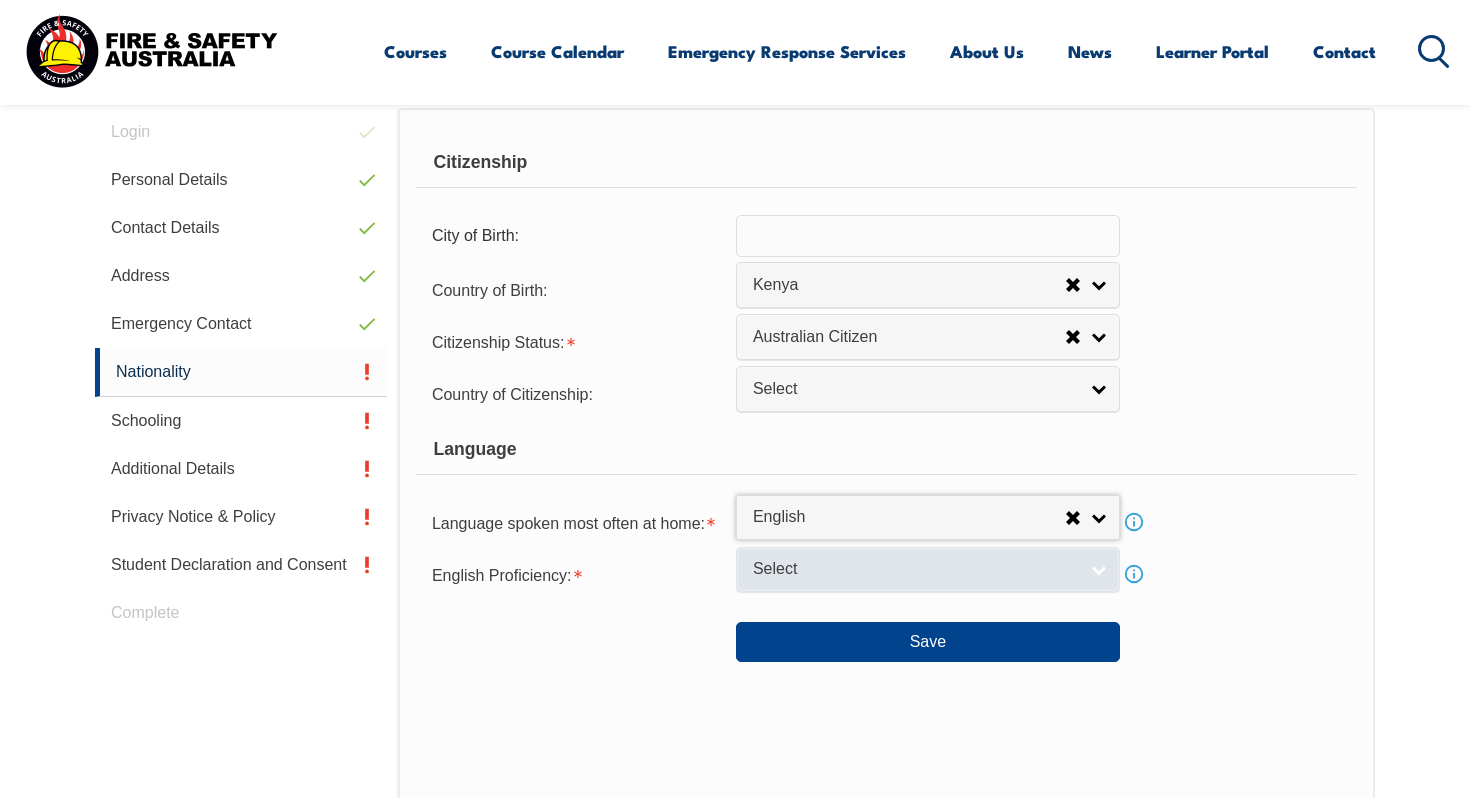 click on "Select" at bounding box center [915, 569] 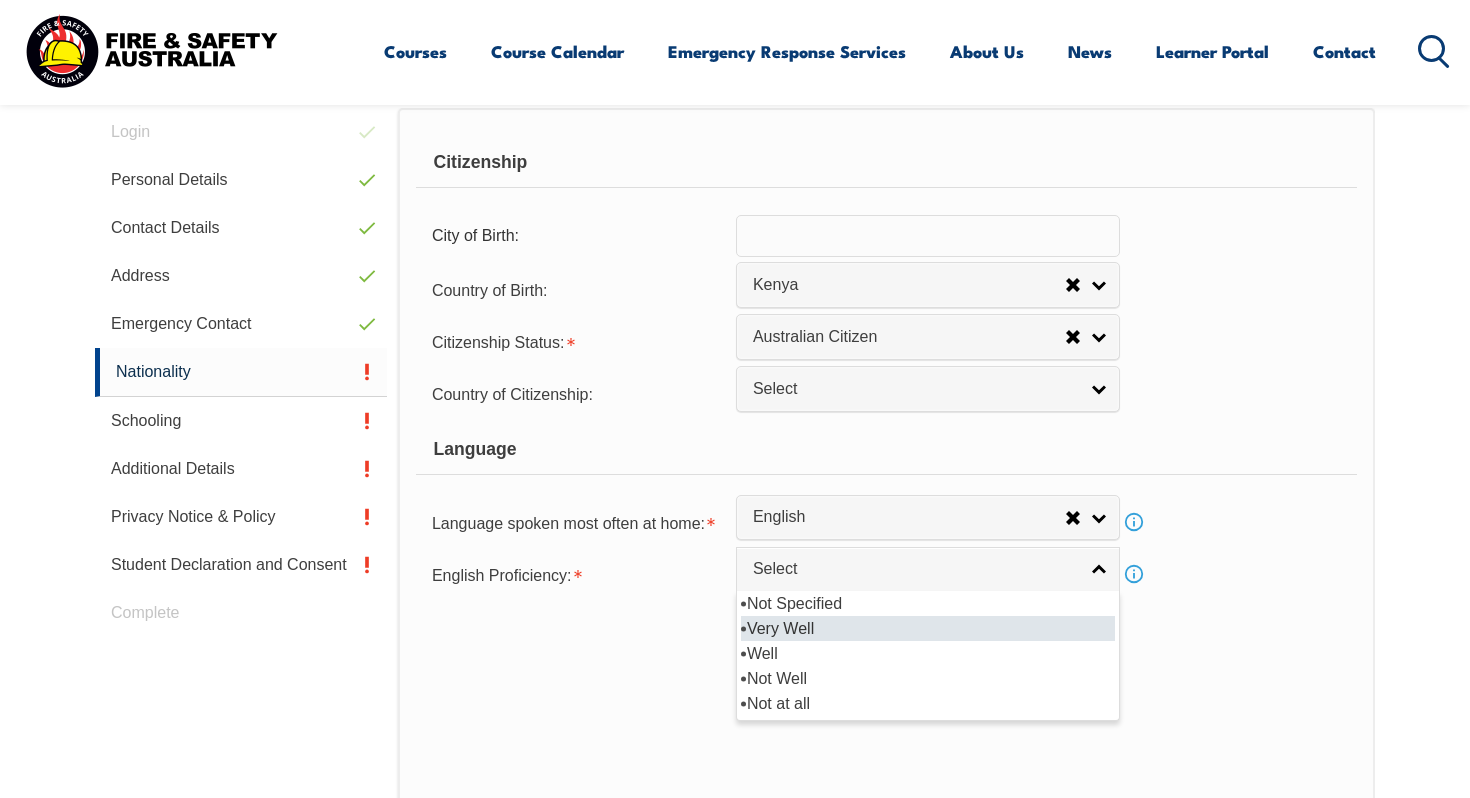 click on "Very Well" at bounding box center (928, 628) 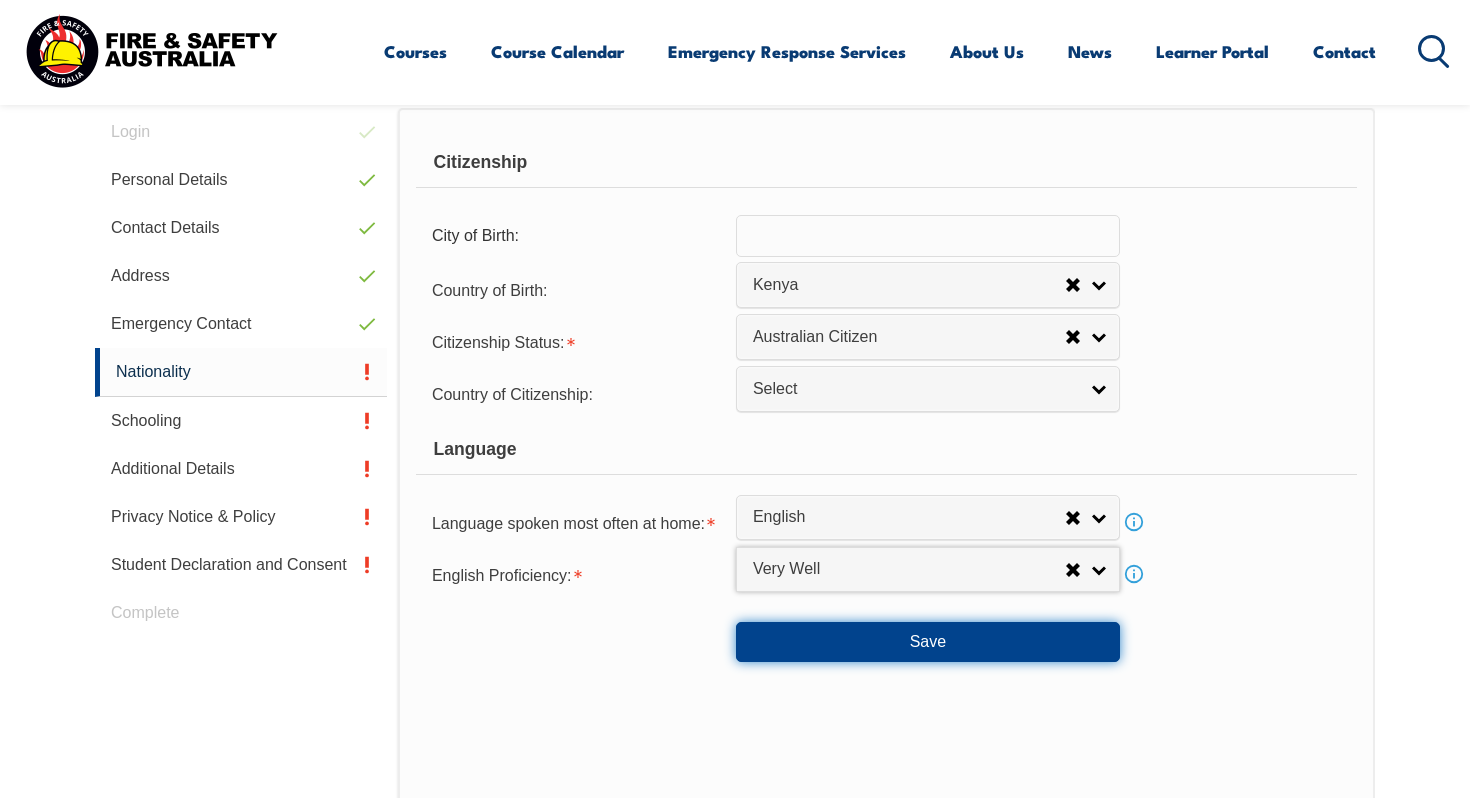 click on "Save" at bounding box center [928, 642] 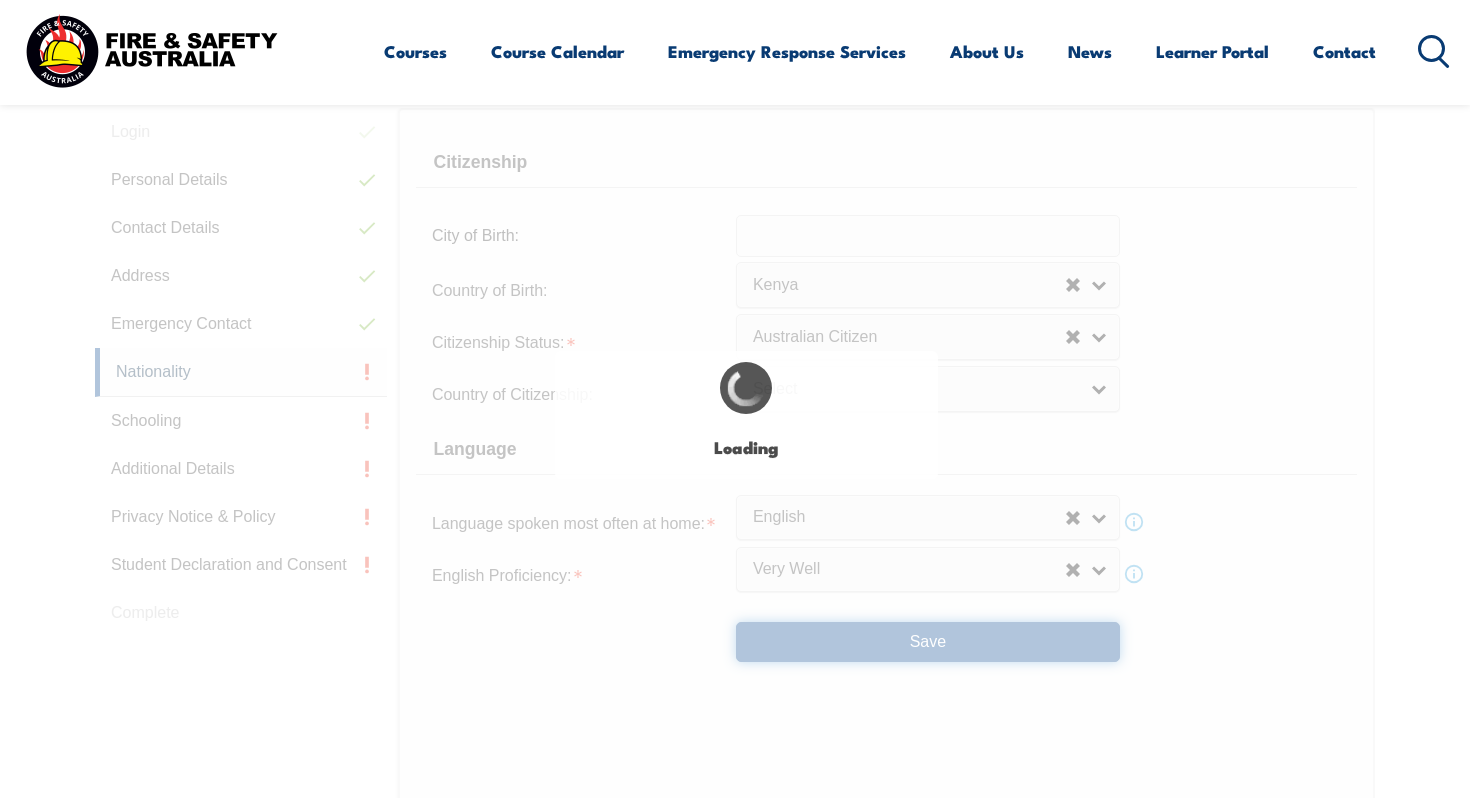 select on "false" 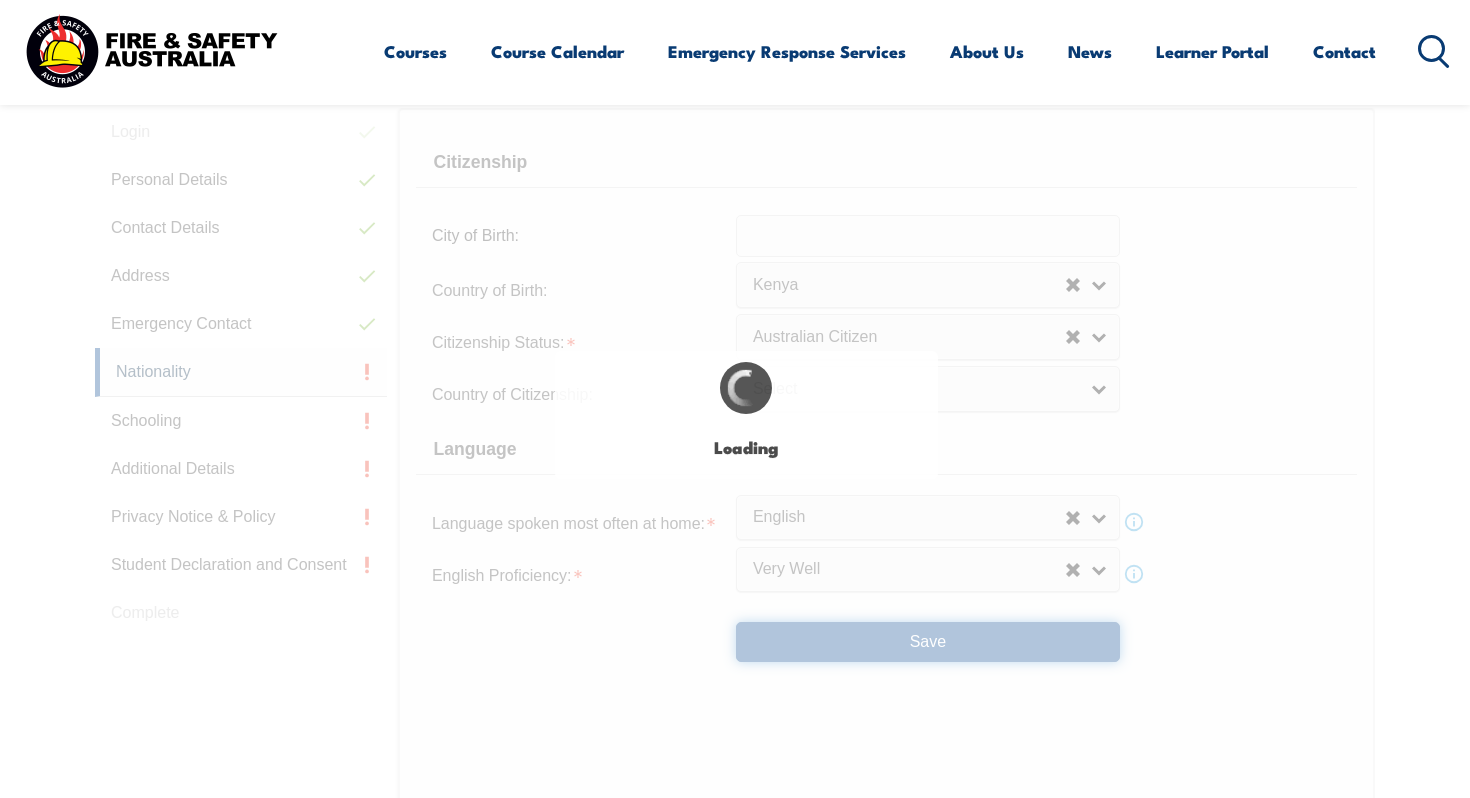 scroll, scrollTop: 0, scrollLeft: 0, axis: both 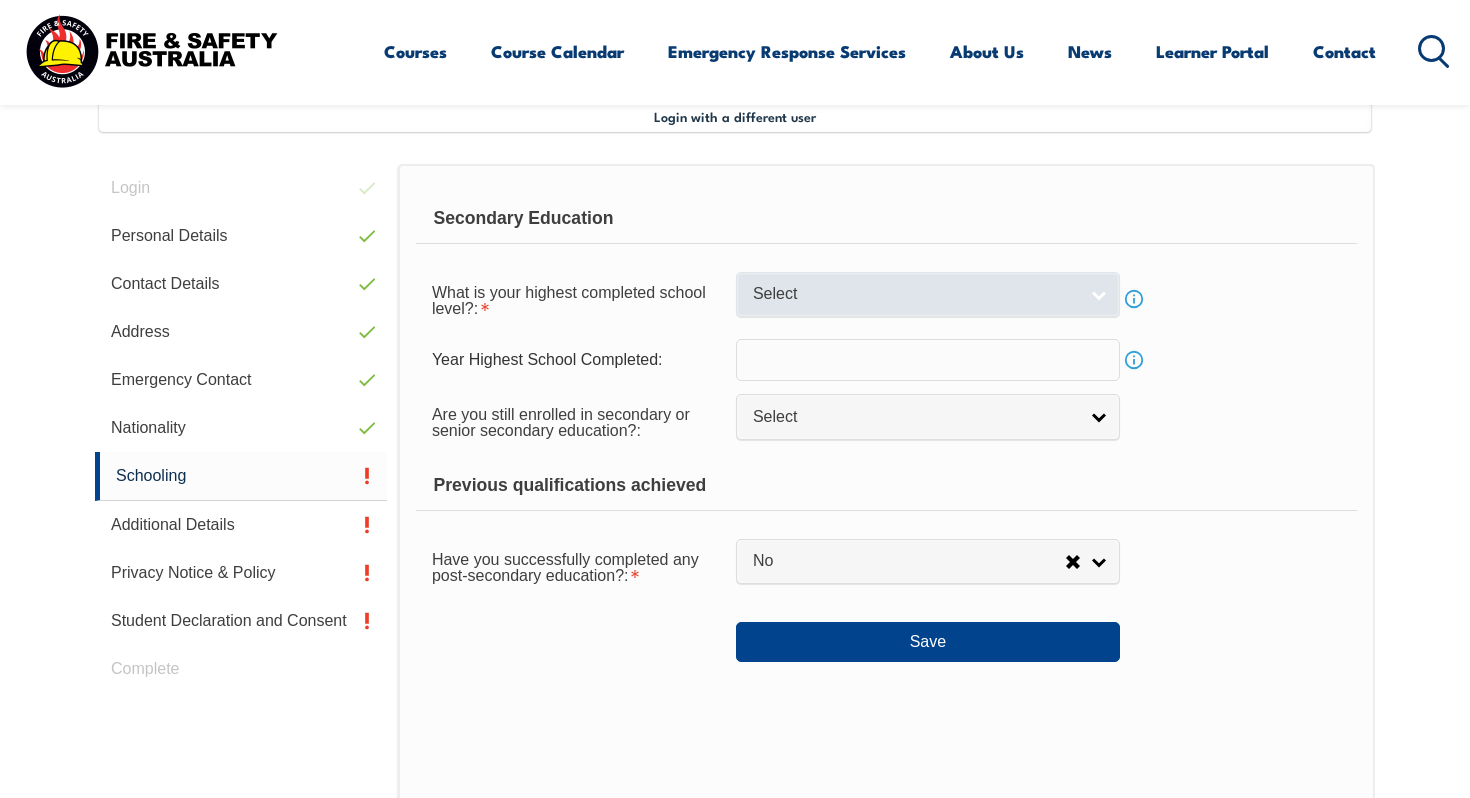 click on "Select" at bounding box center [915, 294] 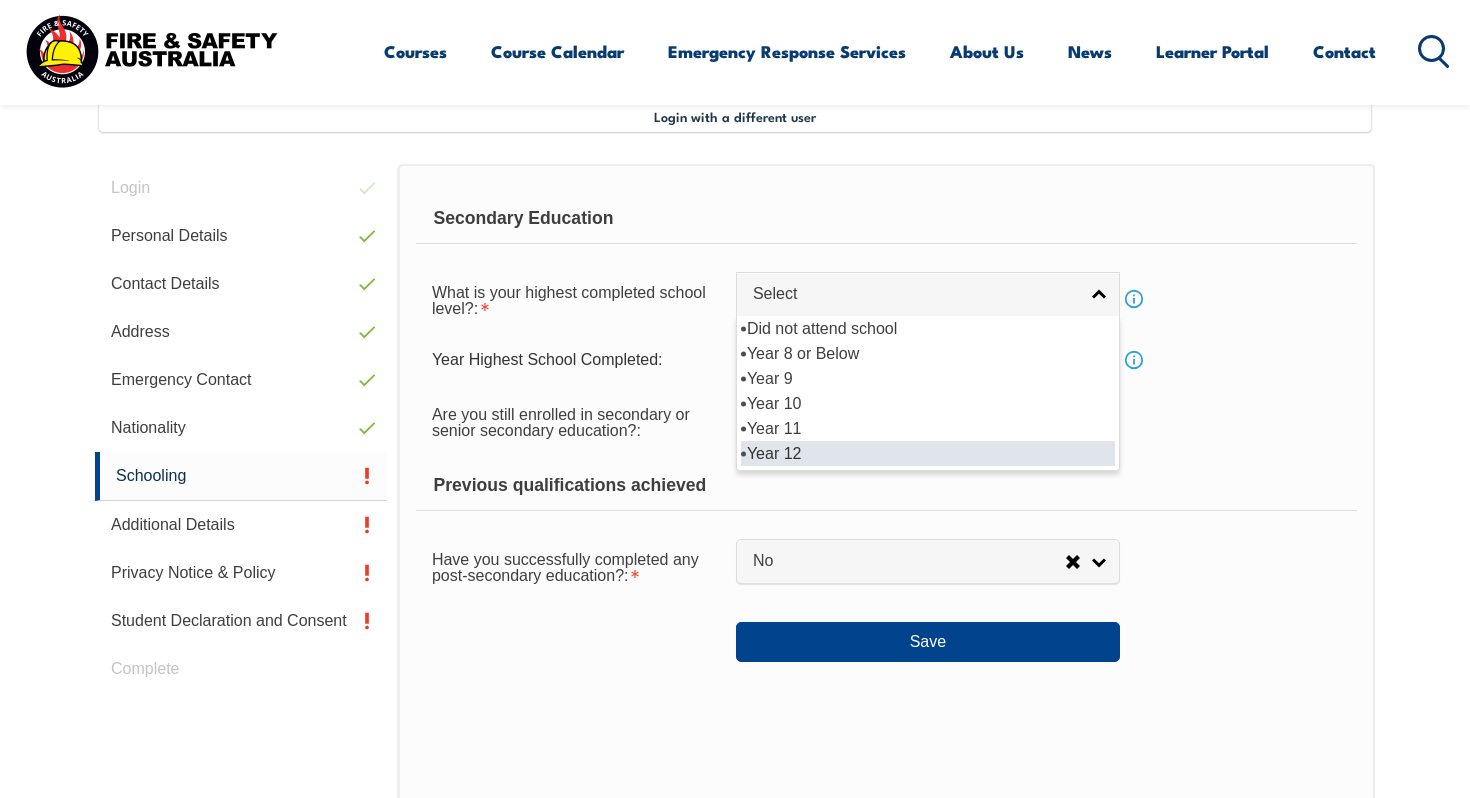 click on "Year 12" at bounding box center [928, 453] 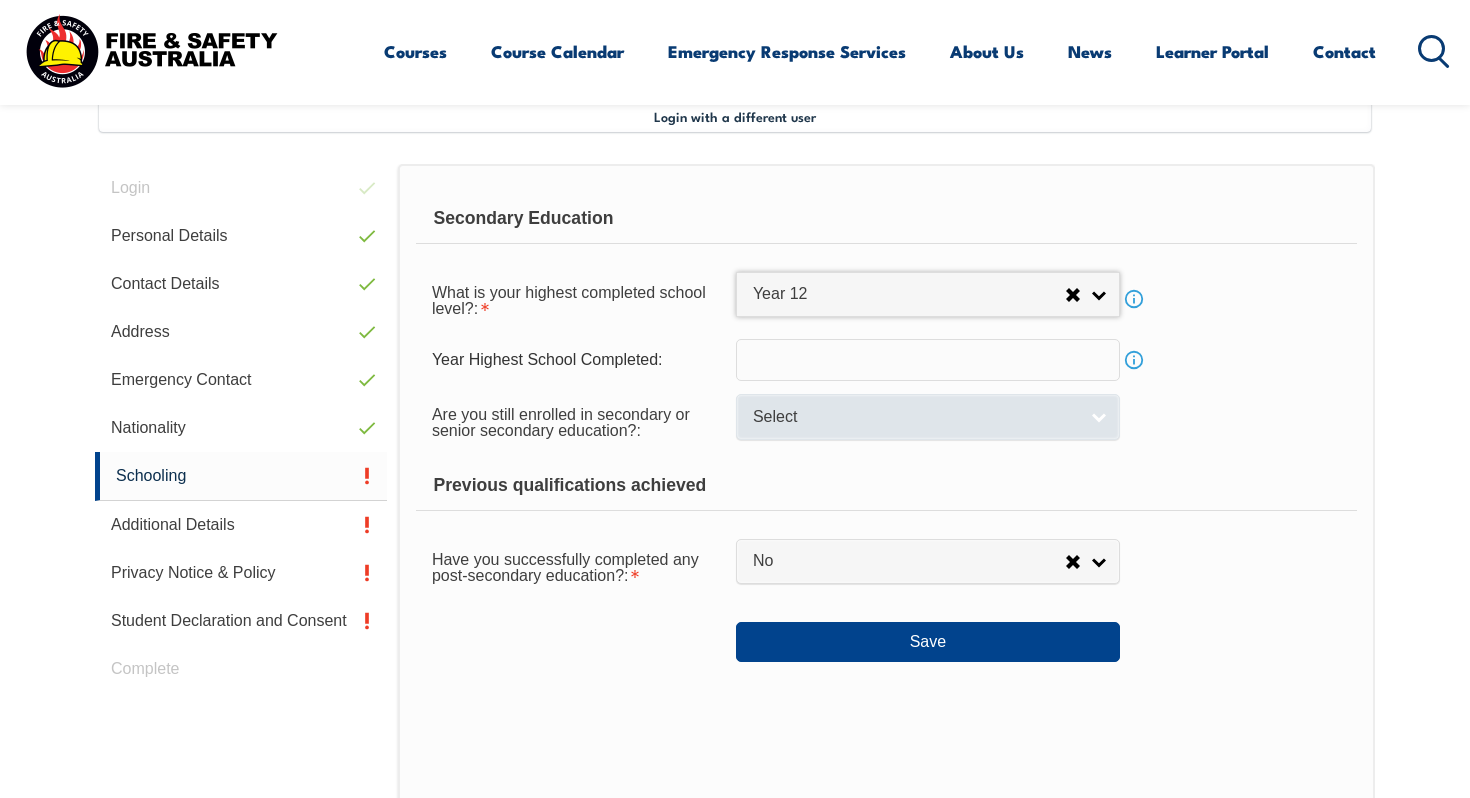 click on "Select" at bounding box center [915, 417] 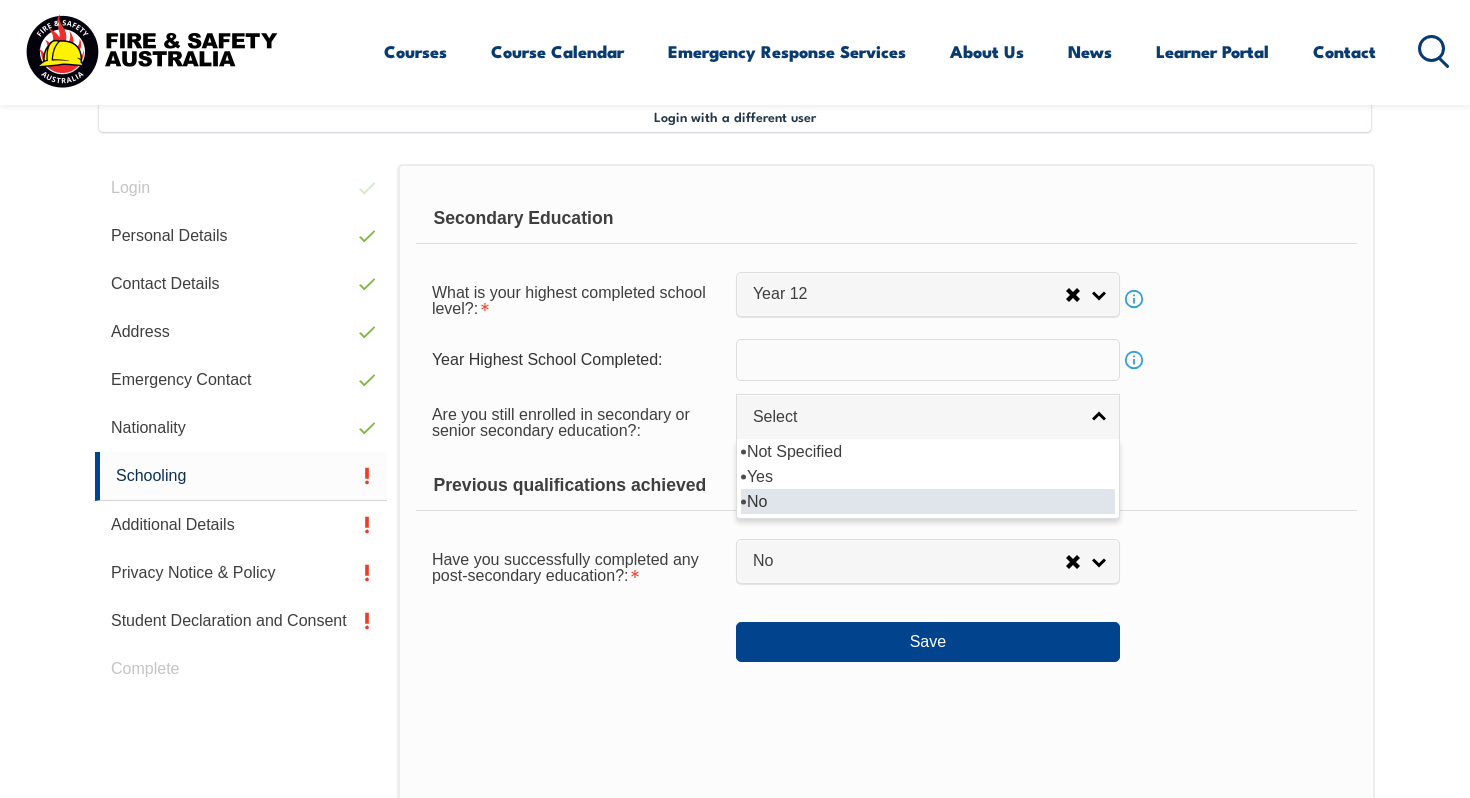 click on "No" at bounding box center (928, 501) 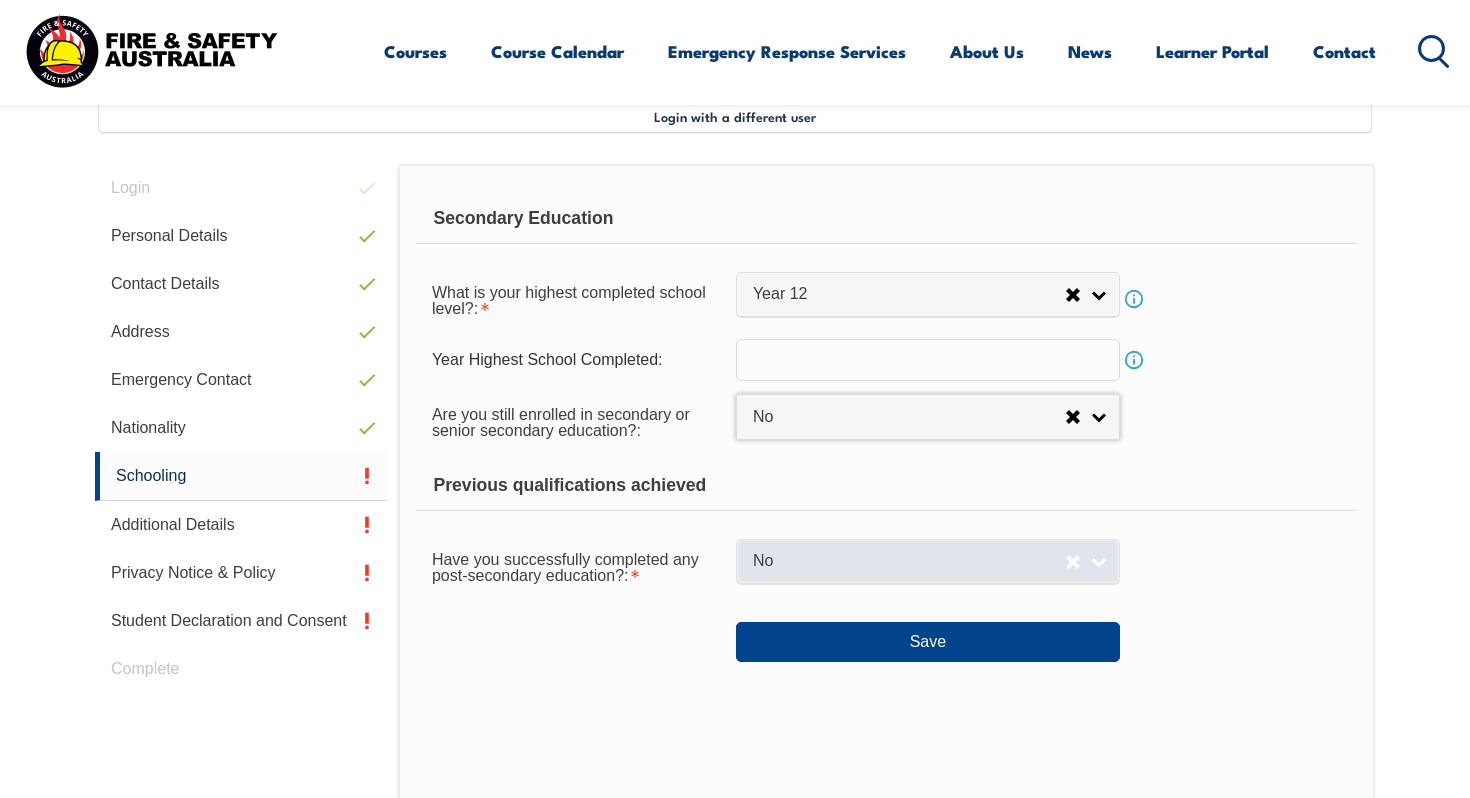 click on "No" at bounding box center [909, 561] 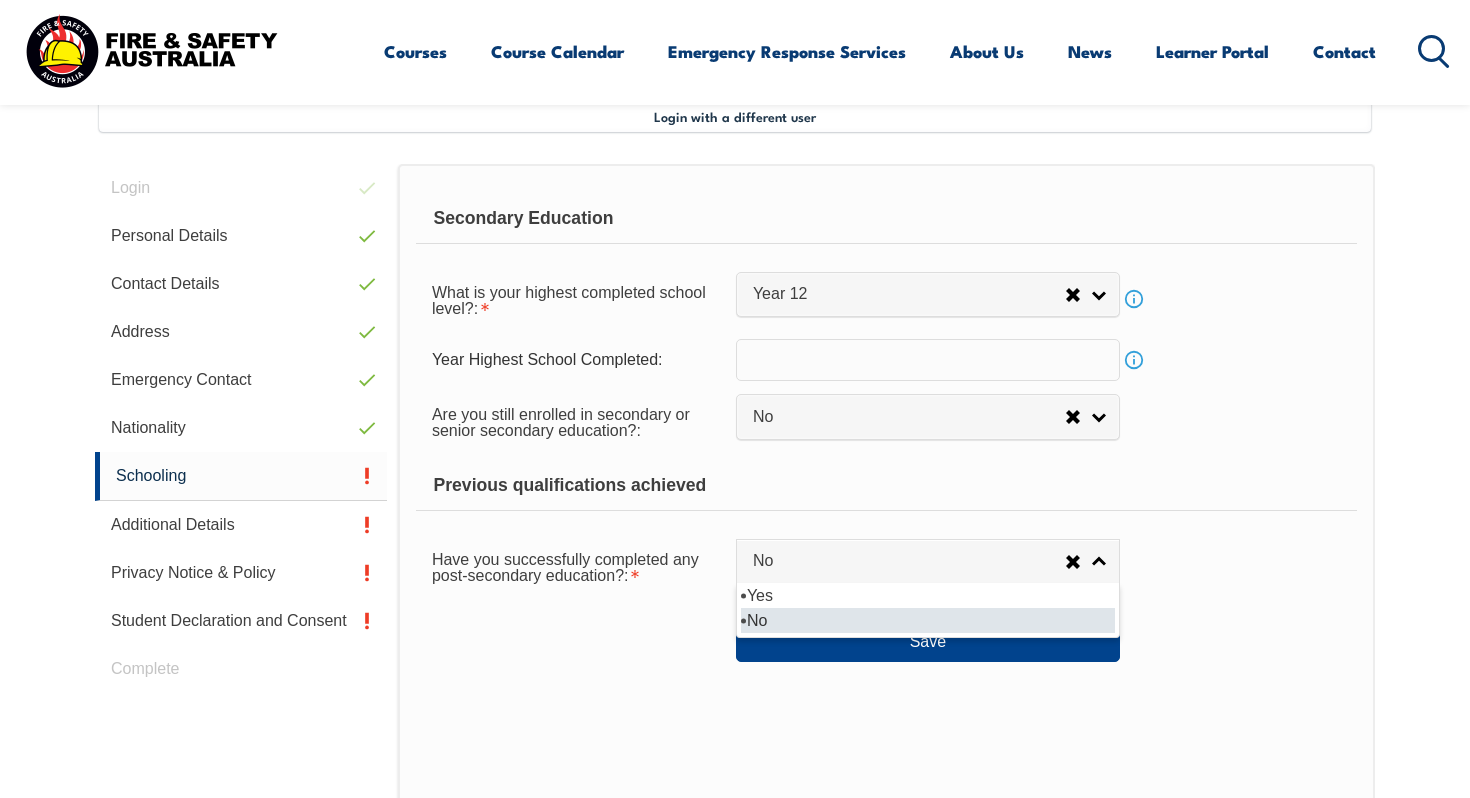 click on "No" at bounding box center [928, 620] 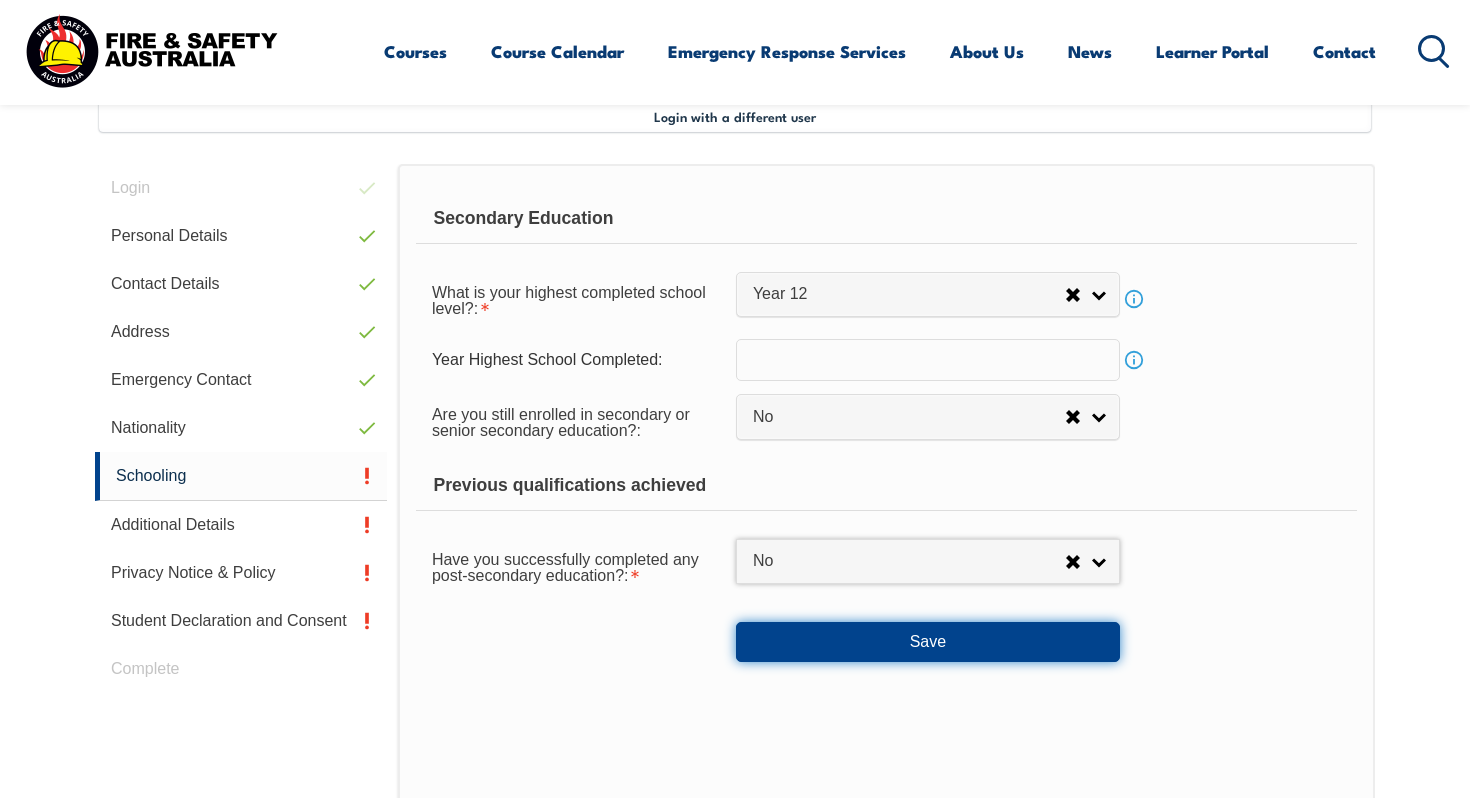 click on "Save" at bounding box center [928, 642] 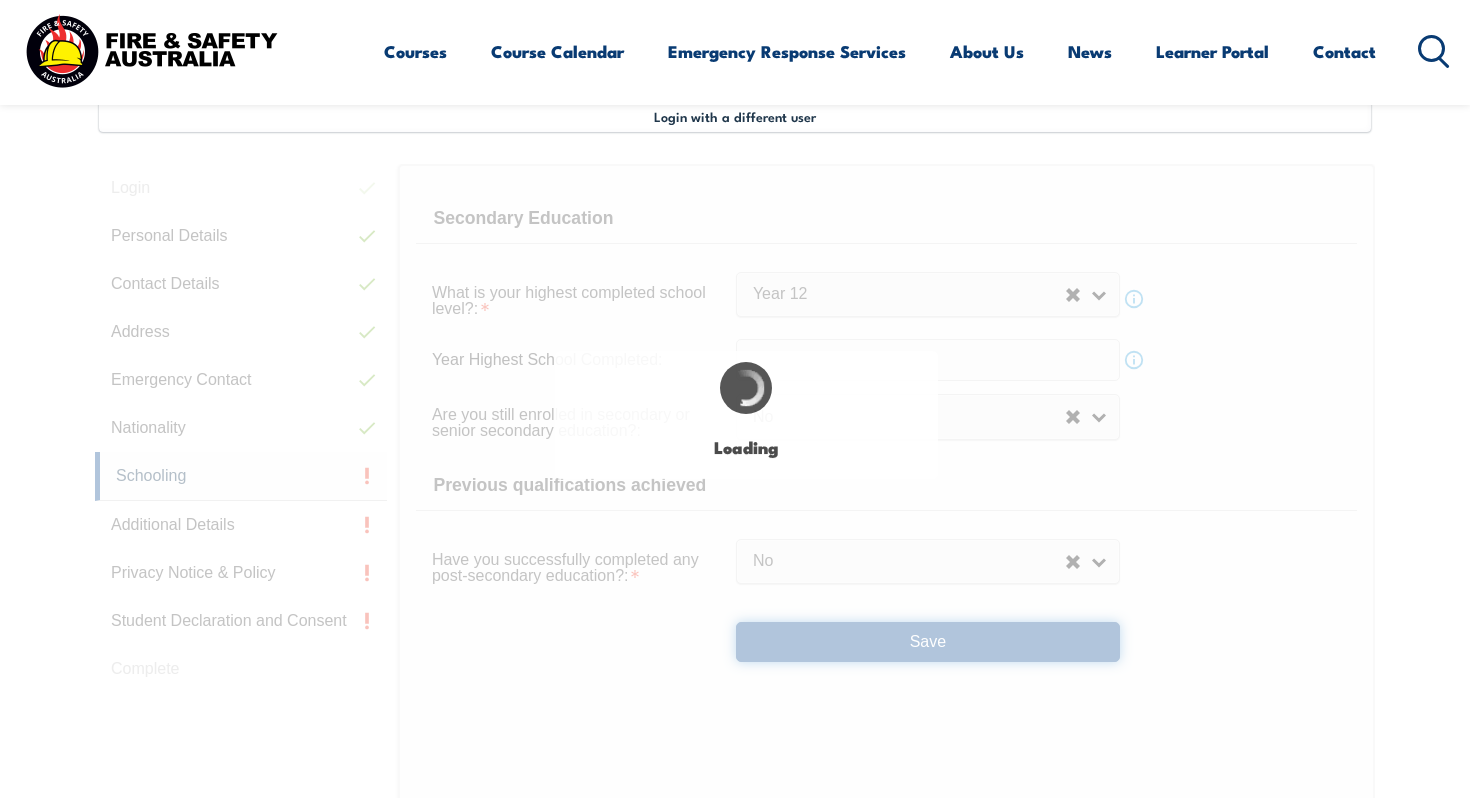 select 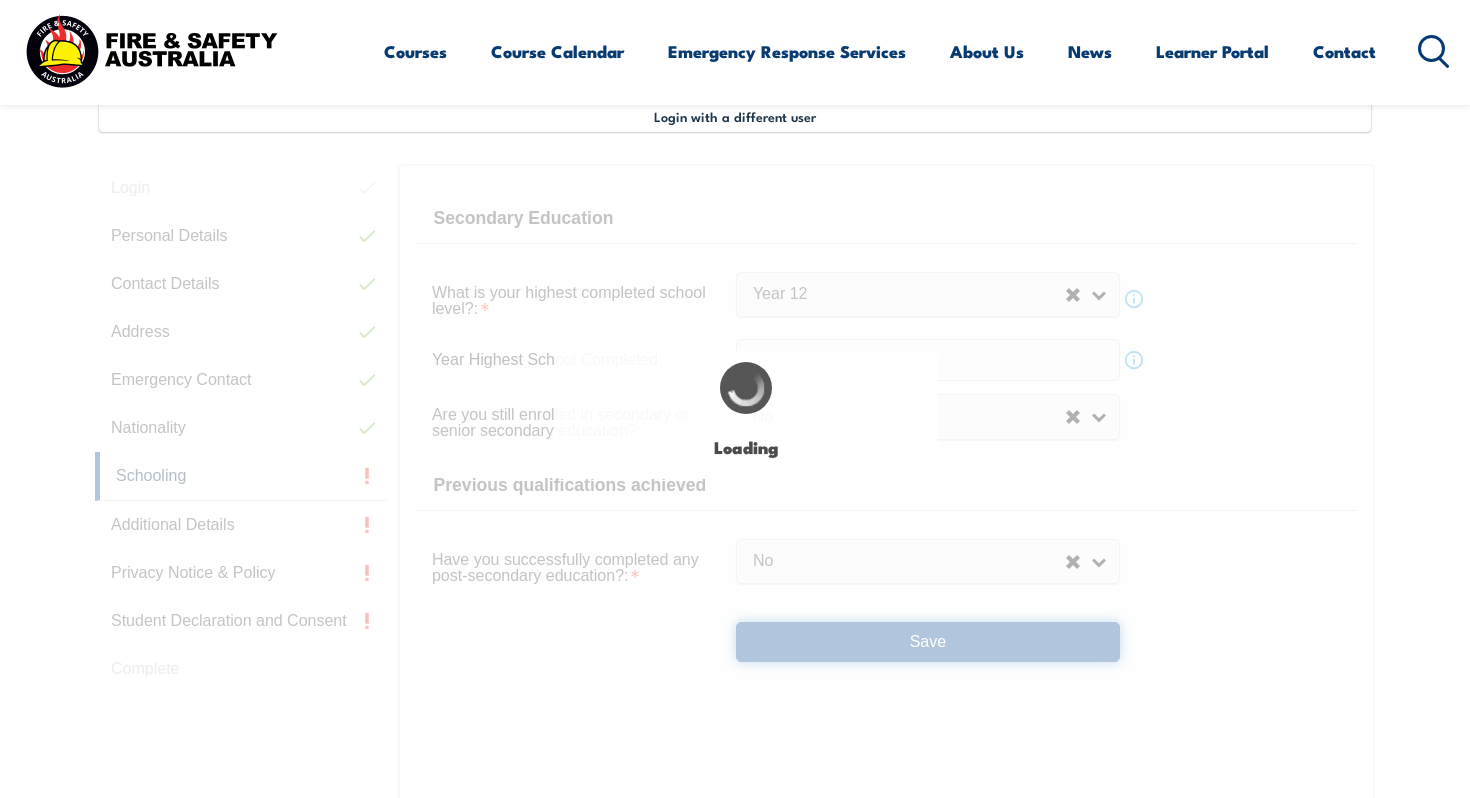 select on "false" 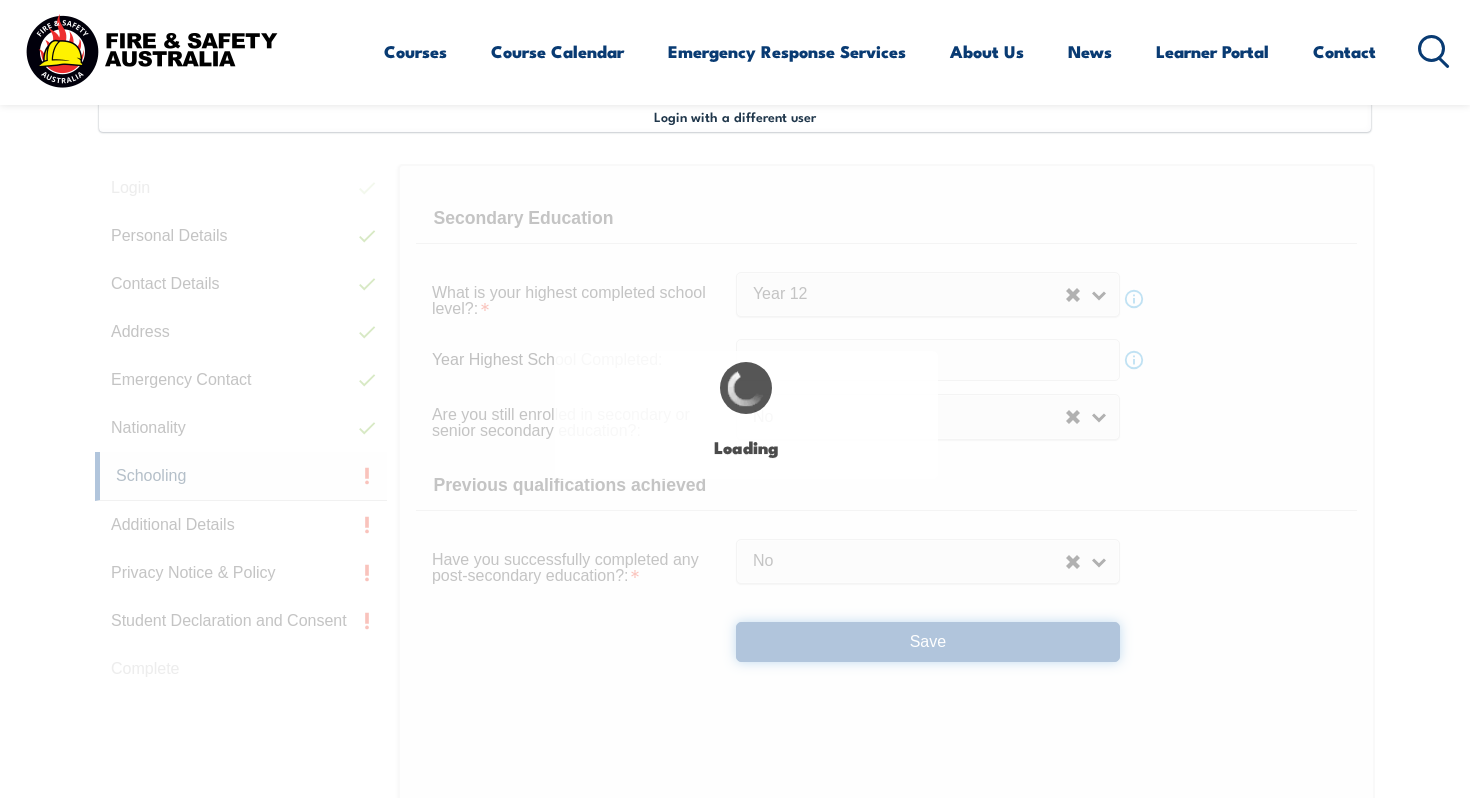 select on "false" 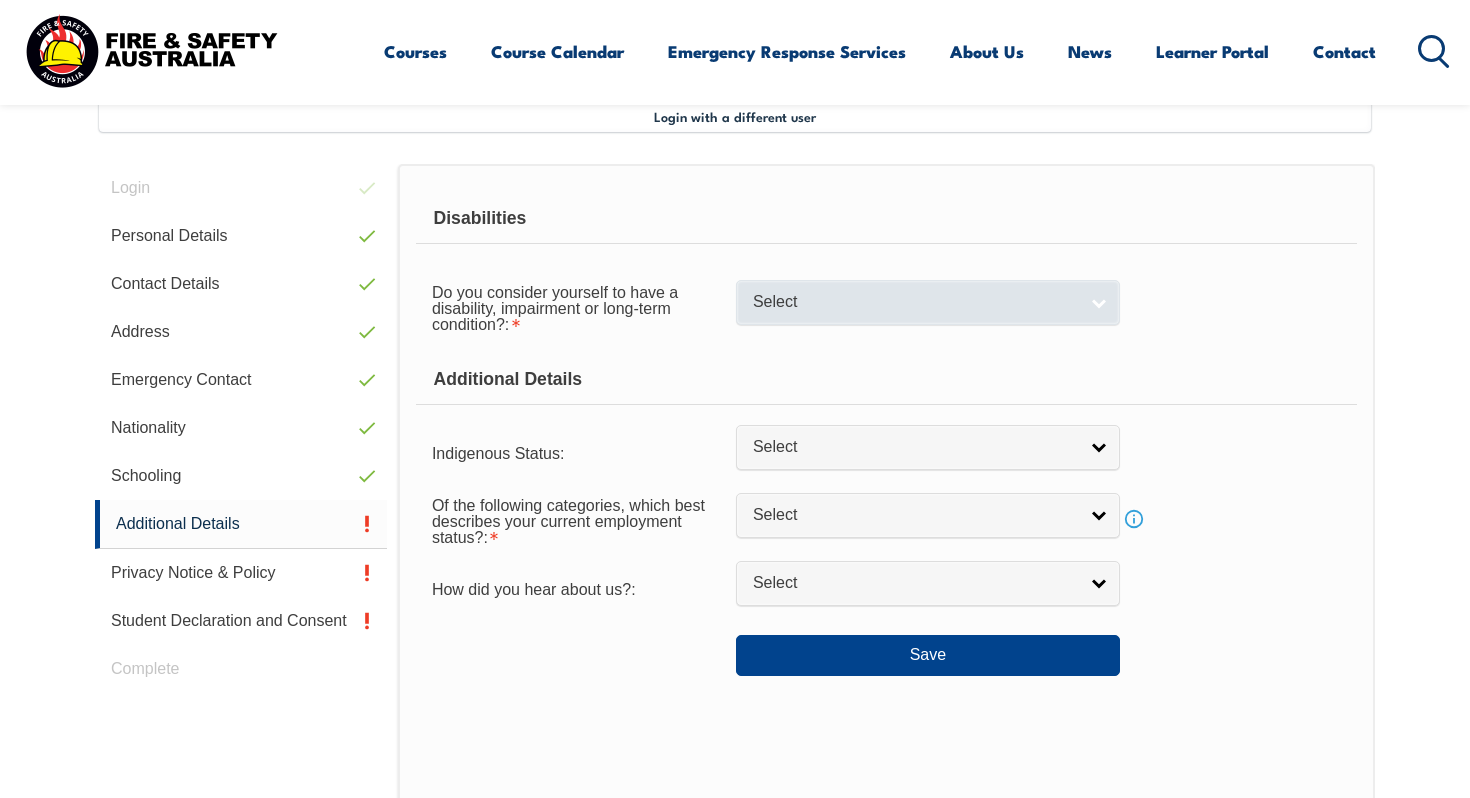 click on "Select" at bounding box center (915, 302) 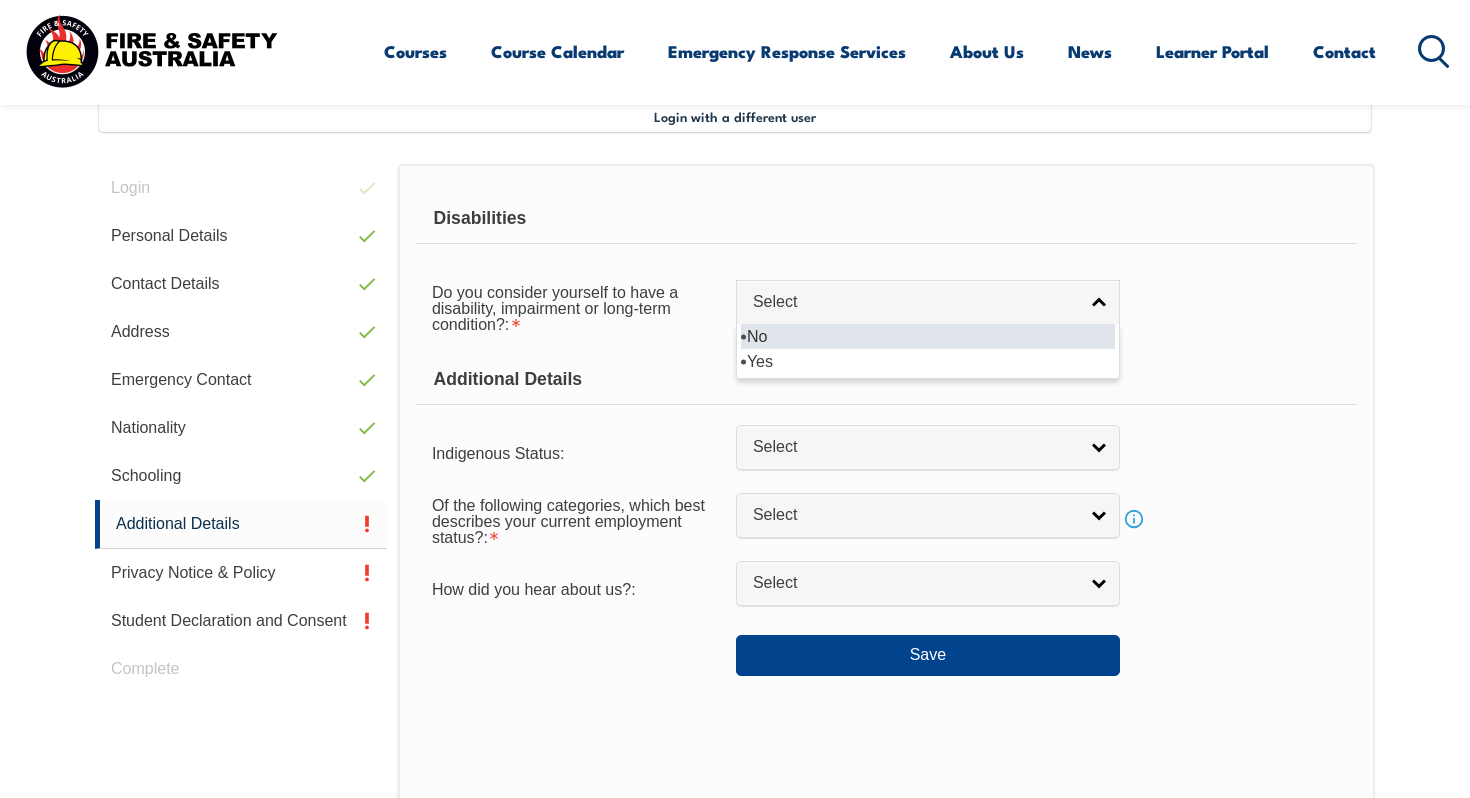 click on "No" at bounding box center (928, 336) 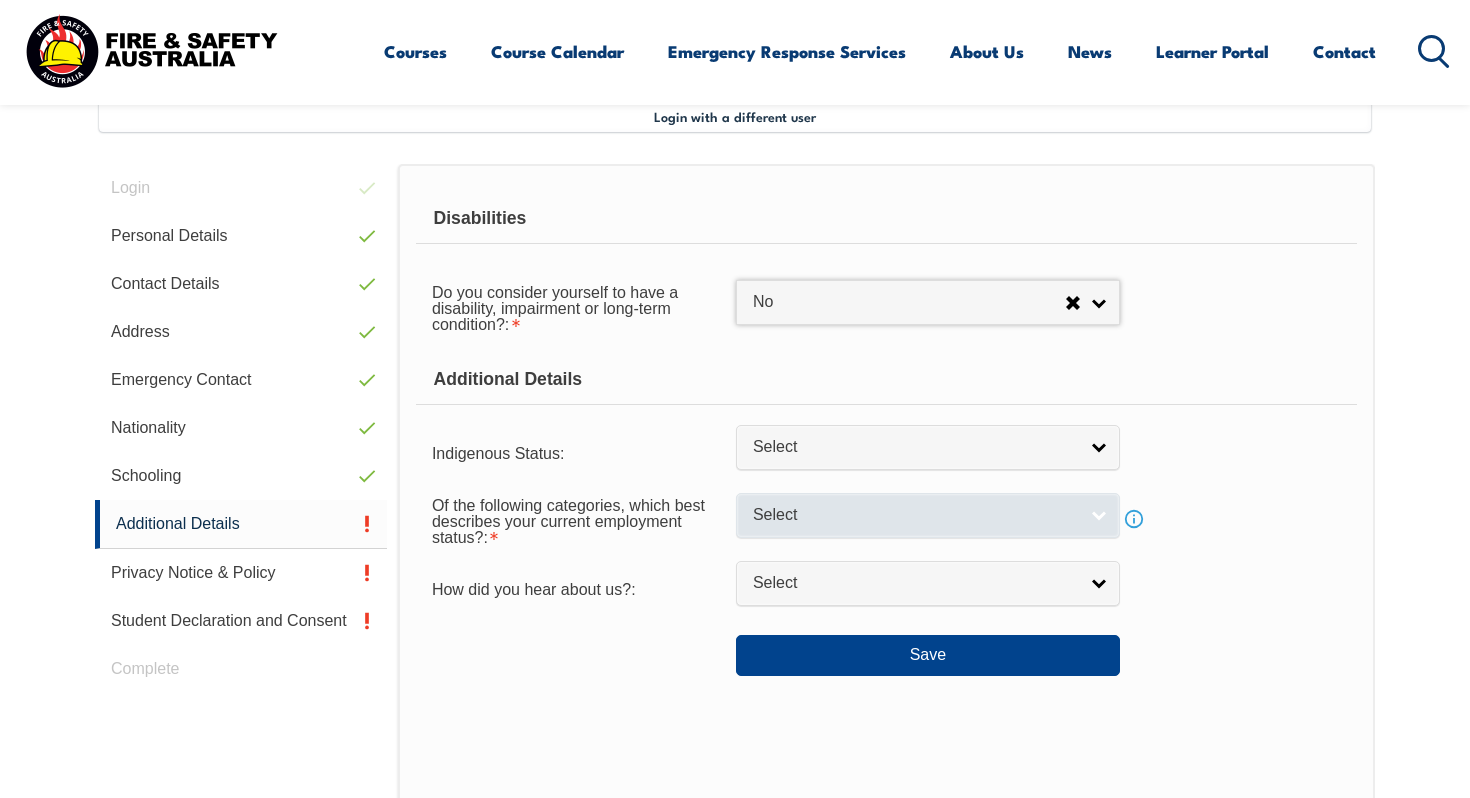 click on "Select" at bounding box center (928, 515) 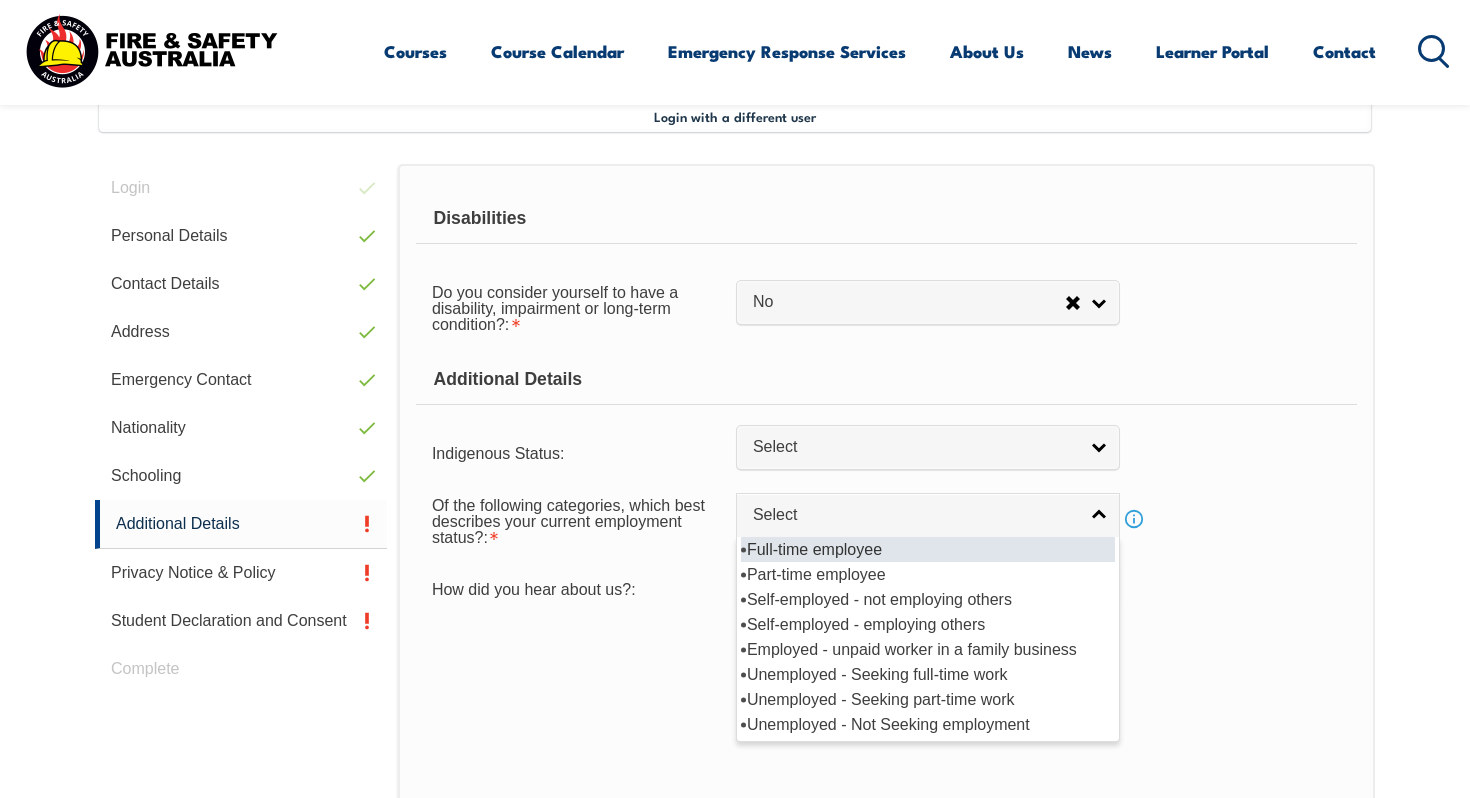 click on "Full-time employee" at bounding box center (928, 549) 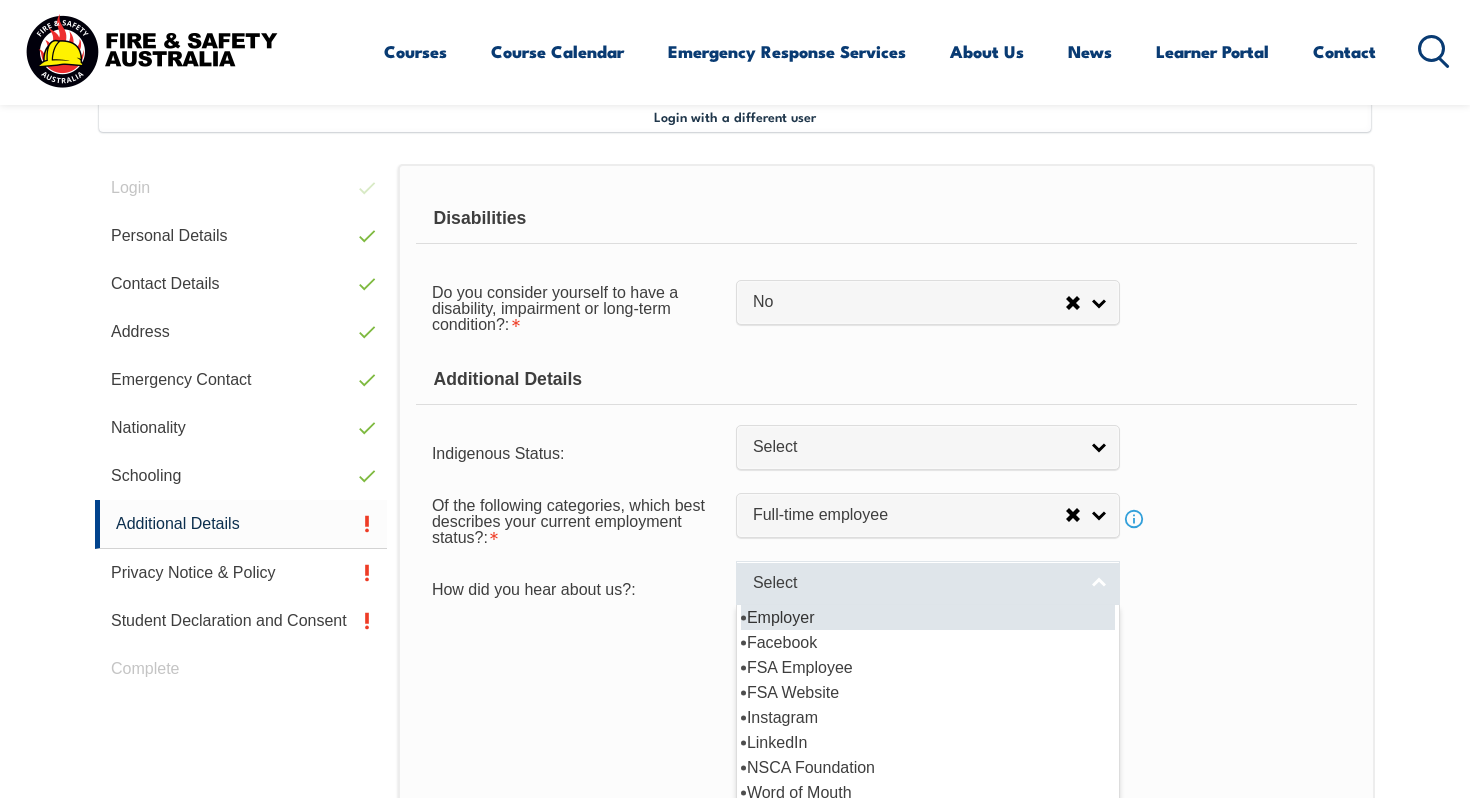 click on "Select" at bounding box center (915, 583) 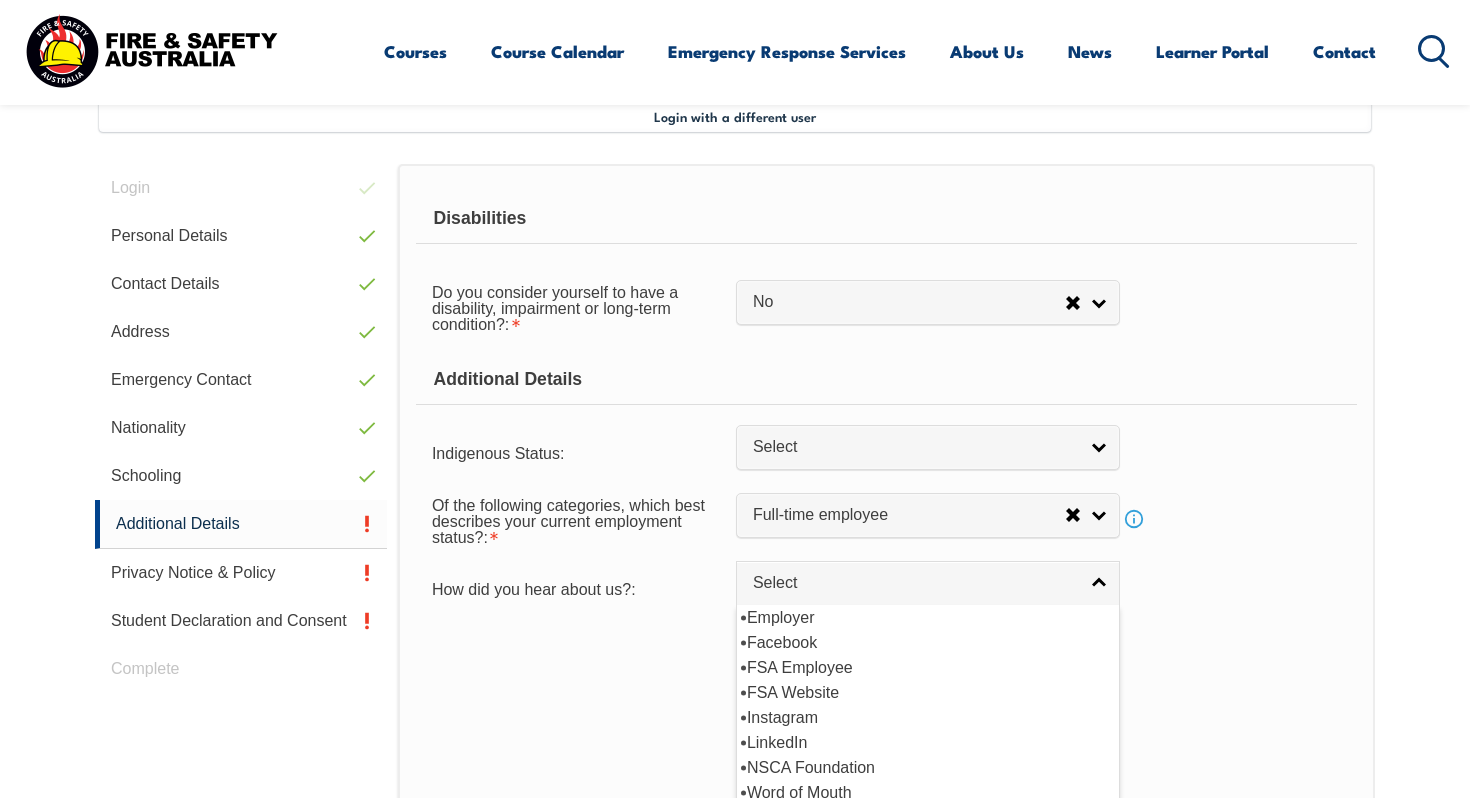 click on "Save" at bounding box center [886, 647] 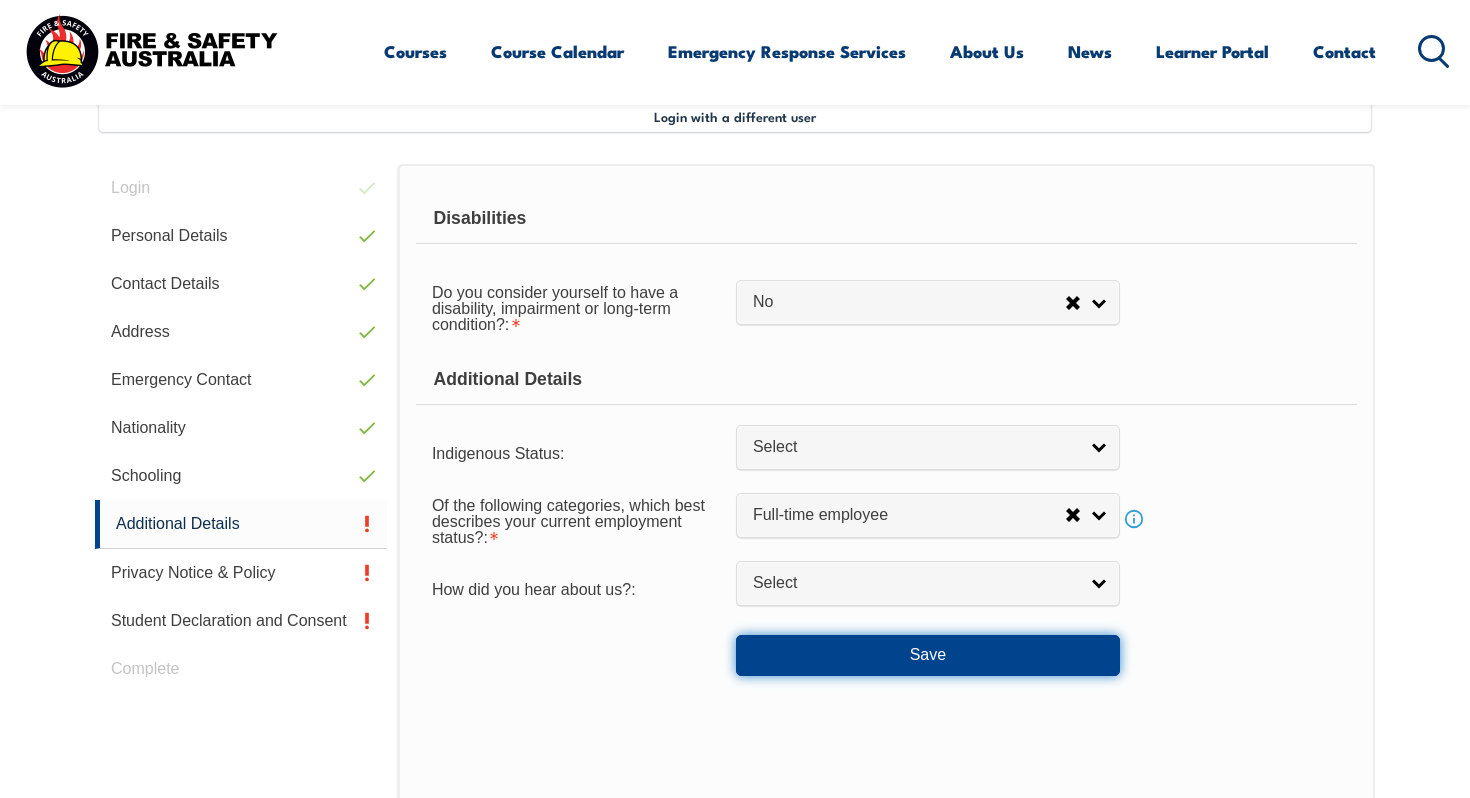 click on "Save" at bounding box center [928, 655] 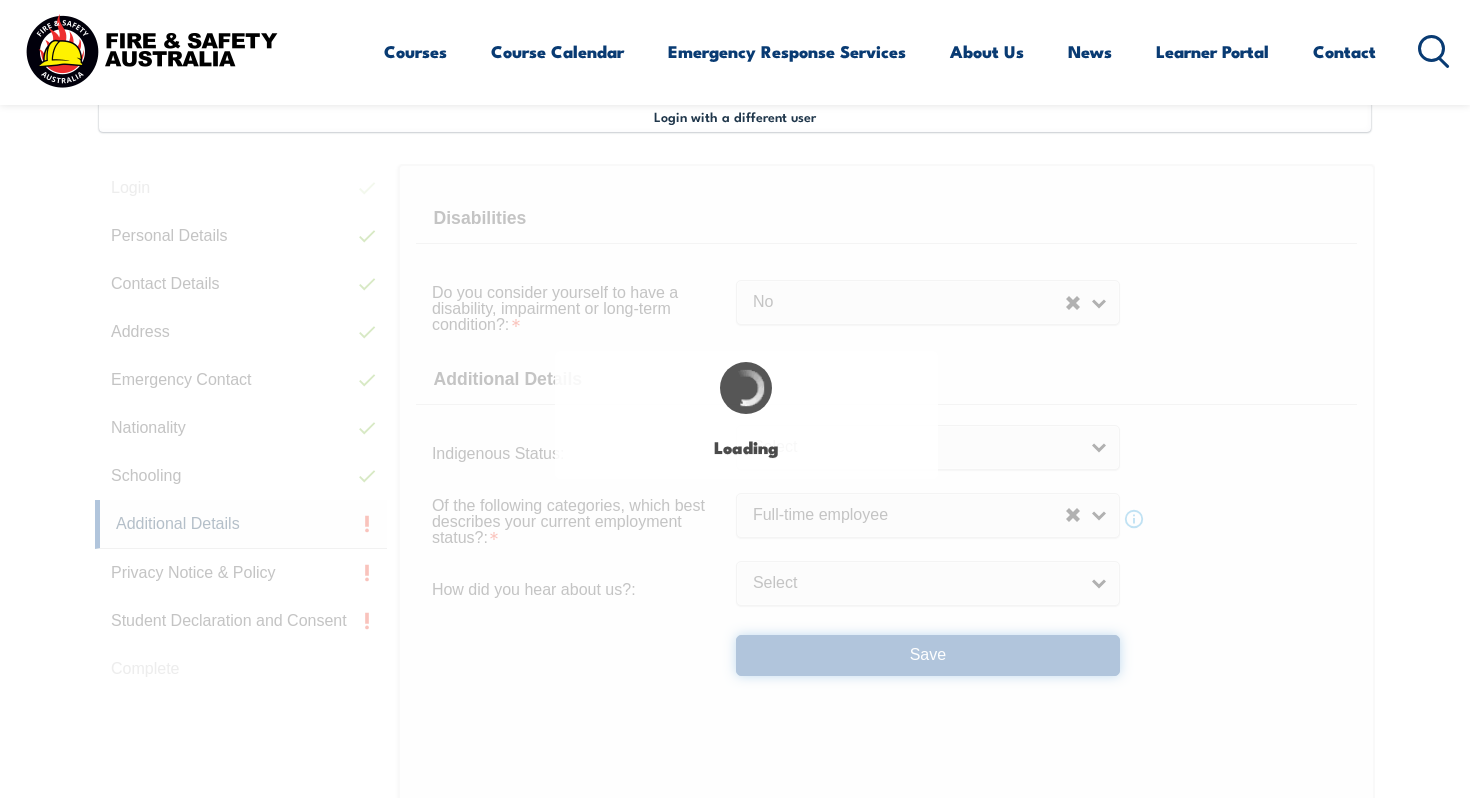 select on "false" 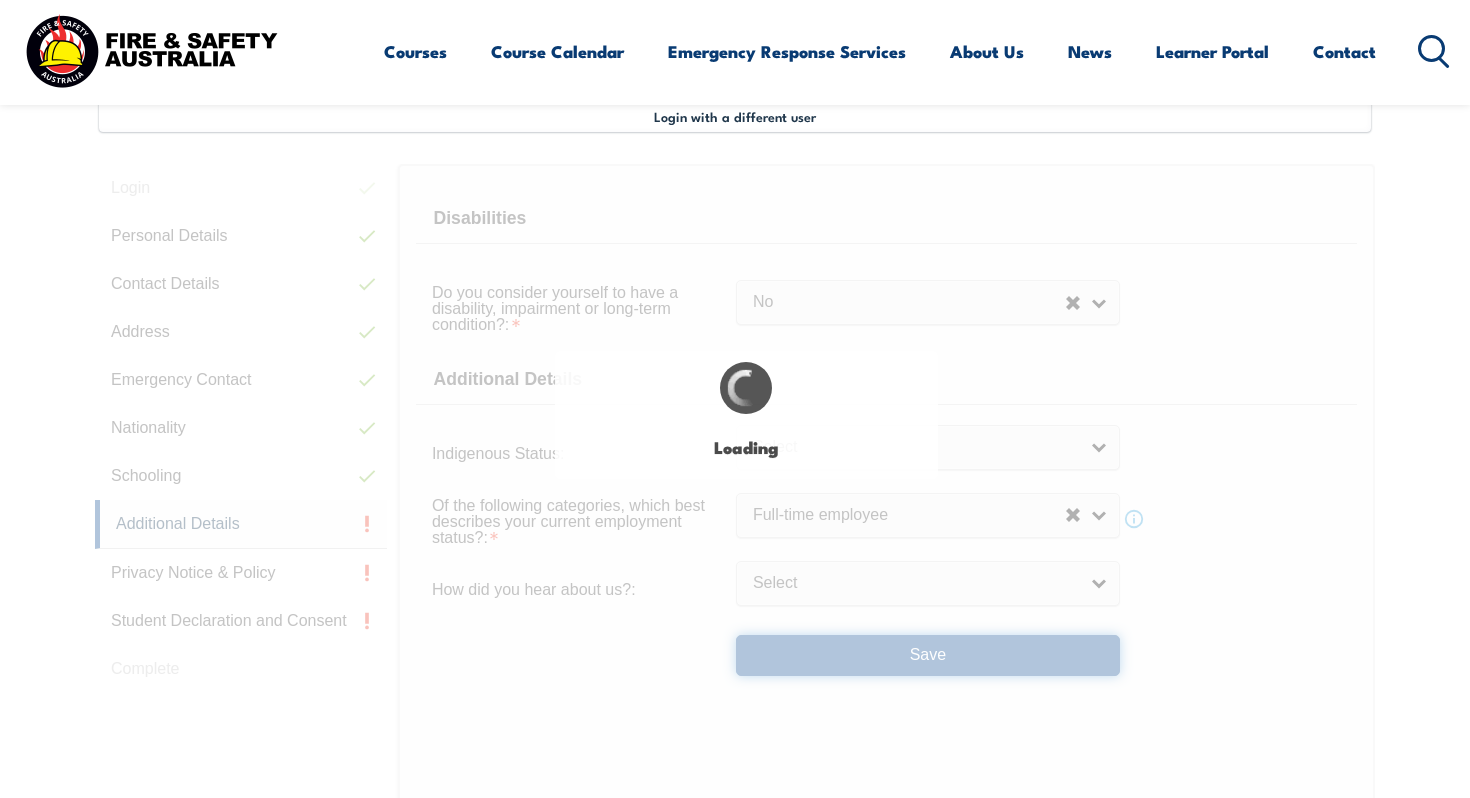 select 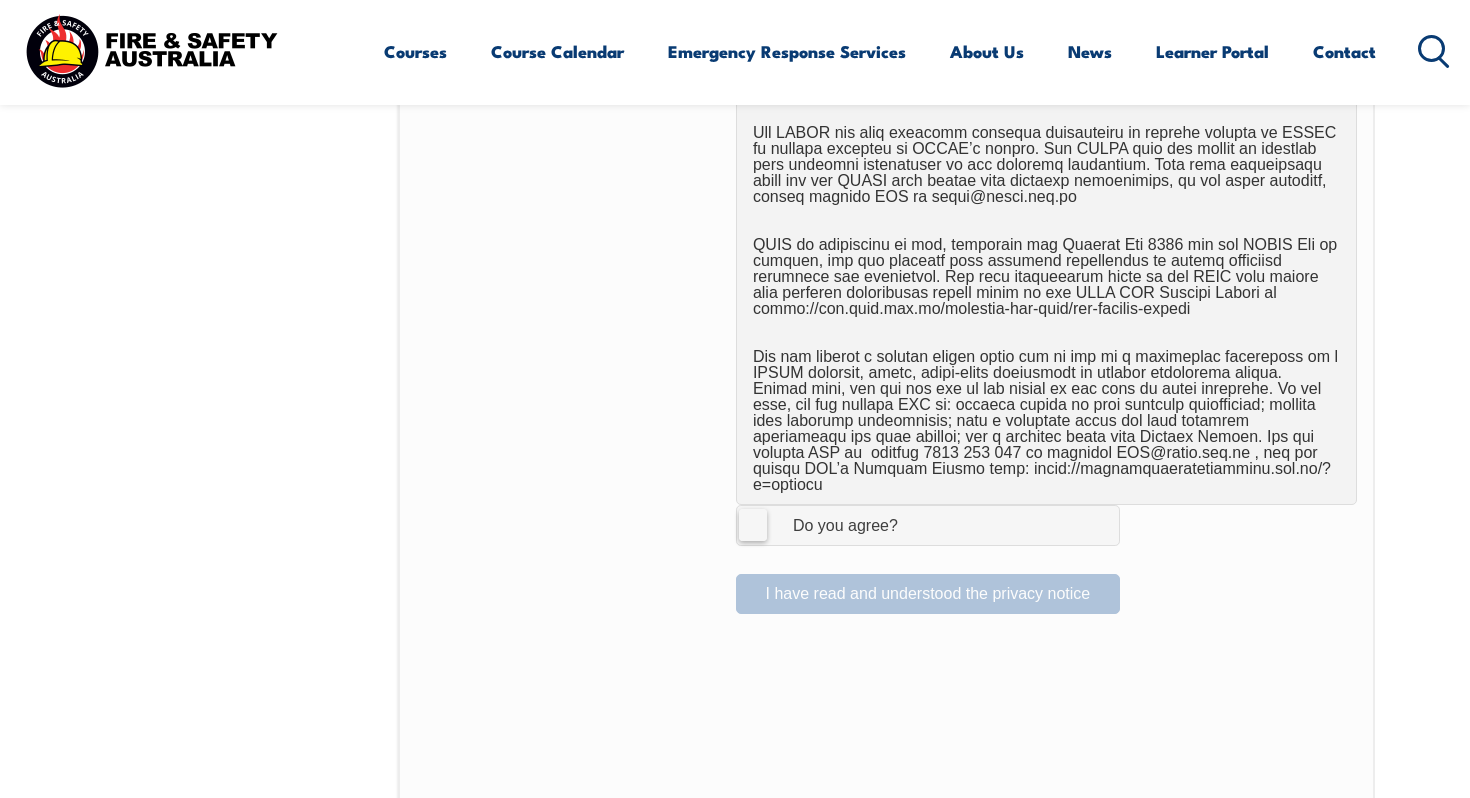 scroll, scrollTop: 1169, scrollLeft: 0, axis: vertical 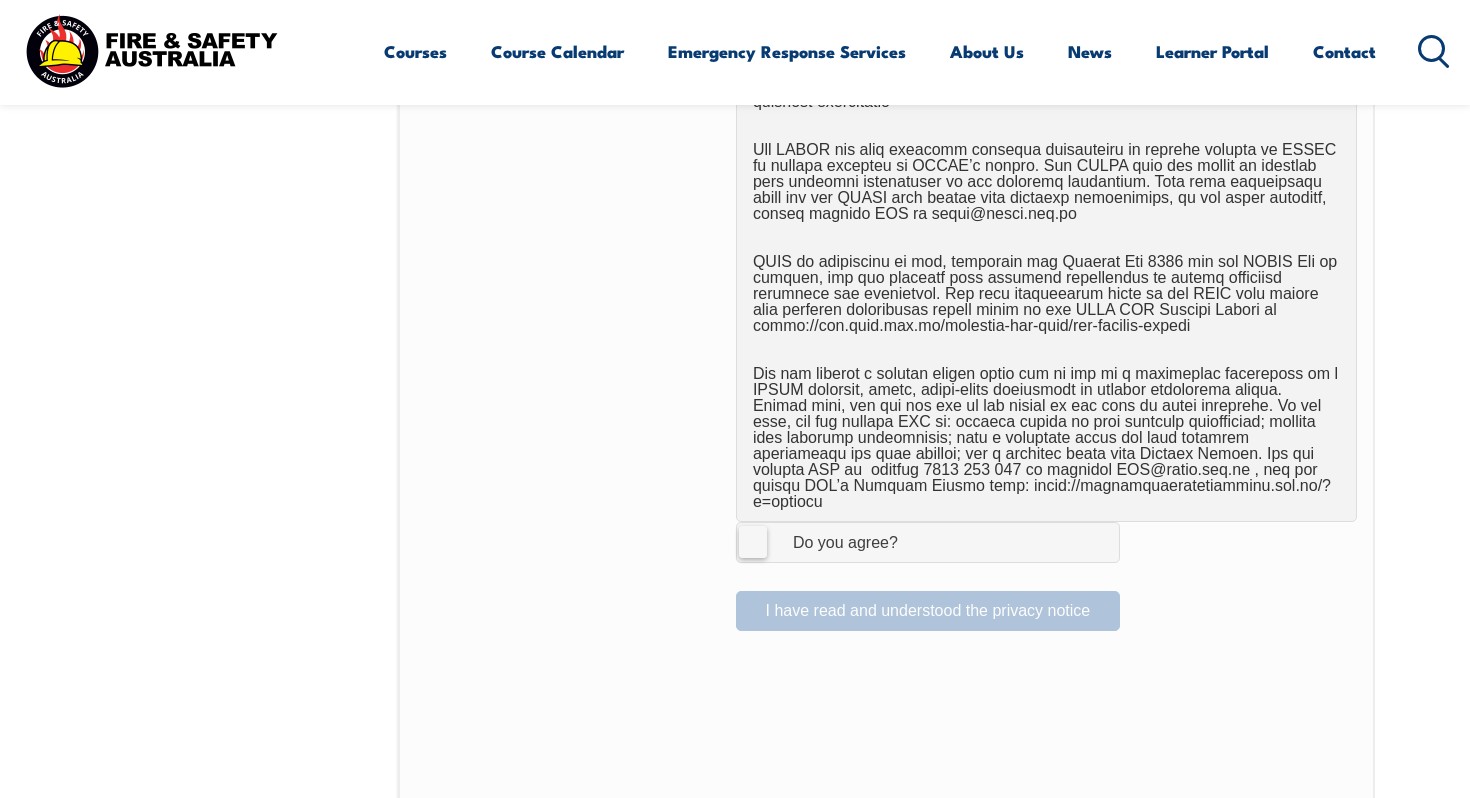 click on "I Agree Do you agree?" at bounding box center (928, 542) 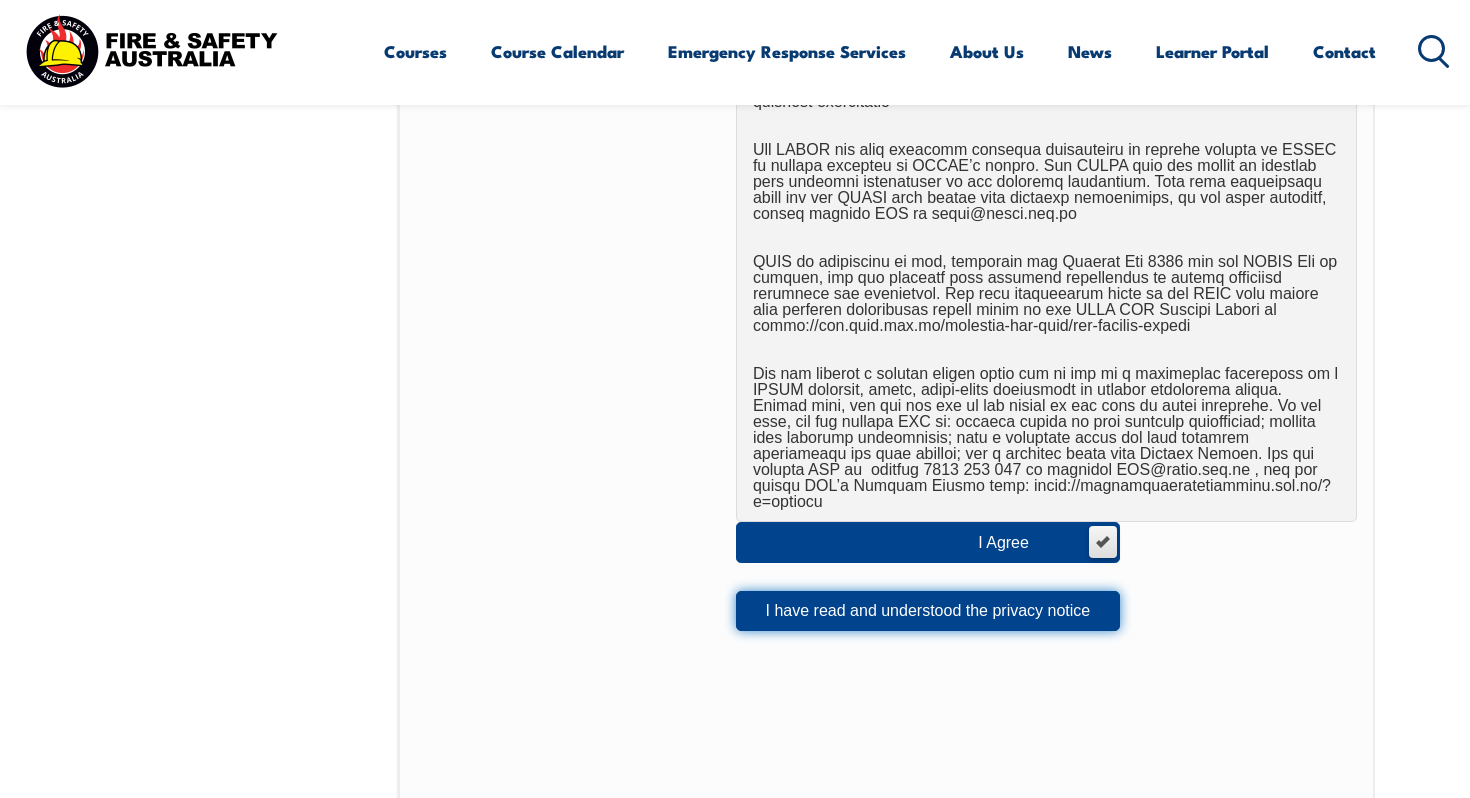click on "I have read and understood the privacy notice" at bounding box center [928, 611] 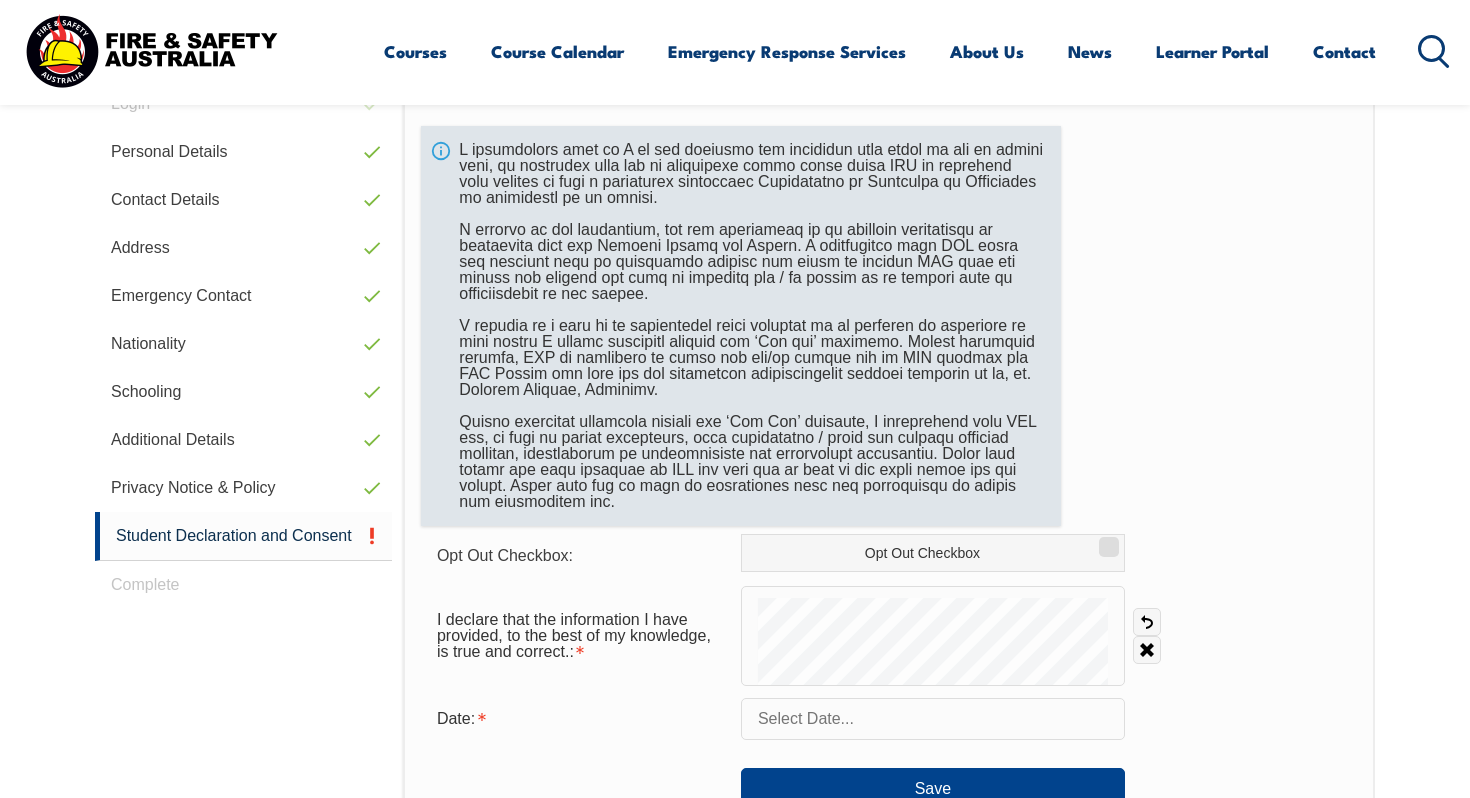scroll, scrollTop: 634, scrollLeft: 0, axis: vertical 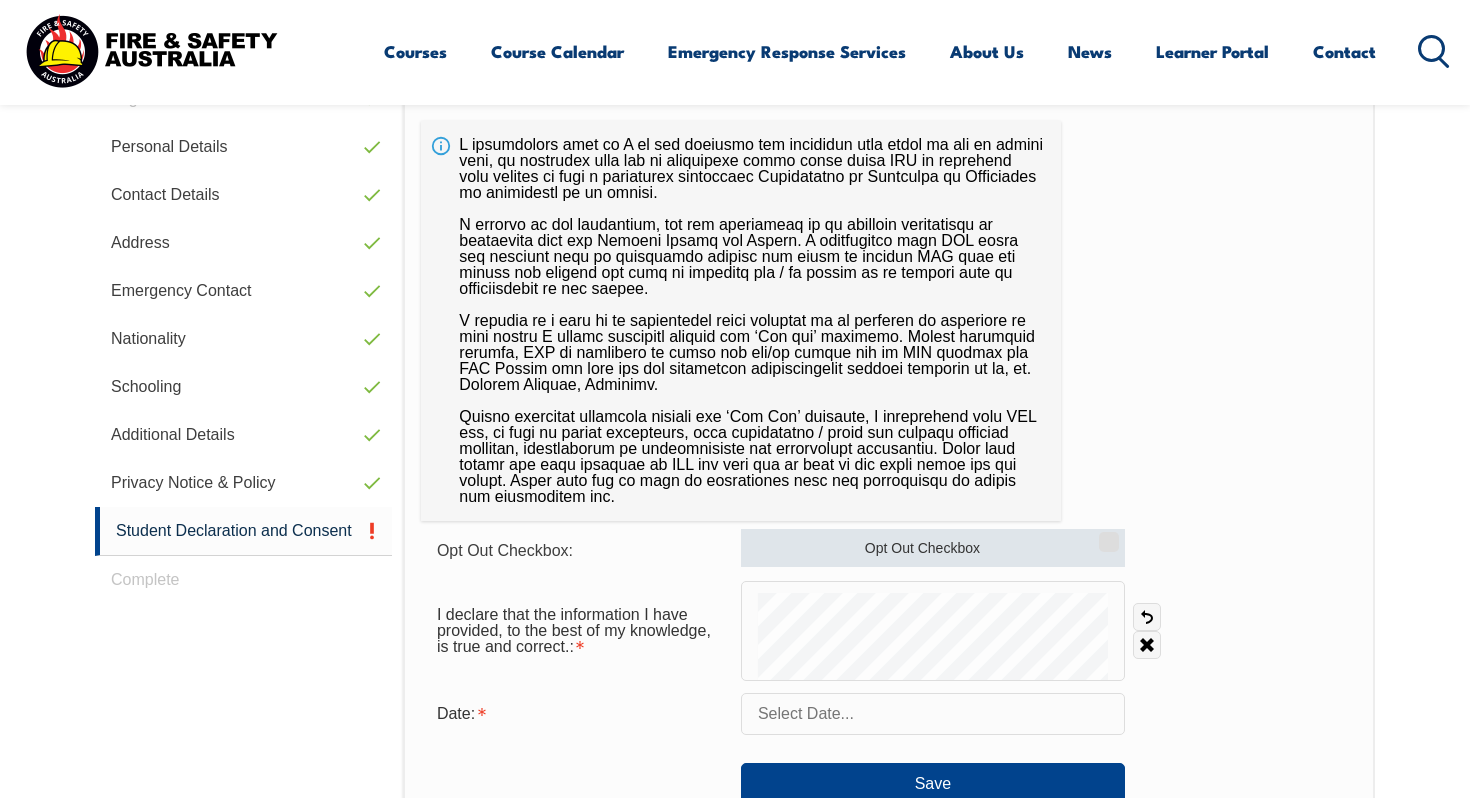 click on "Opt Out Checkbox" at bounding box center (933, 548) 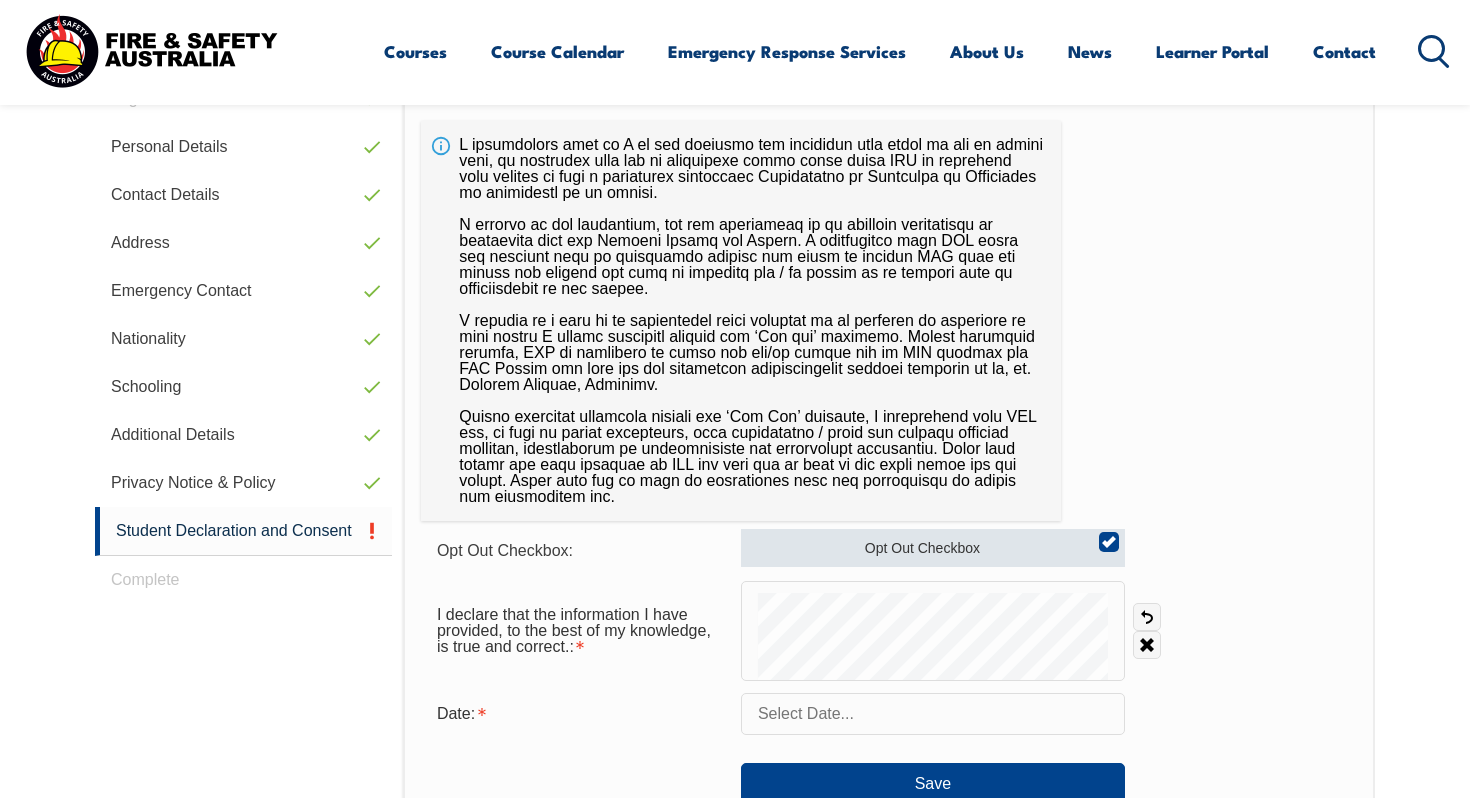 click on "Opt Out Checkbox" at bounding box center [933, 548] 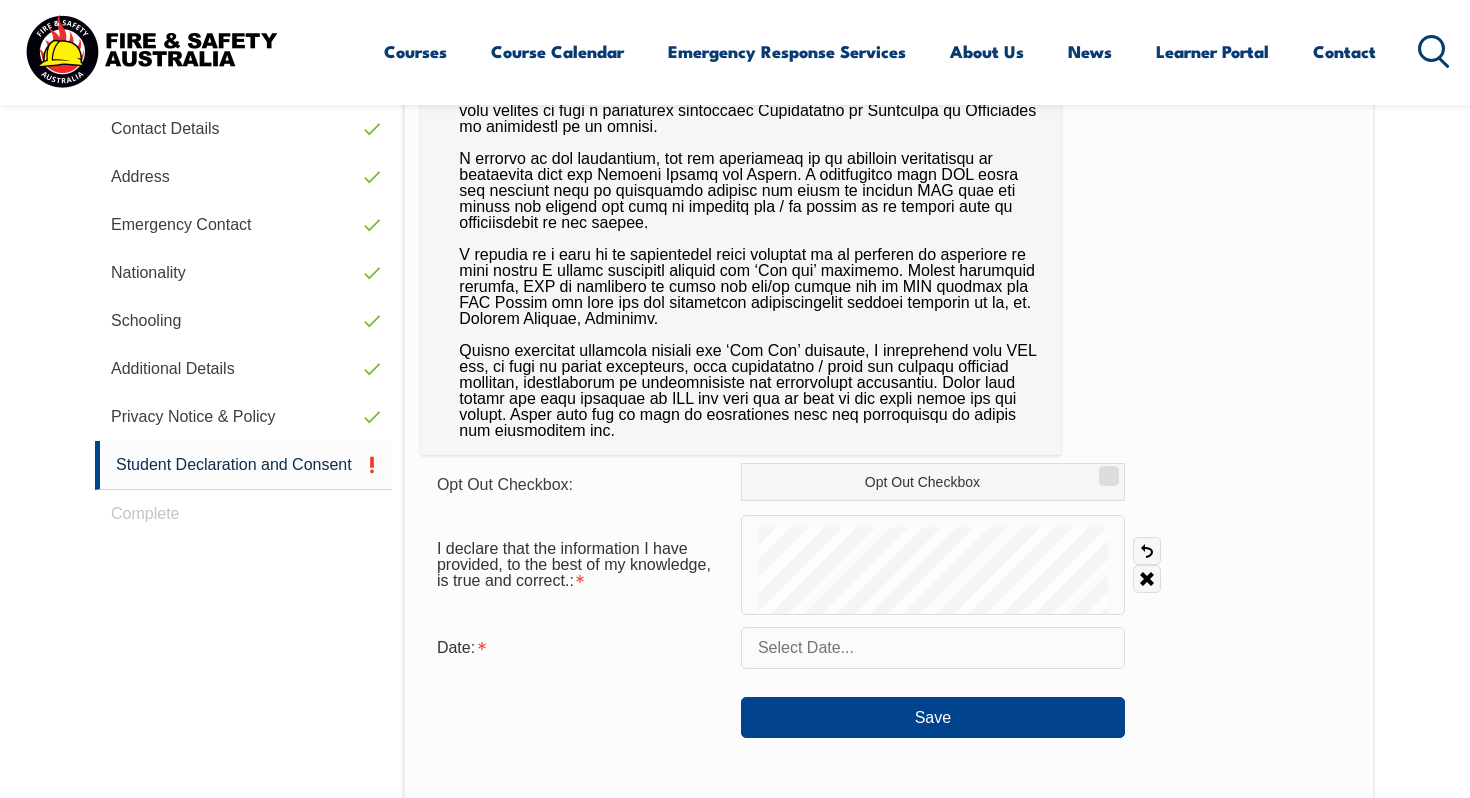 scroll, scrollTop: 701, scrollLeft: 0, axis: vertical 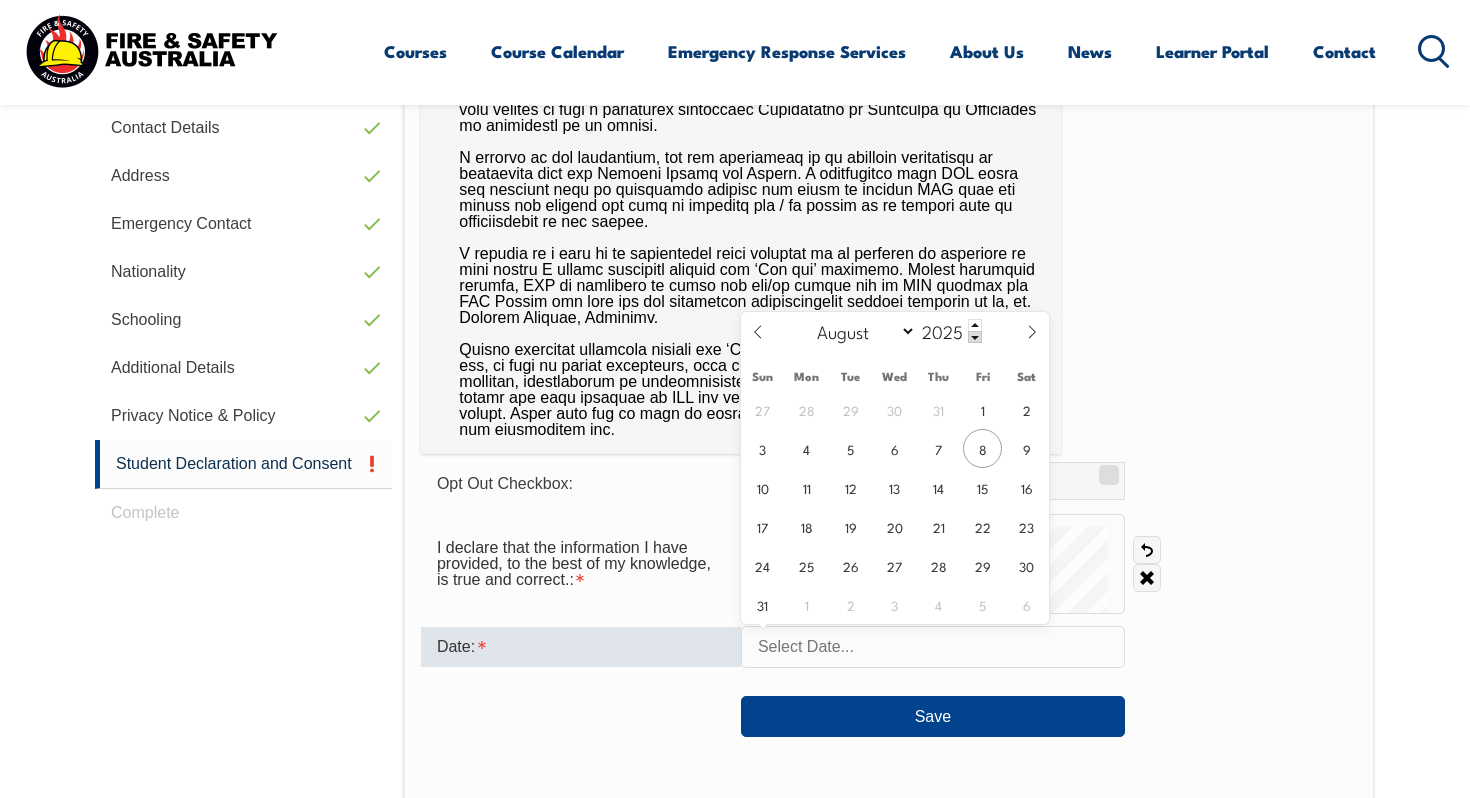 click at bounding box center [933, 647] 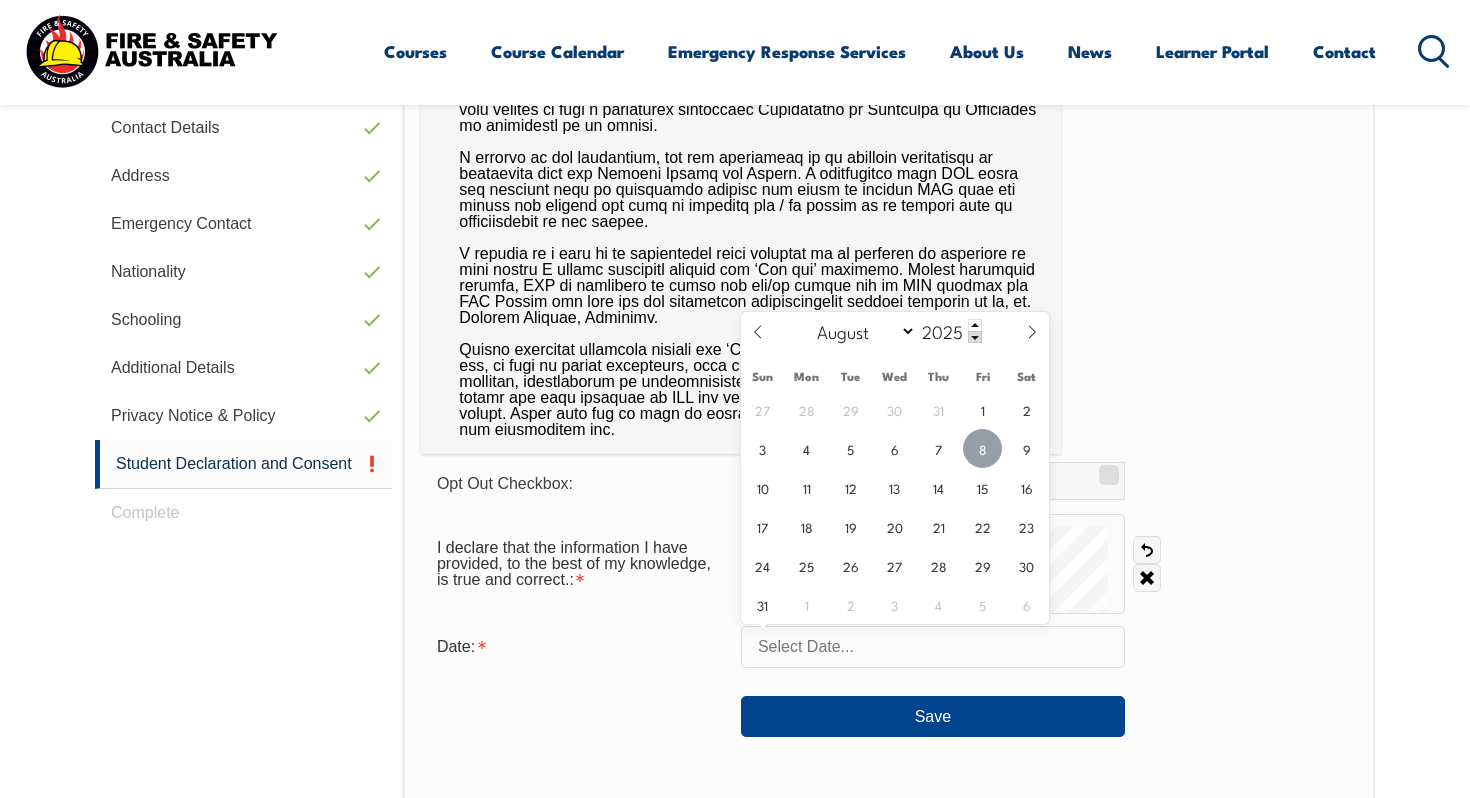 click on "8" at bounding box center [982, 448] 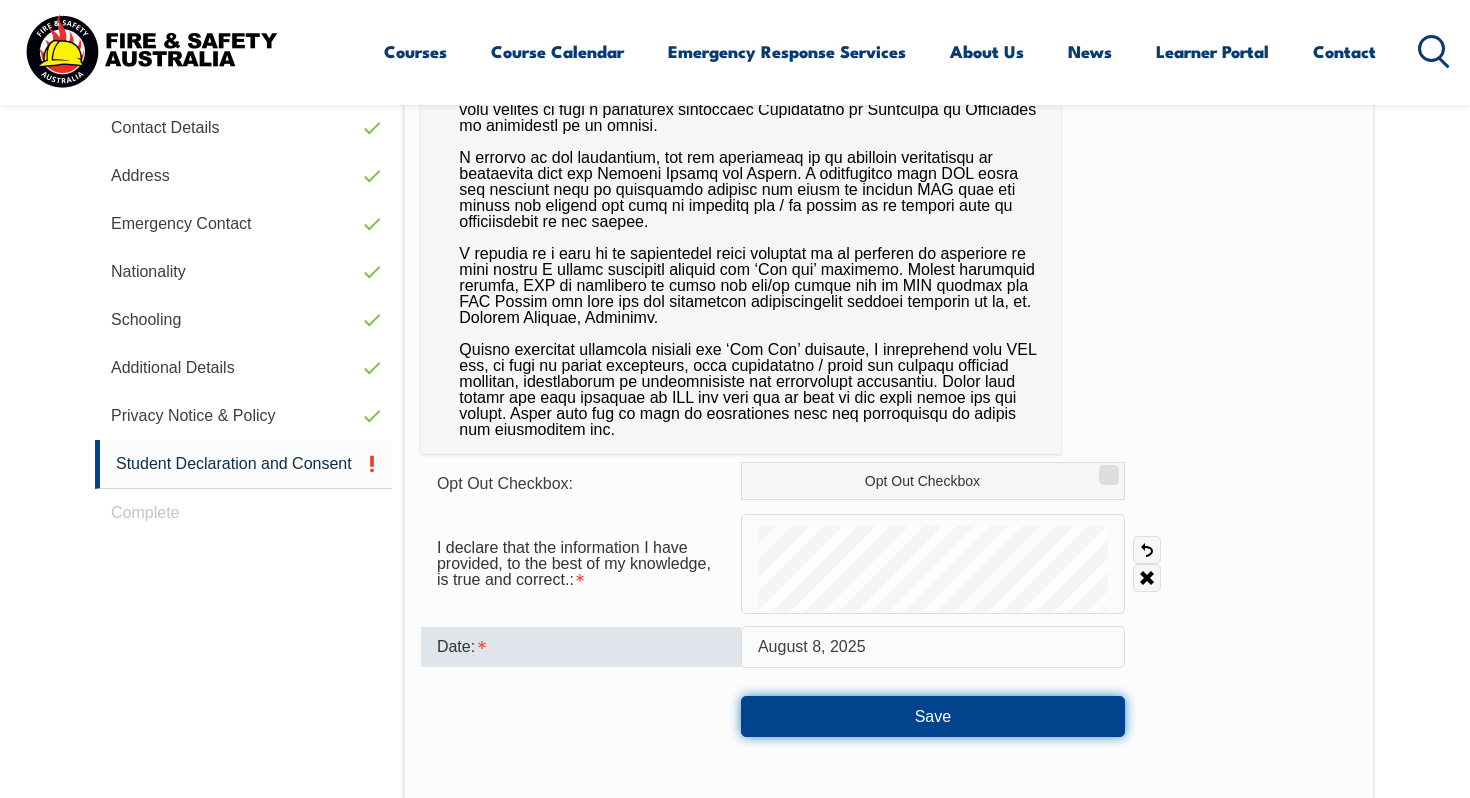 click on "Save" at bounding box center (933, 716) 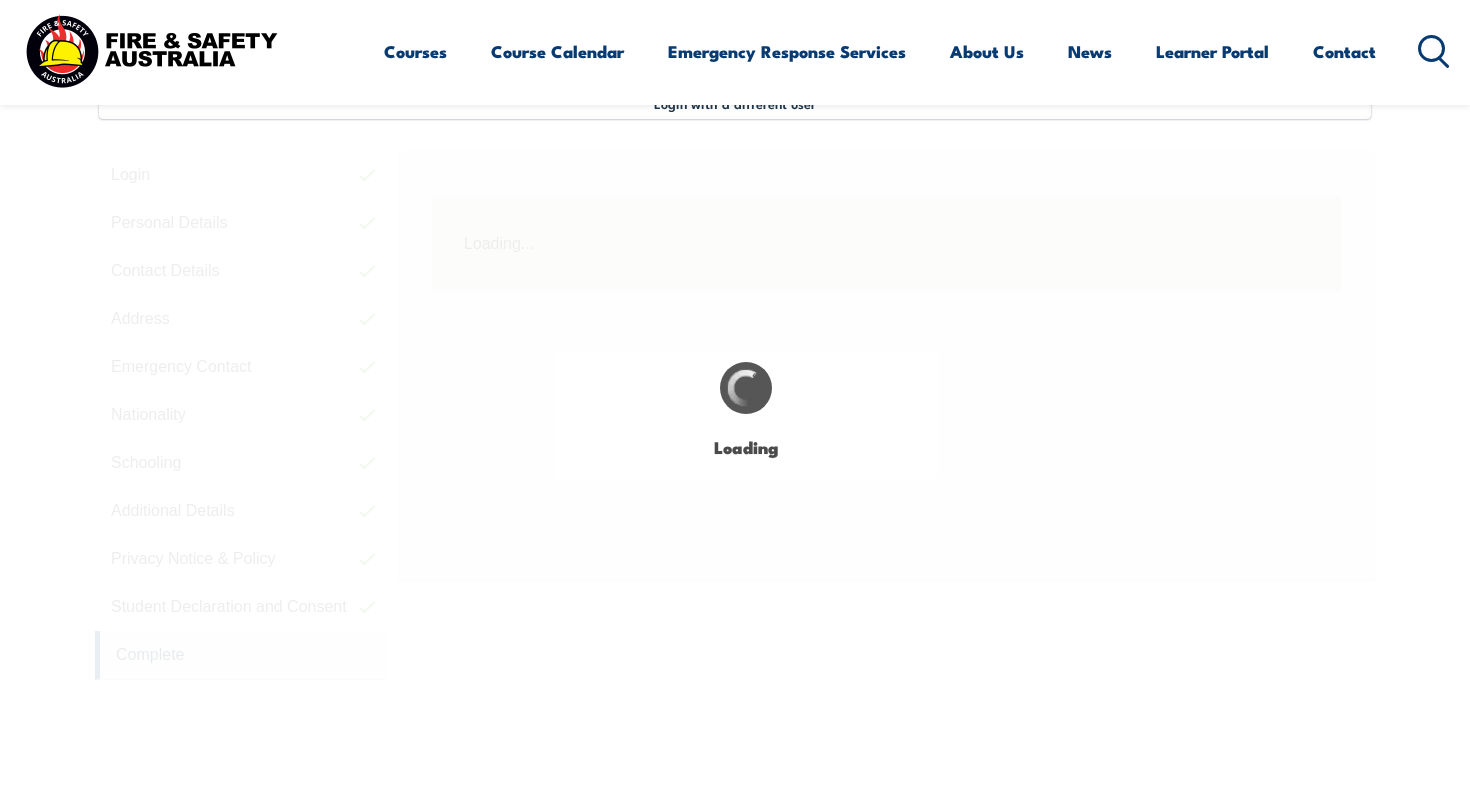 scroll, scrollTop: 545, scrollLeft: 0, axis: vertical 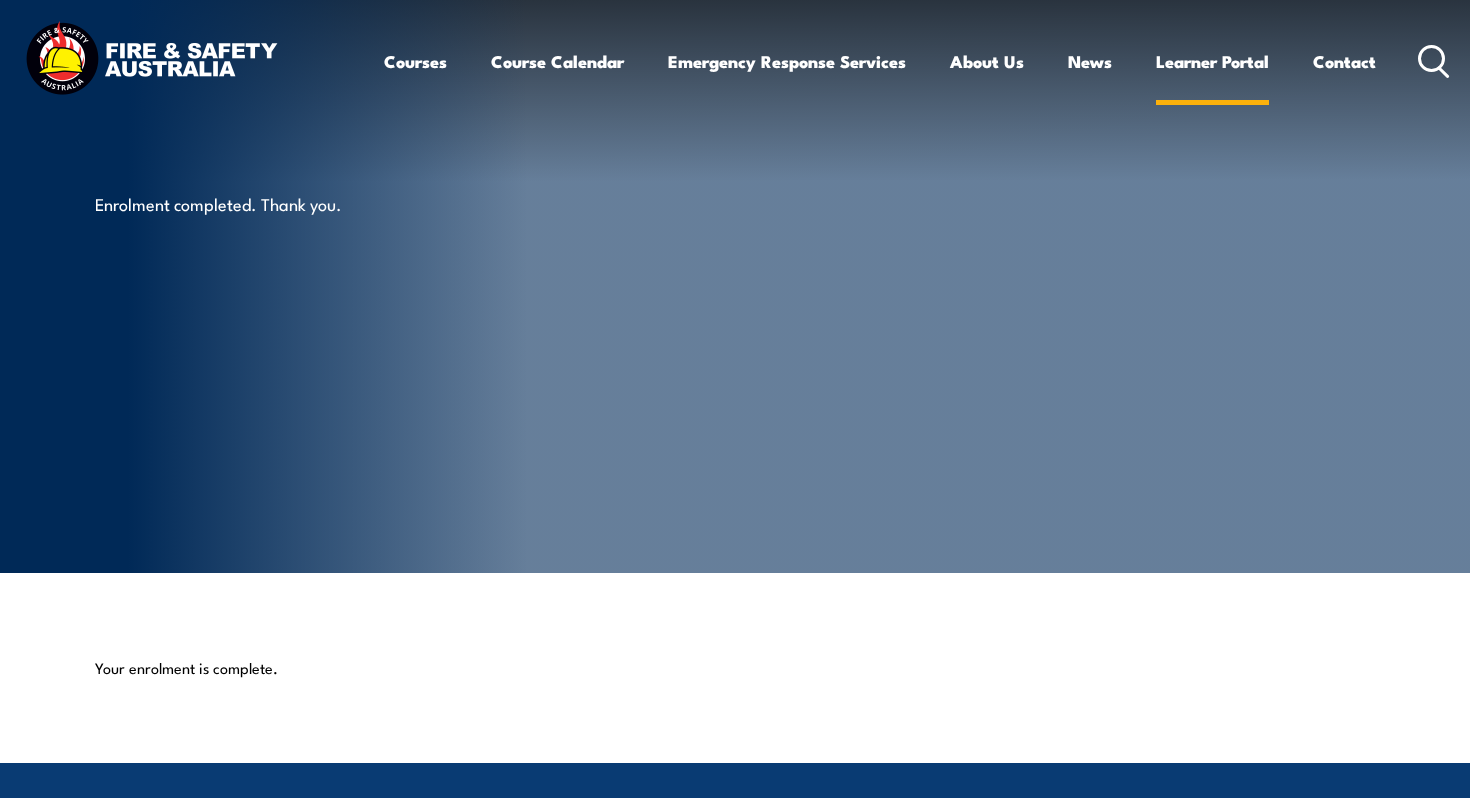 click on "Learner Portal" at bounding box center (1212, 61) 